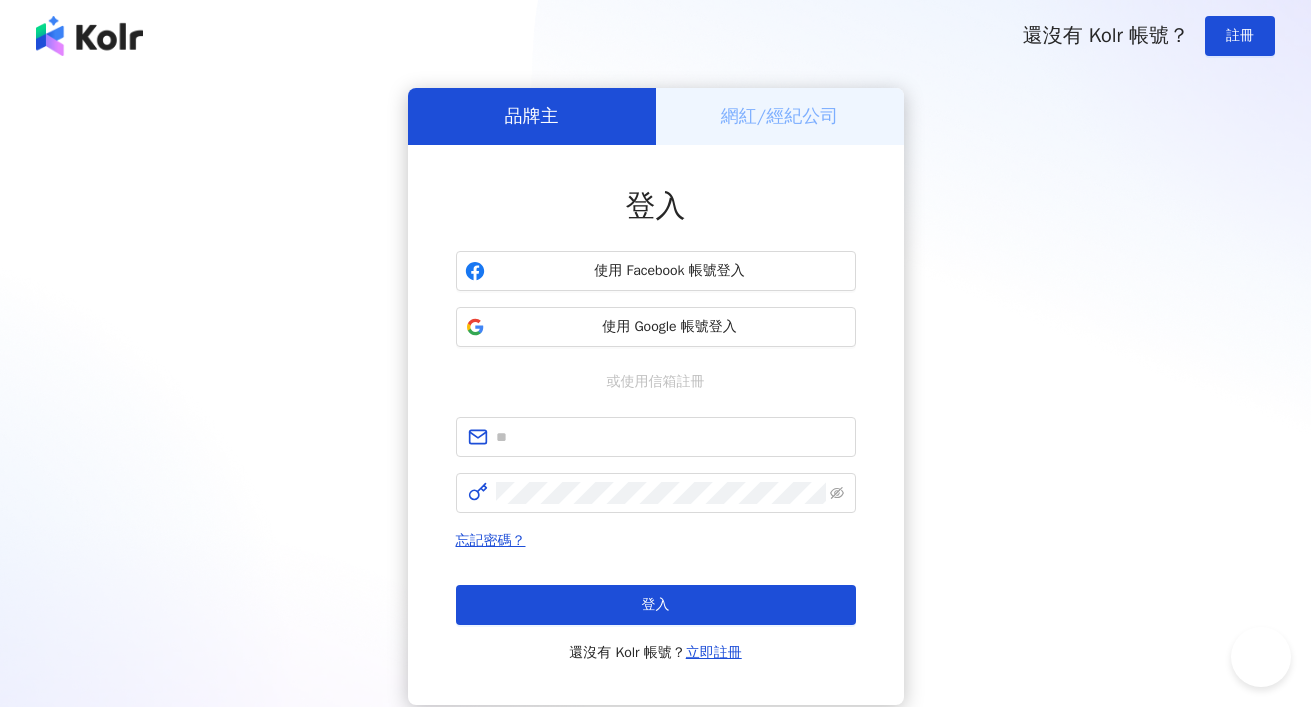 scroll, scrollTop: 0, scrollLeft: 0, axis: both 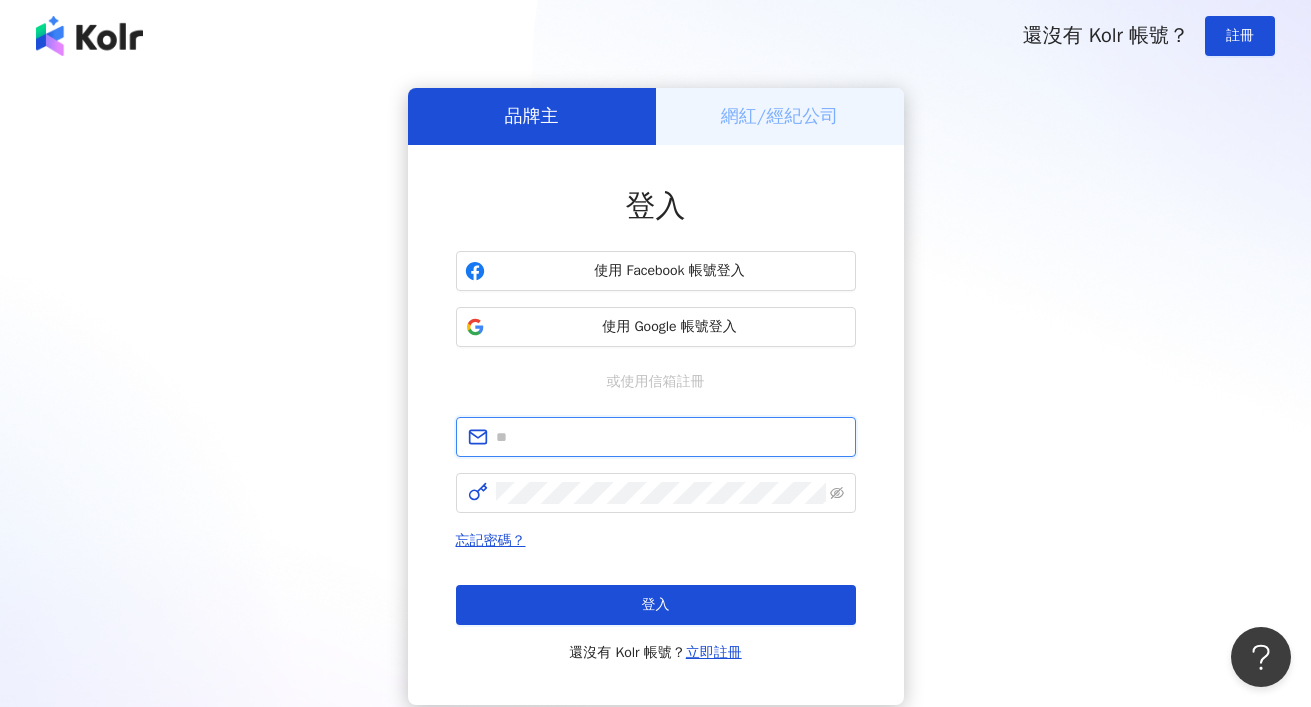 click at bounding box center (670, 437) 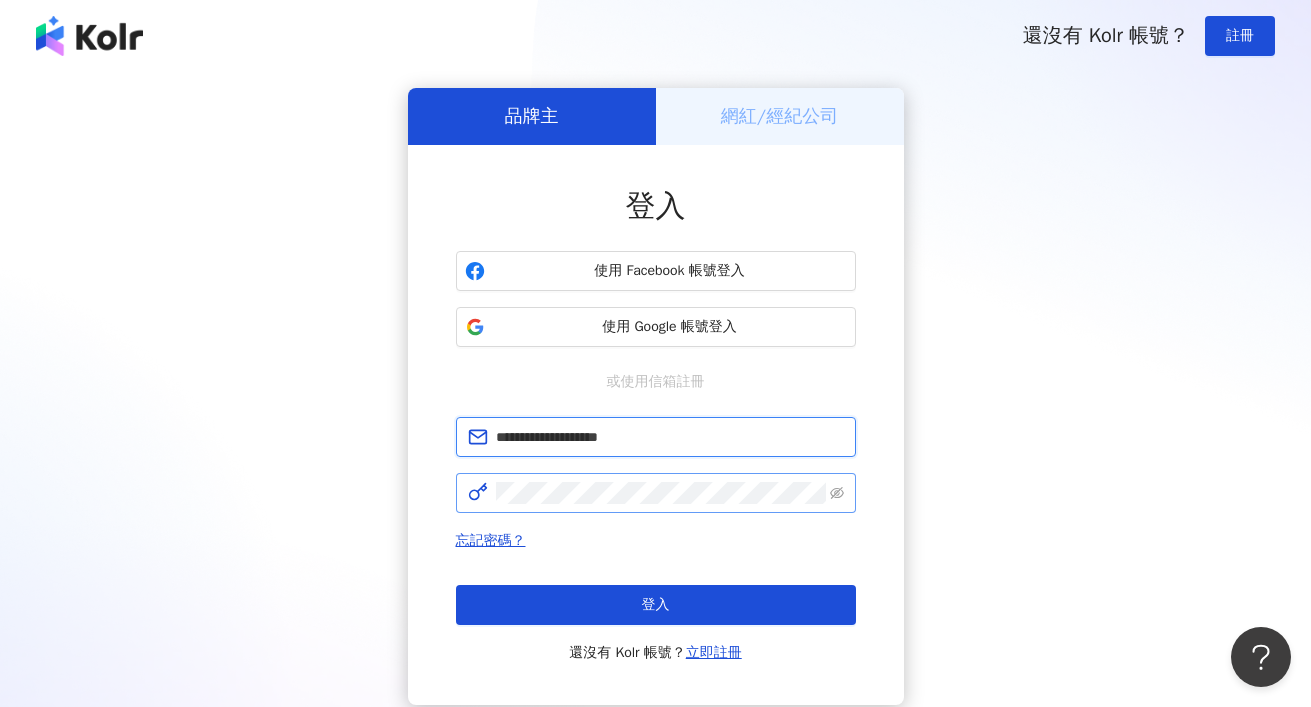type on "**********" 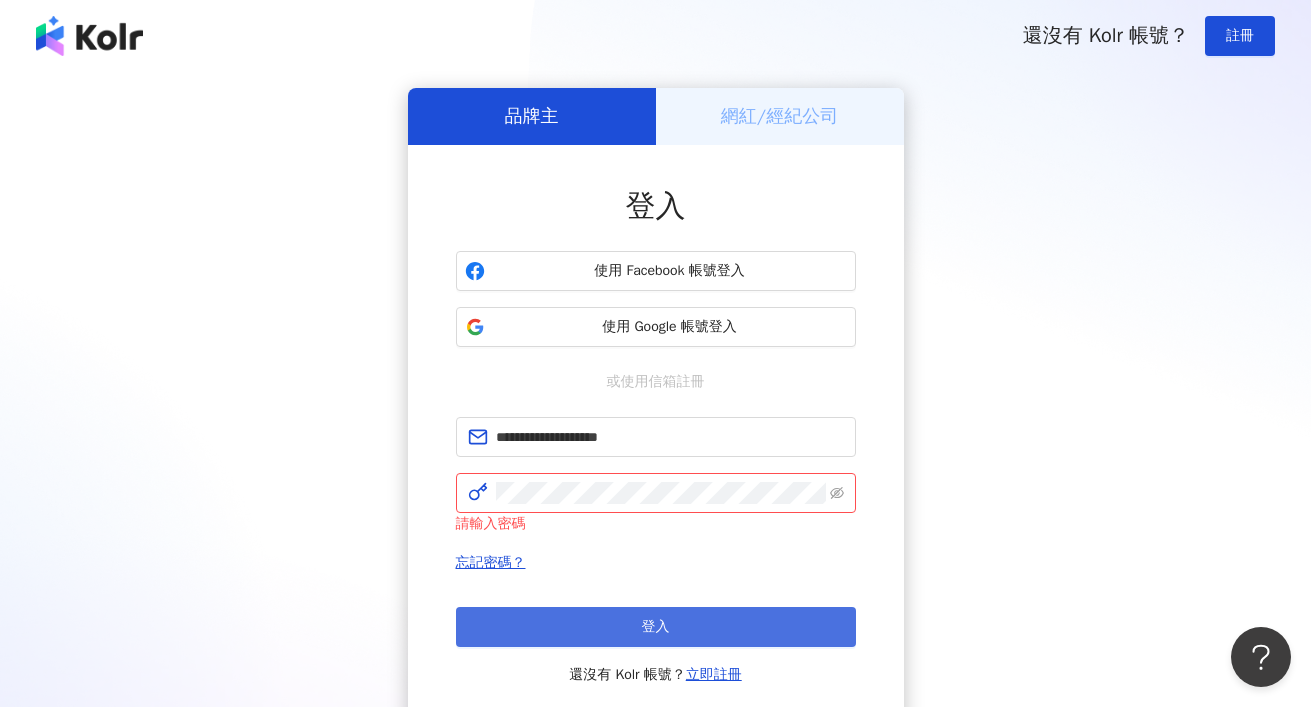 click on "登入" at bounding box center (656, 627) 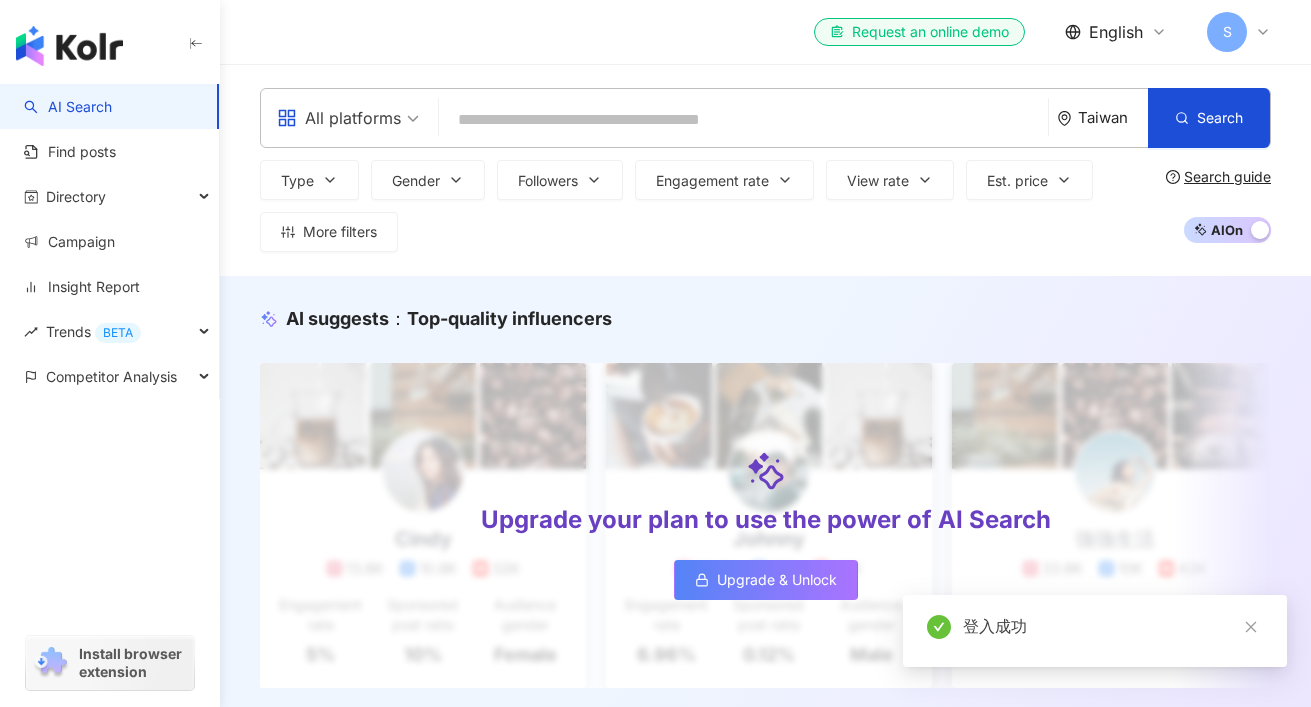 click at bounding box center (743, 120) 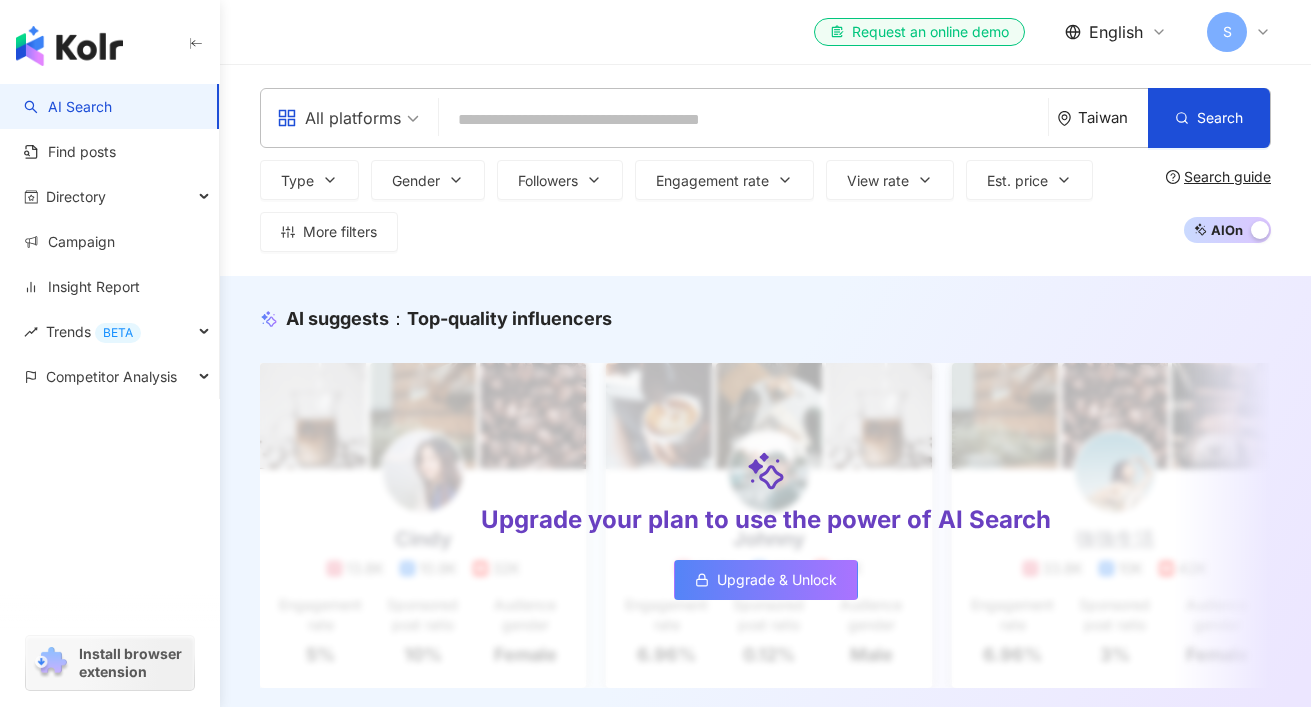 type on "*" 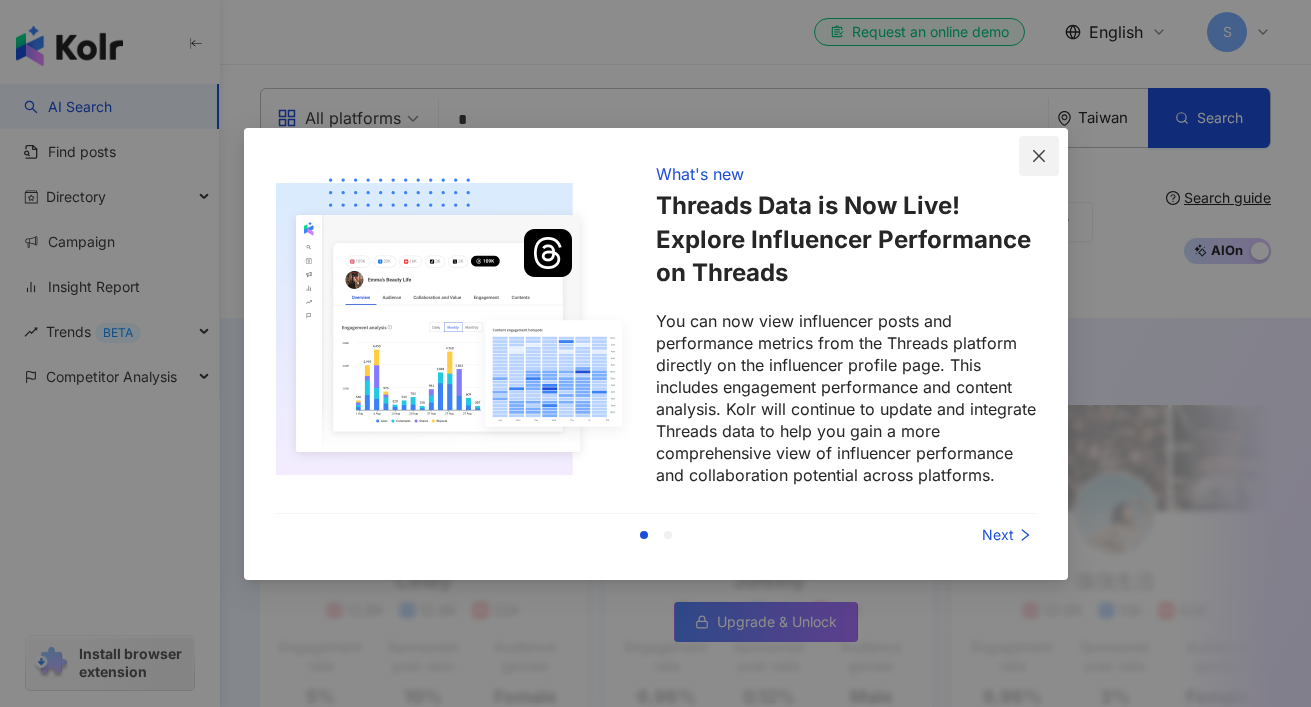 click 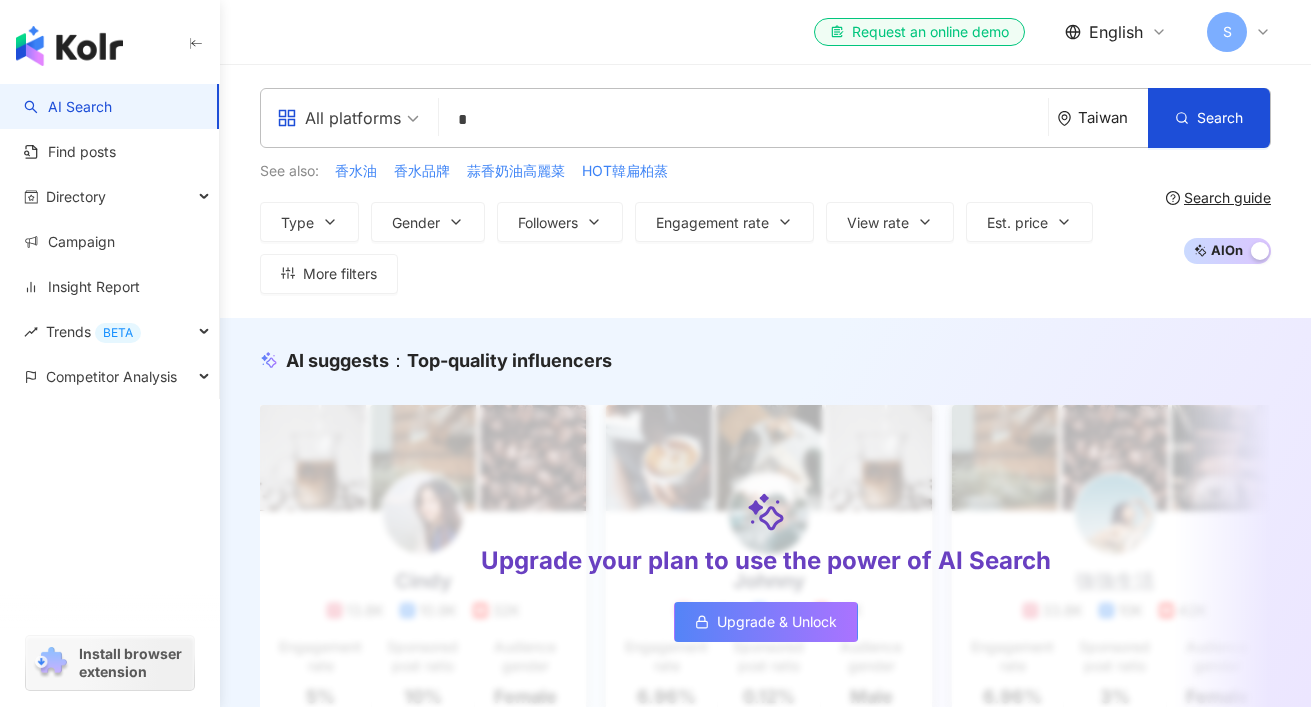 click on "All platforms * Taiwan Search" at bounding box center [765, 118] 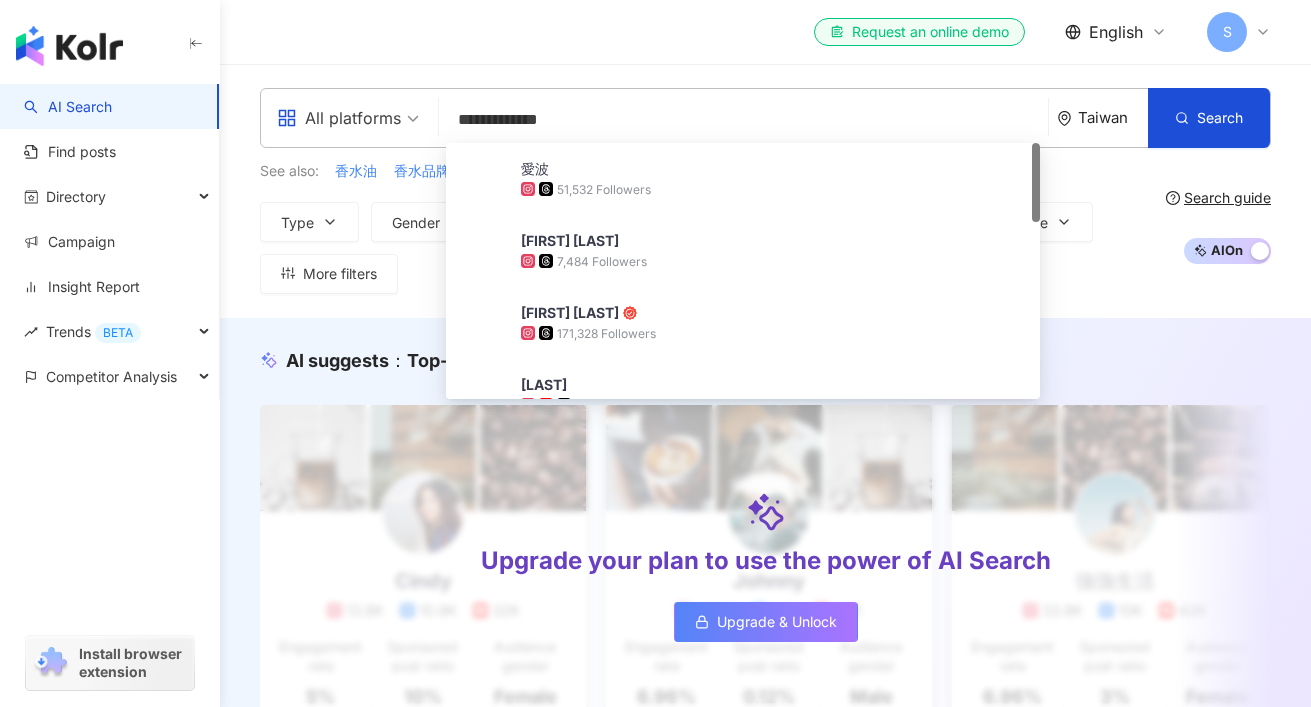 type on "**********" 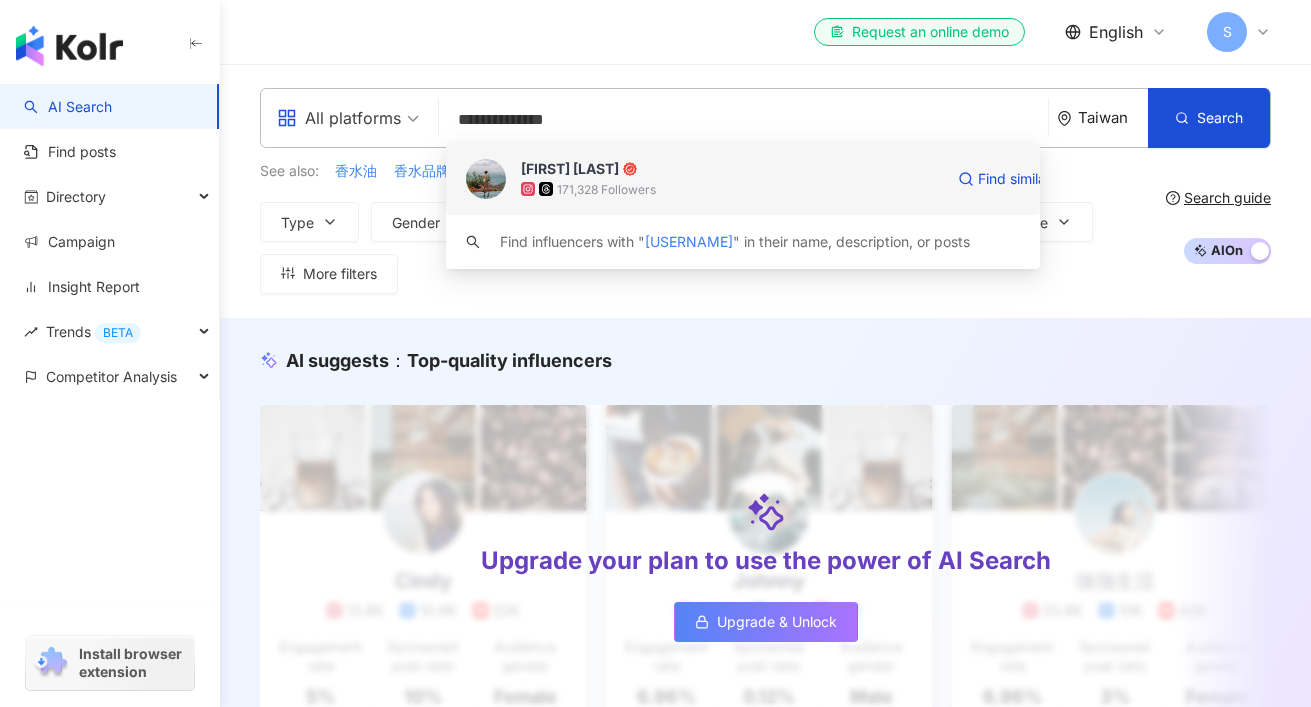 click on "171,328   Followers" at bounding box center [732, 189] 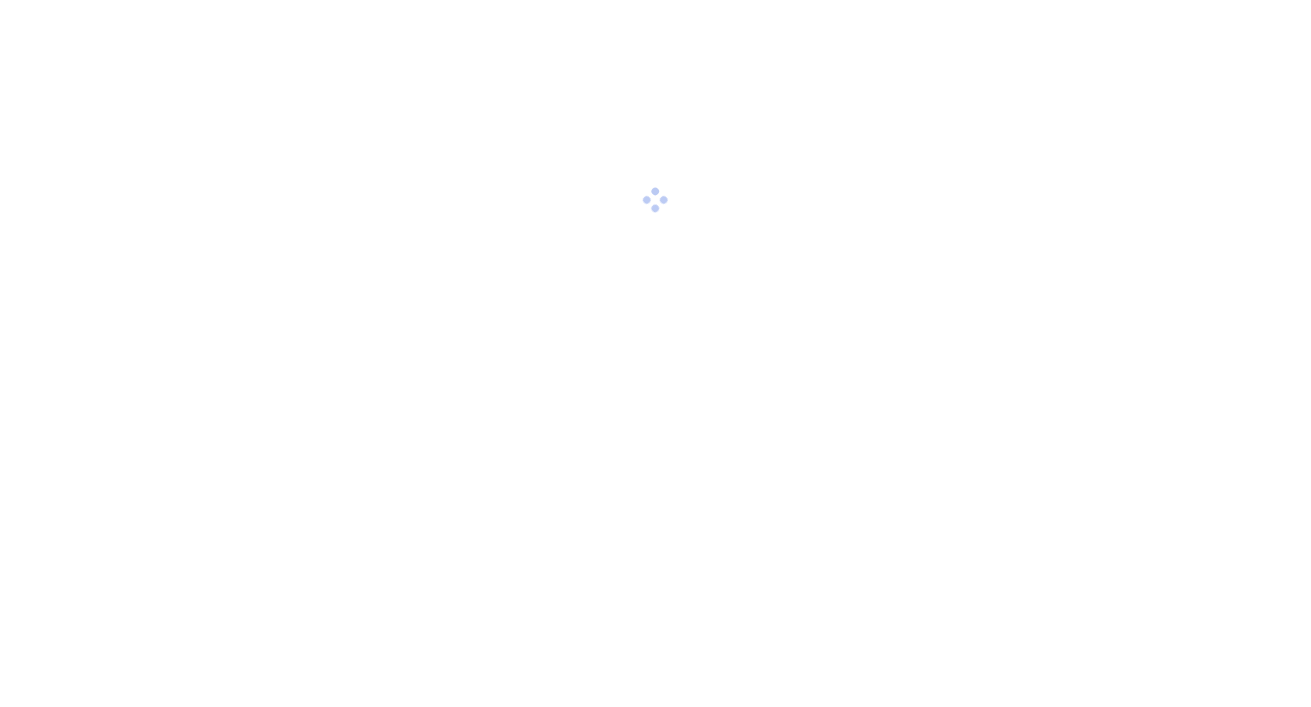 scroll, scrollTop: 0, scrollLeft: 0, axis: both 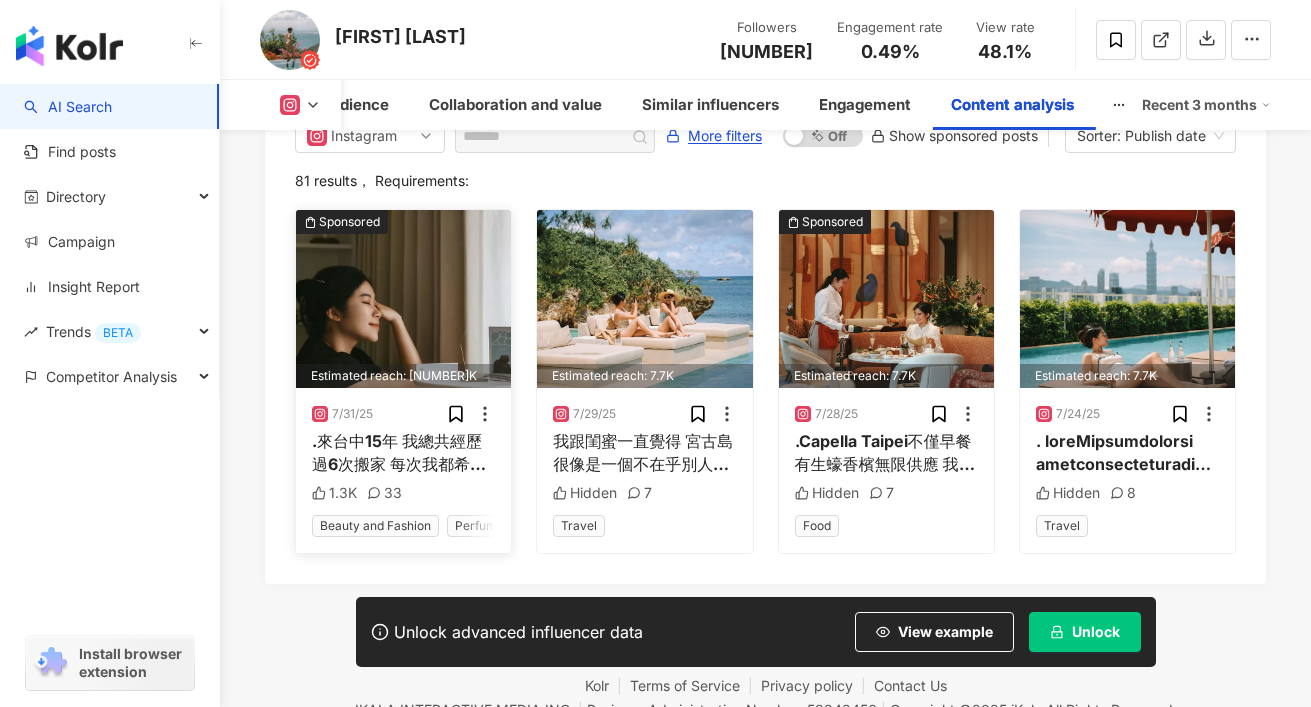 click at bounding box center (403, 299) 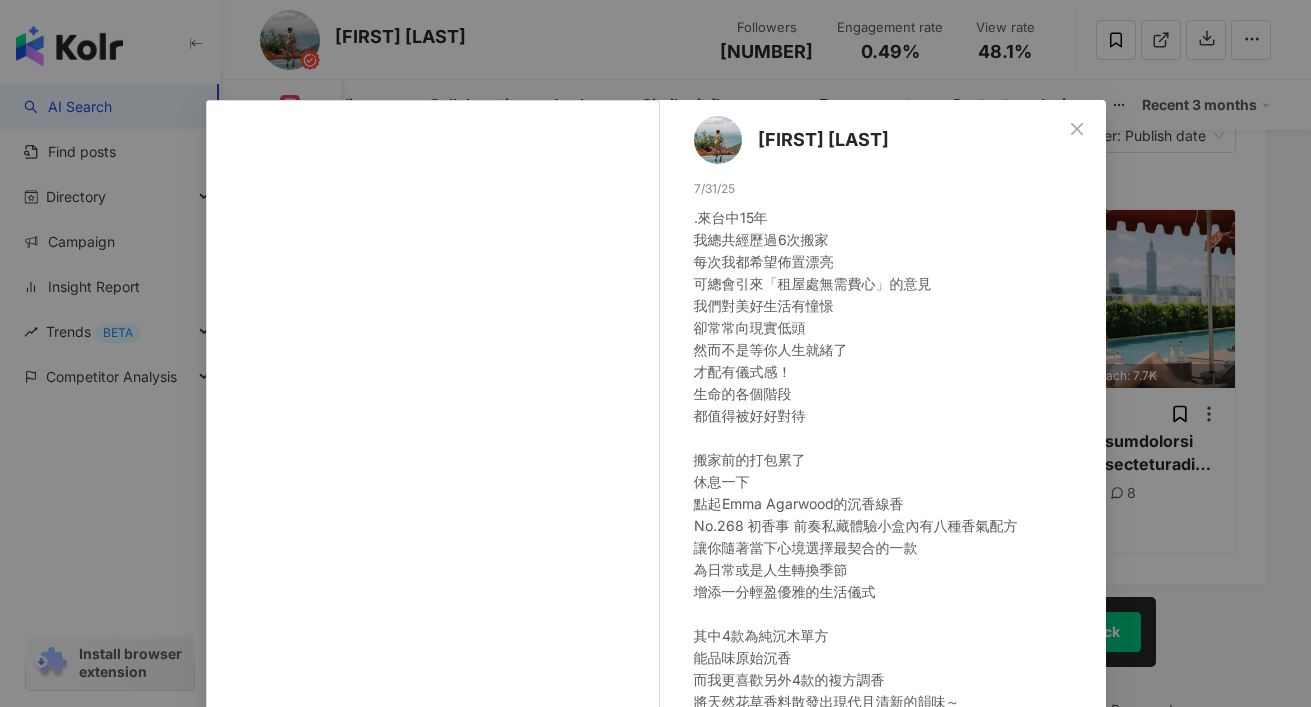 scroll, scrollTop: 228, scrollLeft: 0, axis: vertical 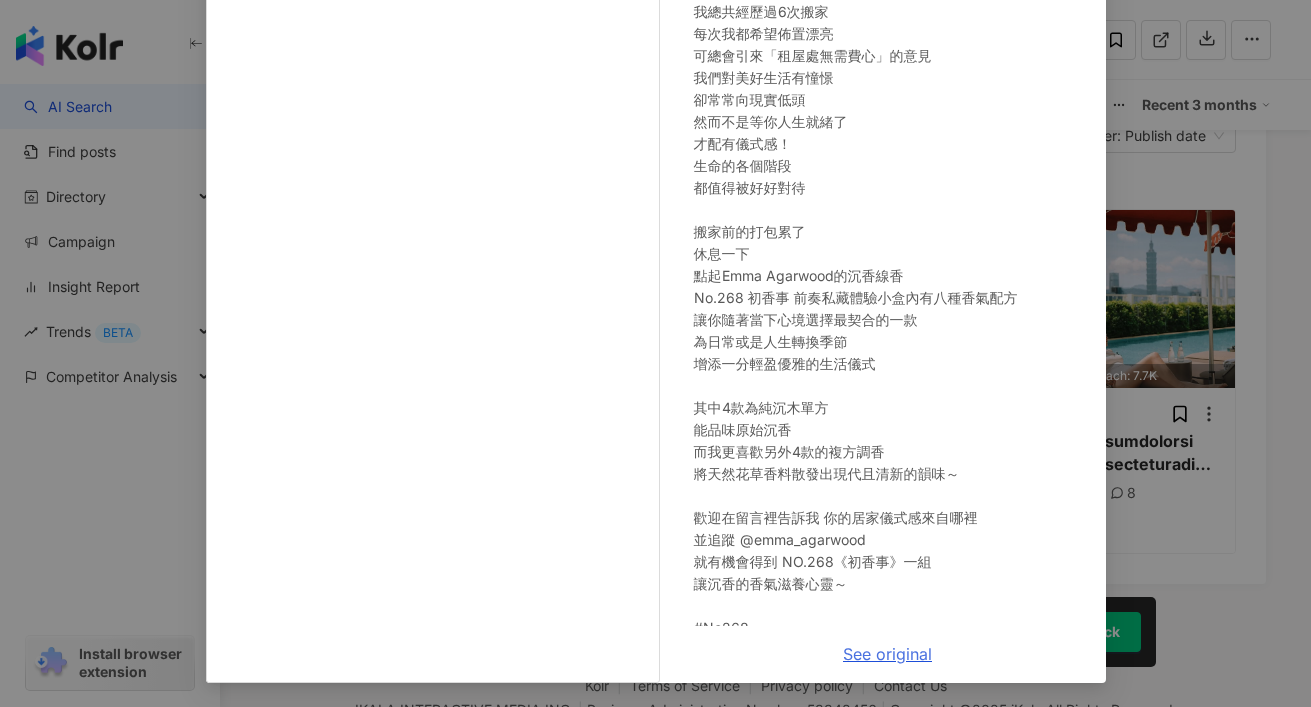 click on "See original" at bounding box center (887, 654) 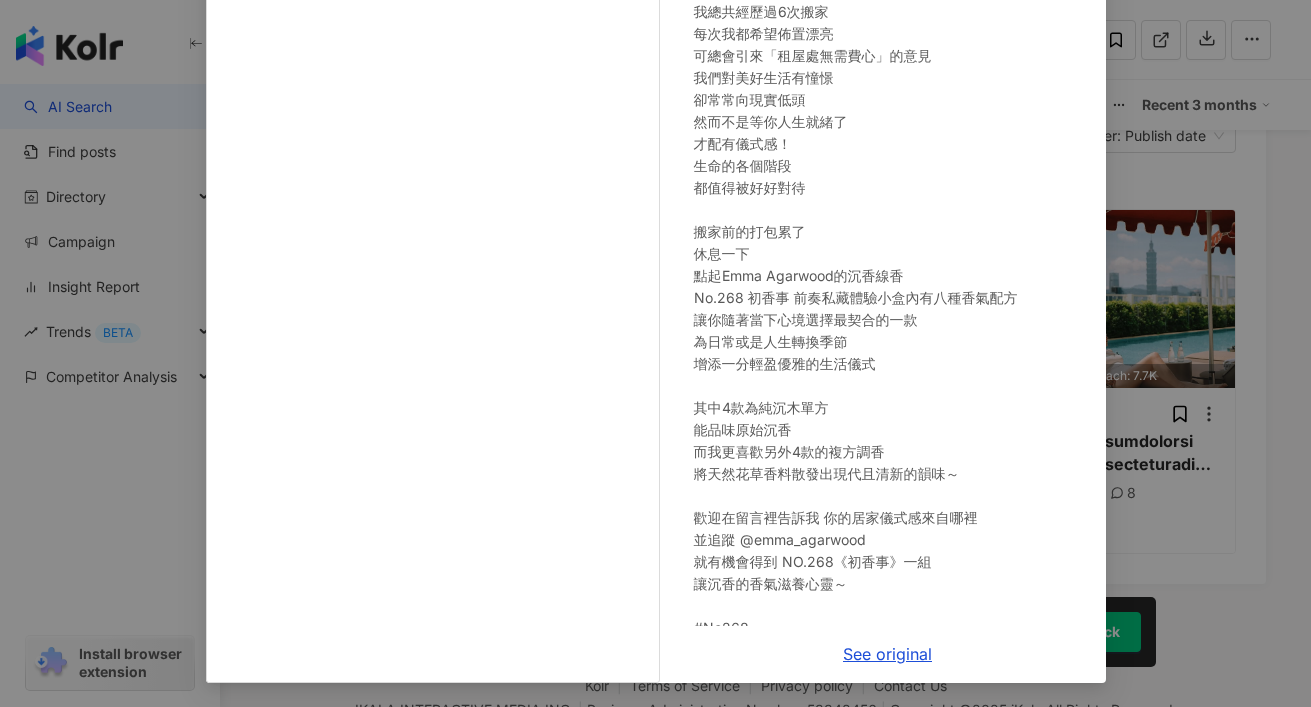 click on "[FIRST] [LAST] [MM]/[DD]/YY .
來台中15年
我總共經歷過6次搬家
每次我都希望佈置漂亮
可總會引來「租屋處無需費心」的意見
我們對美好生活有憧憬
卻常常向現實低頭
然而不是等你人生就緒了
才配有儀式感！
生命的各個階段
都值得被好好對待
搬家前的打包累了
休息一下
點起Emma Agarwood的沉香線香
No.268 初香事 前奏私藏體驗小盒內有八種香氣配方
讓你隨著當下心境選擇最契合的一款
為日常或是人生轉換季節
增添一分輕盈優雅的生活儀式
其中4款為純沉木單方
能品味原始沉香
而我更喜歡另外4款的複方調香
將天然花草香料散發出現代且清新的韻味～
歡迎在留言裡告訴我 你的居家儀式感來自哪裡
並追蹤 @emma_agarwood
就有機會得到 NO.268《初香事》一組
讓沉香的香氣滋養心靈～
#No268
#emmaagarwood
#以香為引
#初香事
#沉香 1.3K 33 See original" at bounding box center (655, 353) 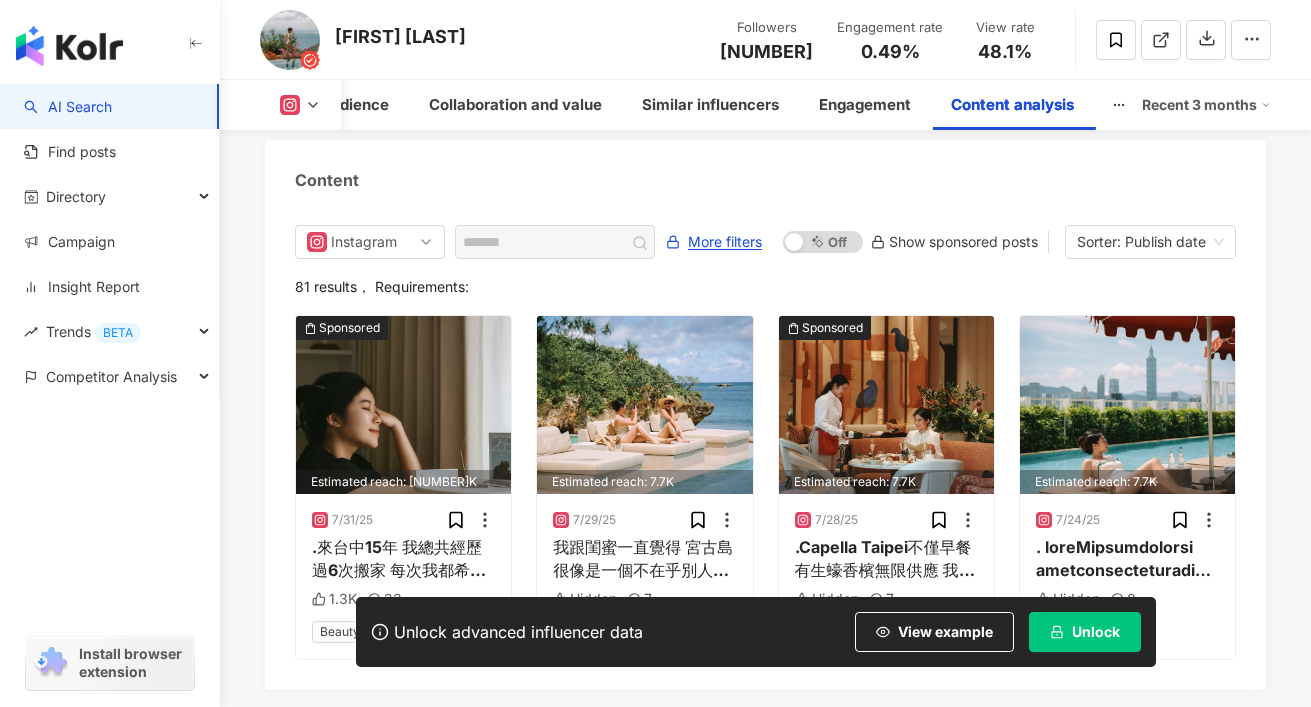 scroll, scrollTop: 6300, scrollLeft: 0, axis: vertical 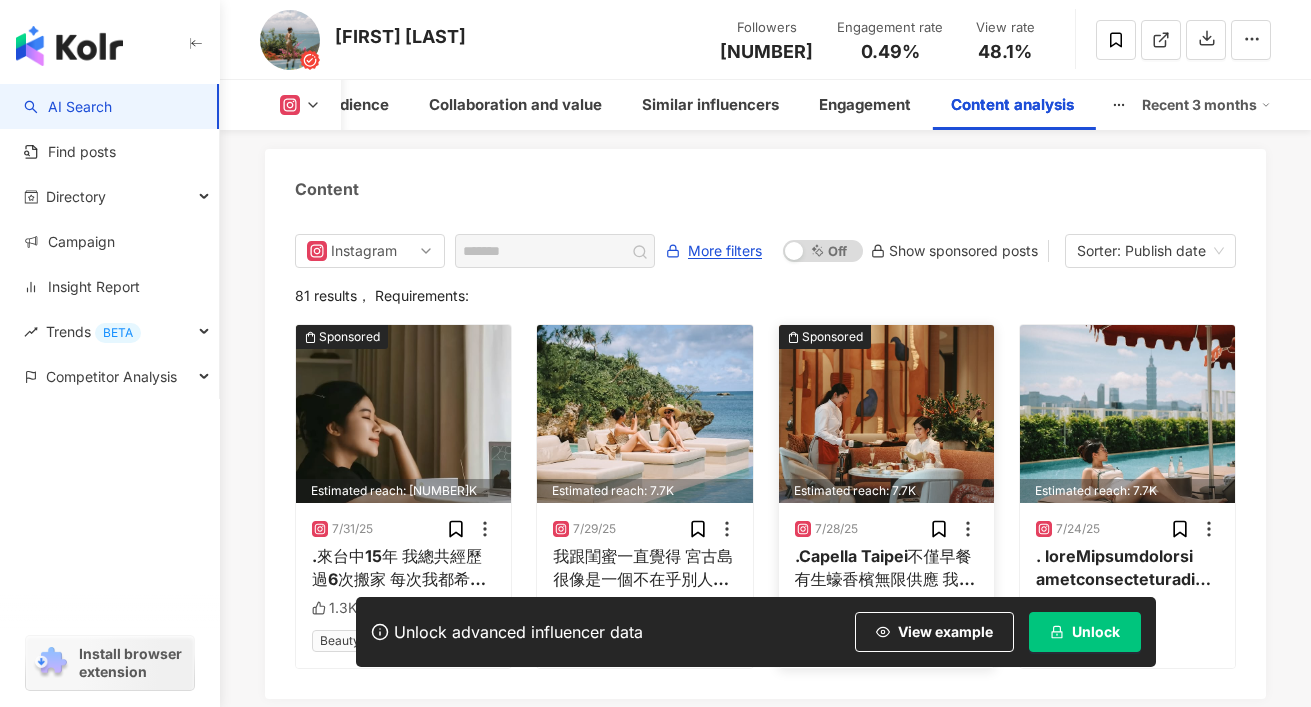 click on "View example" at bounding box center [945, 632] 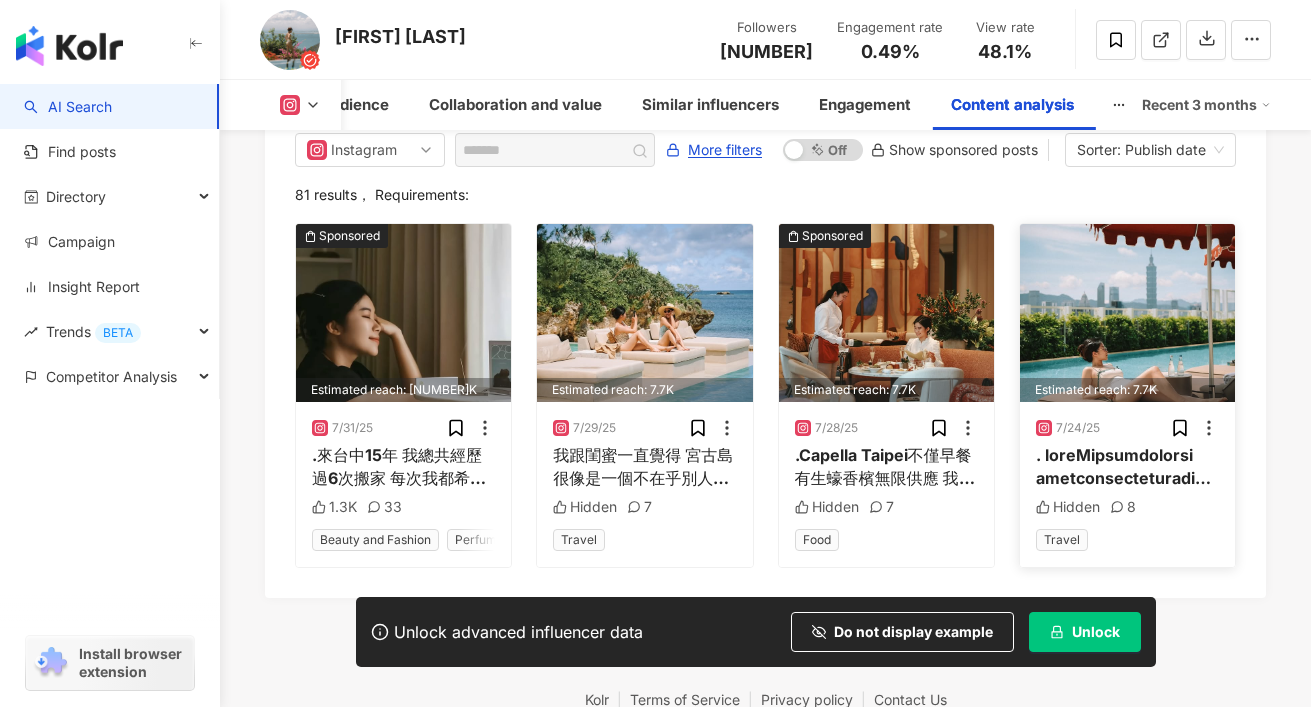 scroll, scrollTop: 6404, scrollLeft: 0, axis: vertical 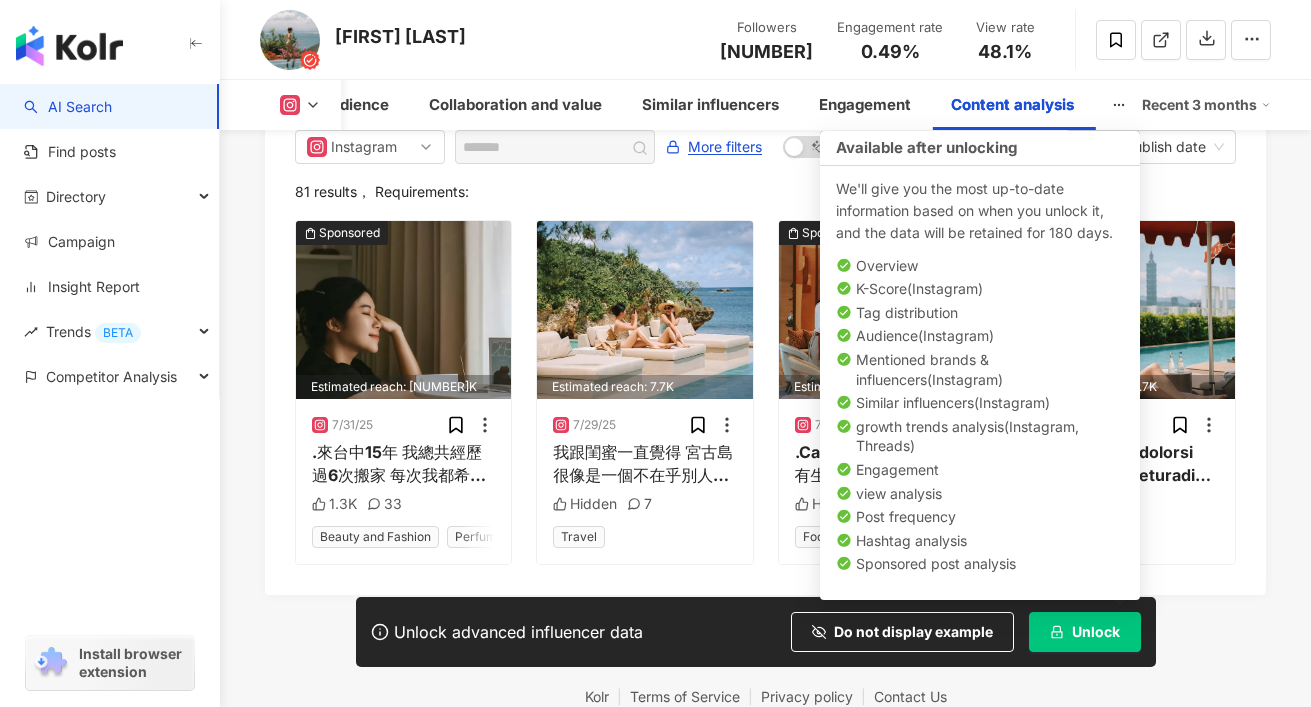 click on "Unlock" at bounding box center (1085, 632) 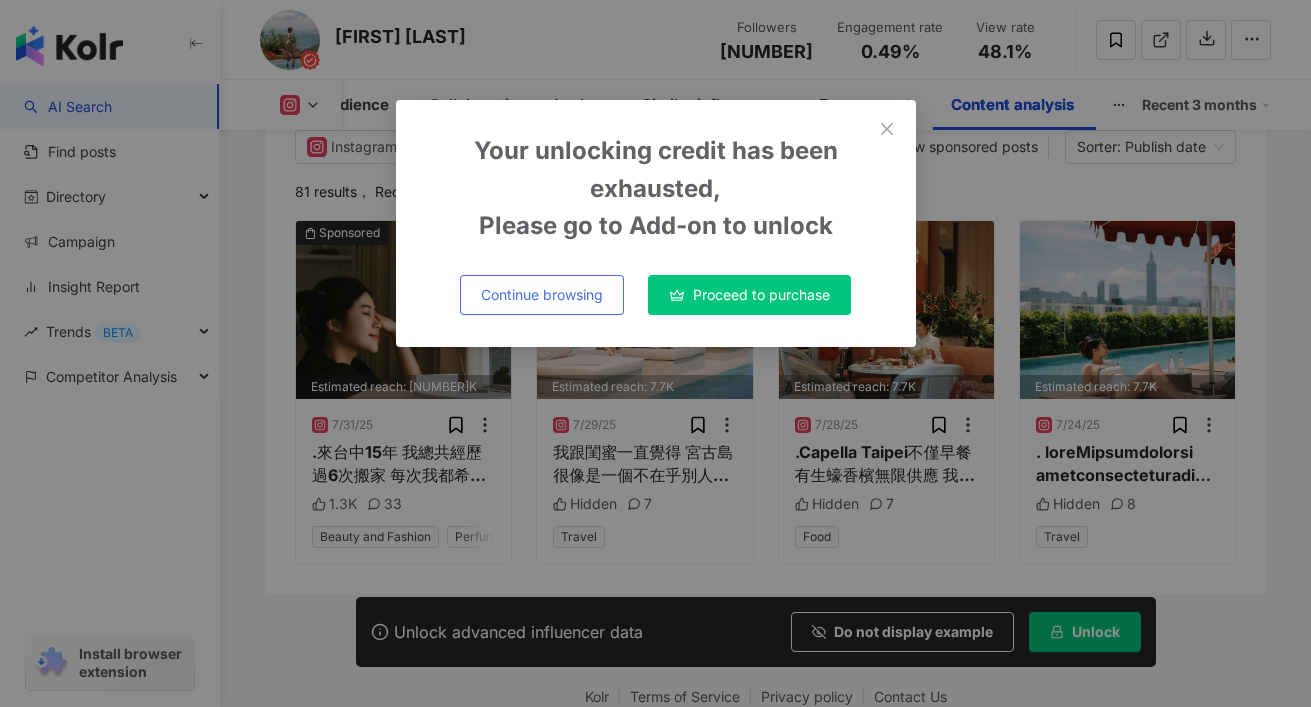 click on "Continue browsing" at bounding box center [542, 295] 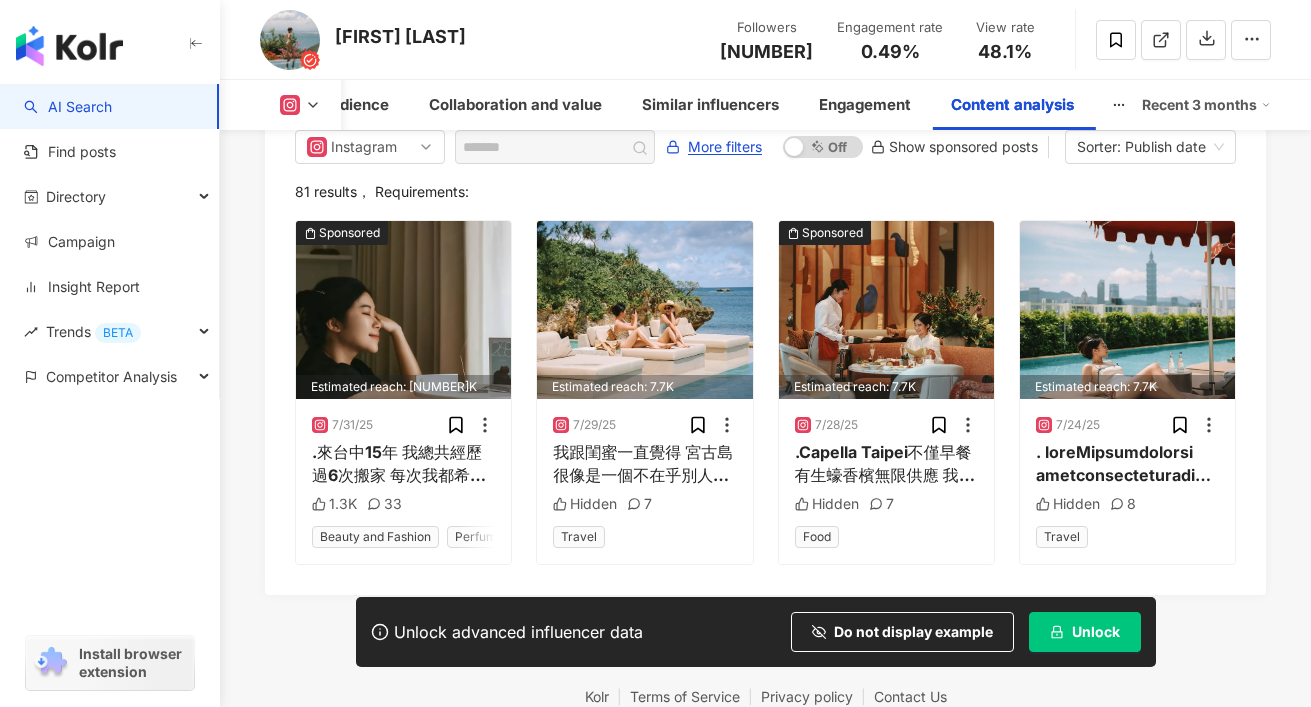 click 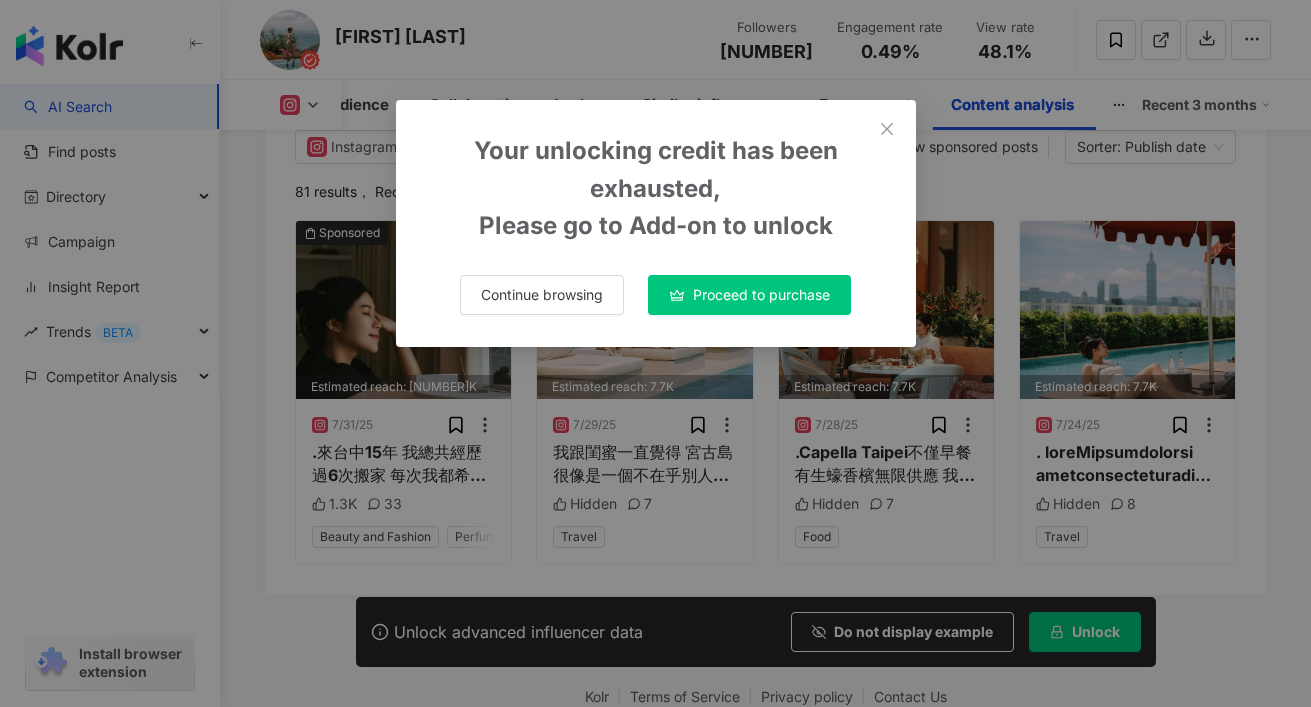 click on "Proceed to purchase" at bounding box center (761, 295) 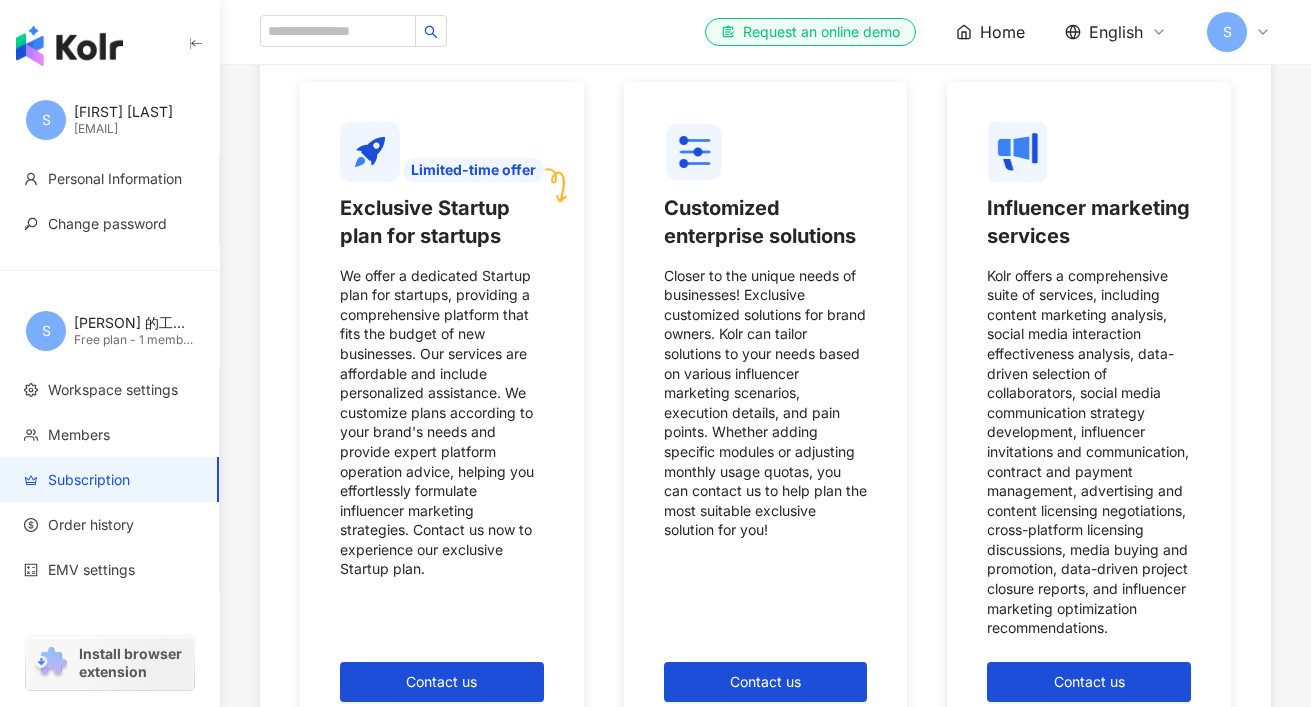 scroll, scrollTop: 1937, scrollLeft: 0, axis: vertical 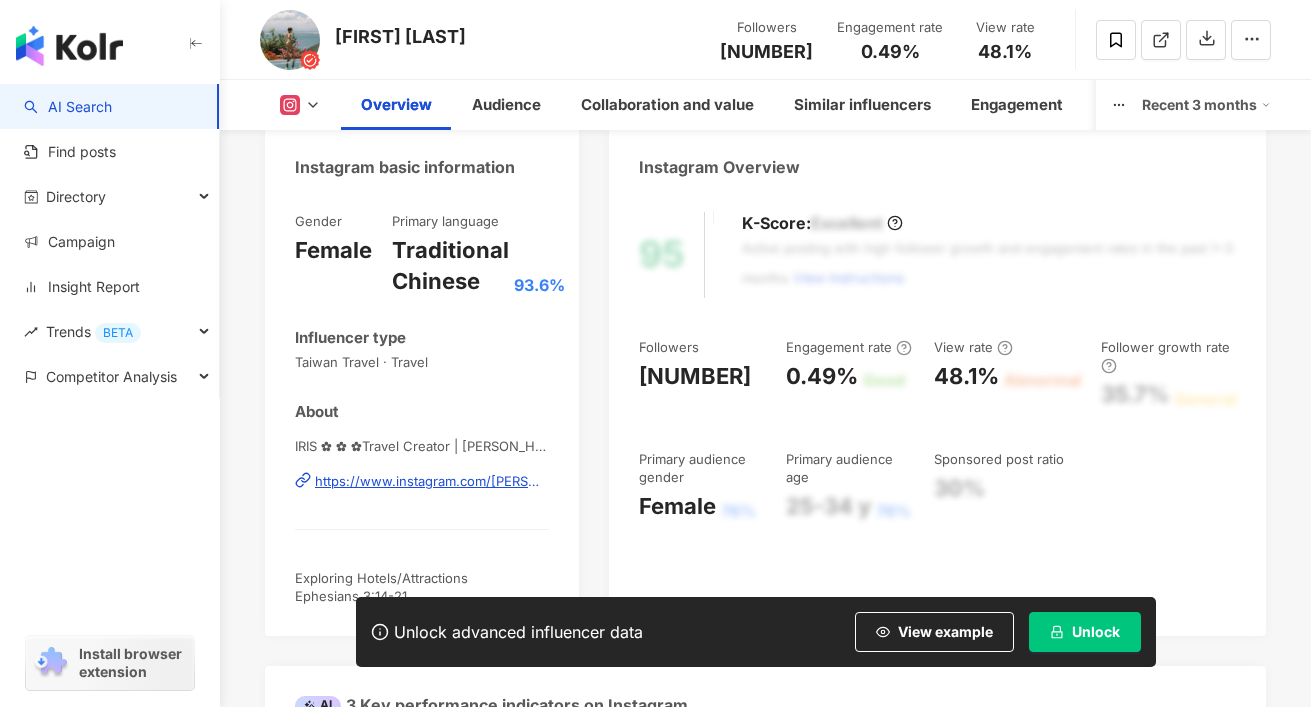 click on "Instagram basic information Gender   Female Primary language   Traditional Chinese 93.6% Influencer type Taiwan Travel · Travel About IRIS ✿ ✿ ✿Travel Creator | [PERSON_HANDLE] https://www.instagram.com/[PERSON_HANDLE]/ Exploring Hotels/Attractions
Ephesians 3:14-21 Instagram Overview 95 K-Score :   Excellent Active posting with high follower growth and engagement rates in the past 1~3 months. View instructions Followers   130,951 Engagement rate   0.49% Good View rate   48.1% Abnormal Follower growth rate   35.7% General Primary audience gender   Female 76% Primary audience age   25-34 y 76% Sponsored post ratio   30% AI 3 Key performance indicators on Instagram Engagement 0.49% Good The median engagement rate of similar accounts is  0.19% . View 48.1% Abnormal The median view rate of similar accounts is  35.5% . Follower growth 35.7% General The median follower growth rate of similar accounts is  0.8% . Level :  Excellent Good General Not good Instagram growth trends analysis Followers   130,951" at bounding box center [765, 912] 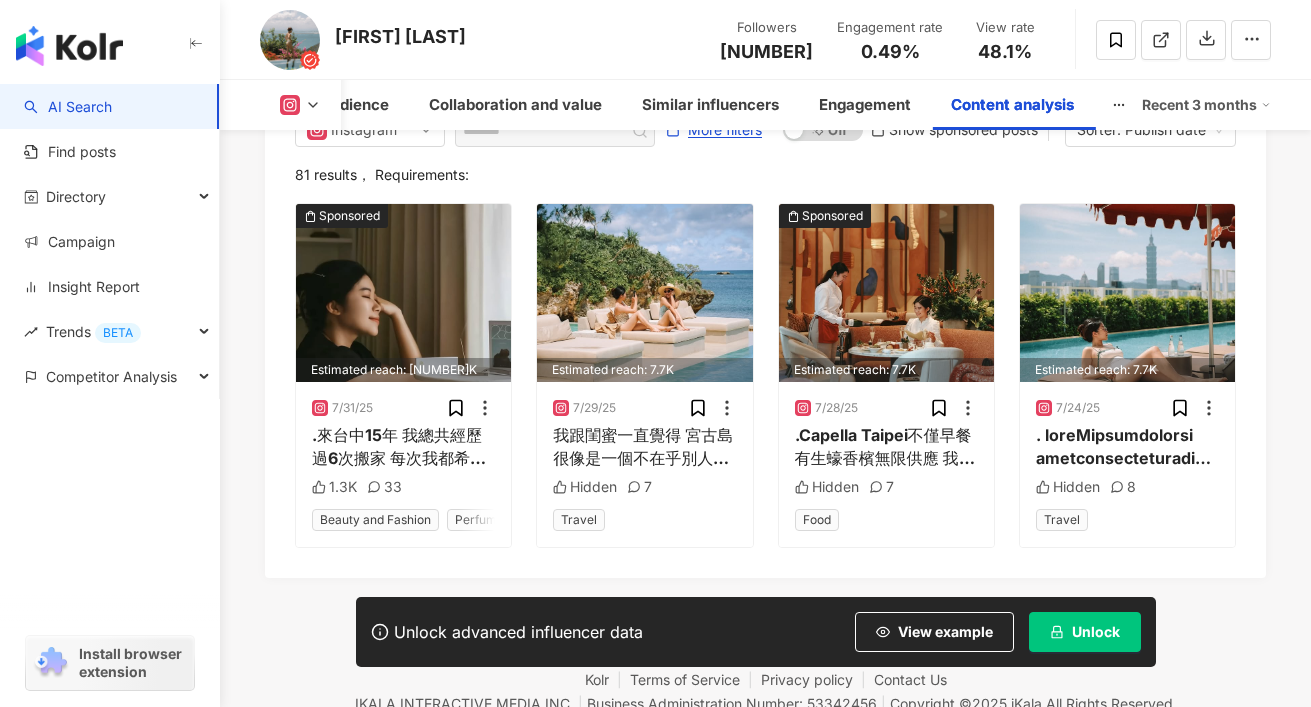 scroll, scrollTop: 6413, scrollLeft: 0, axis: vertical 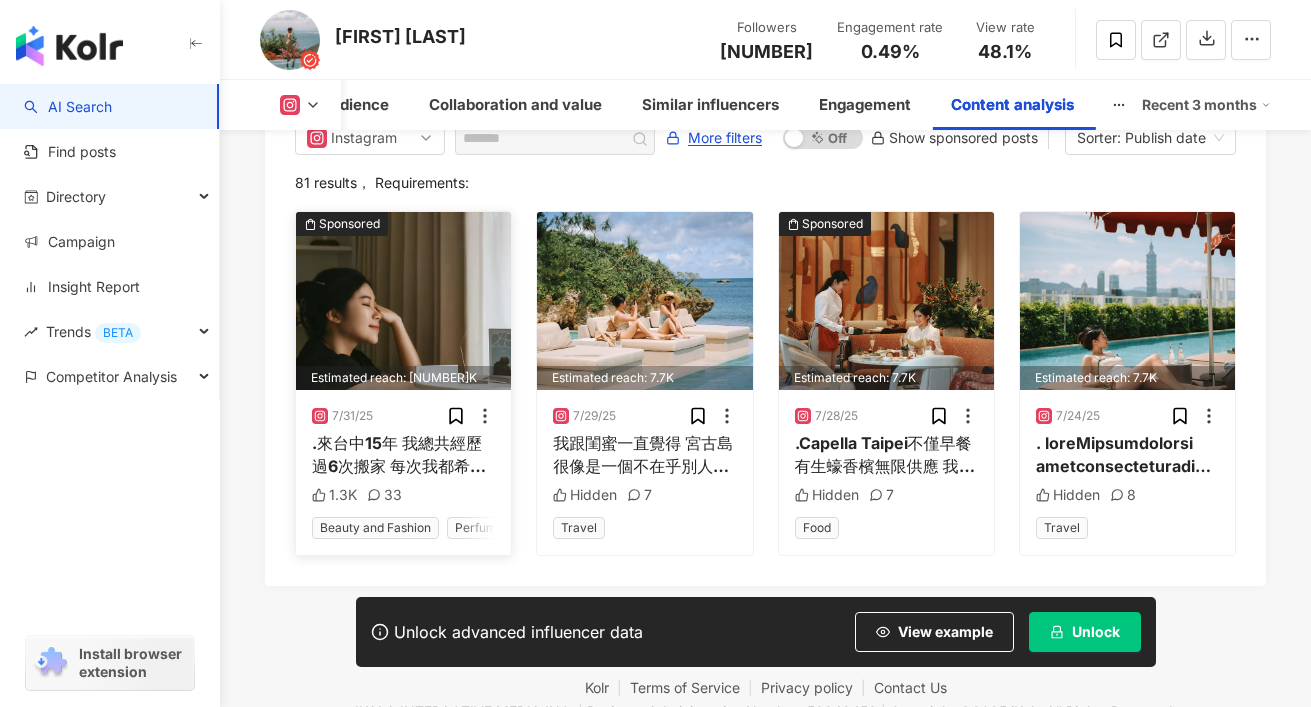 click at bounding box center (403, 301) 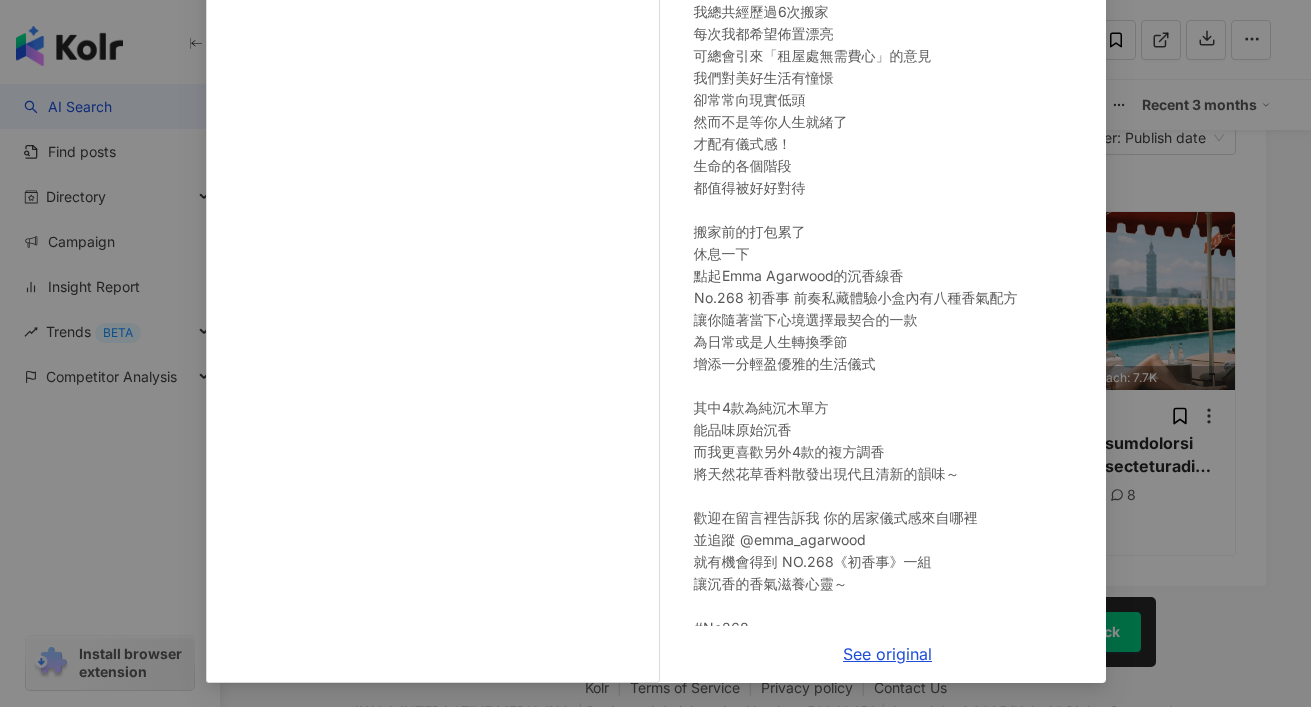 scroll, scrollTop: 0, scrollLeft: 0, axis: both 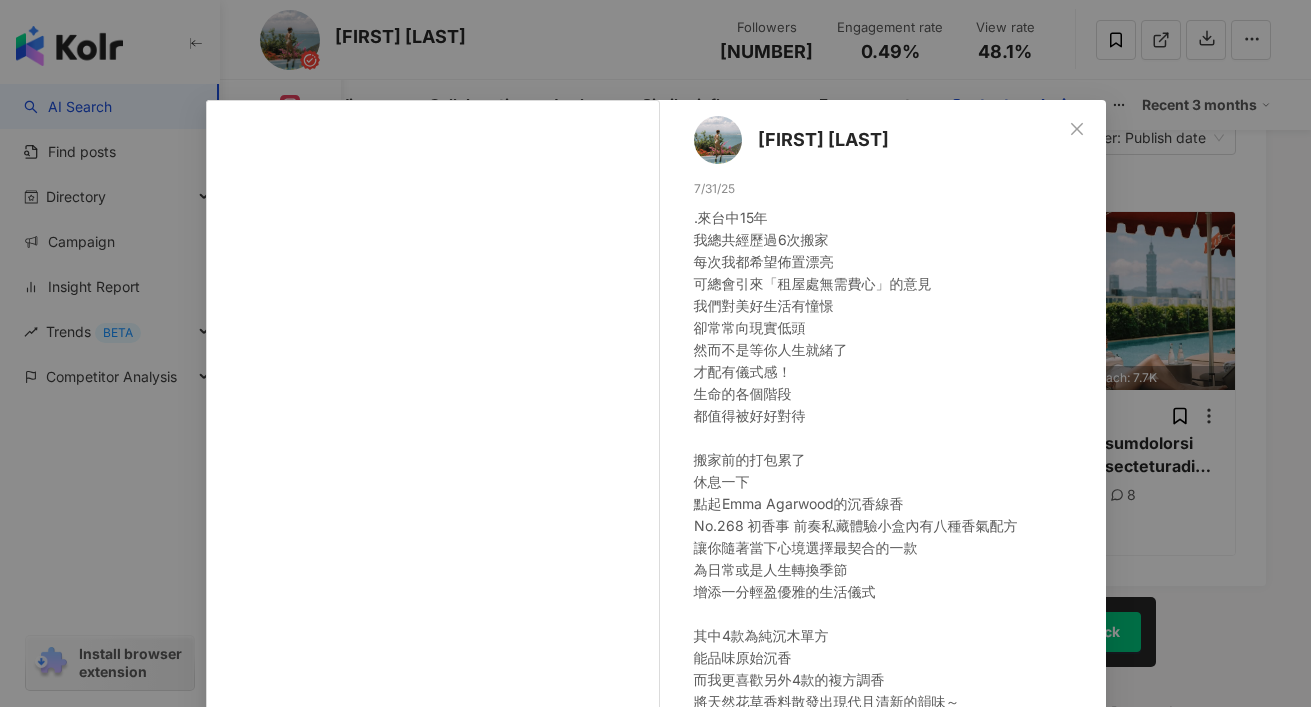 click on "[FIRST] [LAST] [MM]/[DD]/YY .
來台中15年
我總共經歷過6次搬家
每次我都希望佈置漂亮
可總會引來「租屋處無需費心」的意見
我們對美好生活有憧憬
卻常常向現實低頭
然而不是等你人生就緒了
才配有儀式感！
生命的各個階段
都值得被好好對待
搬家前的打包累了
休息一下
點起Emma Agarwood的沉香線香
No.268 初香事 前奏私藏體驗小盒內有八種香氣配方
讓你隨著當下心境選擇最契合的一款
為日常或是人生轉換季節
增添一分輕盈優雅的生活儀式
其中4款為純沉木單方
能品味原始沉香
而我更喜歡另外4款的複方調香
將天然花草香料散發出現代且清新的韻味～
歡迎在留言裡告訴我 你的居家儀式感來自哪裡
並追蹤 @emma_agarwood
就有機會得到 NO.268《初香事》一組
讓沉香的香氣滋養心靈～
#No268
#emmaagarwood
#以香為引
#初香事
#沉香 1.3K 33 See original" at bounding box center [655, 353] 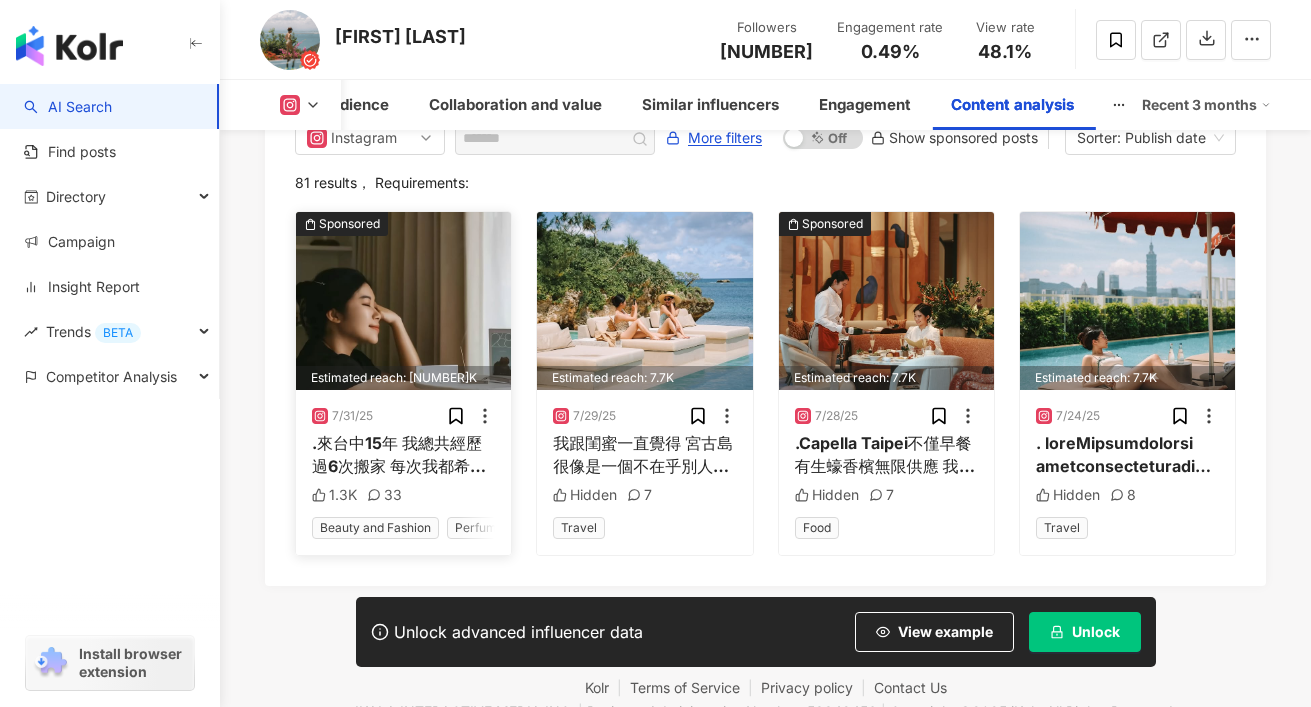click at bounding box center [403, 301] 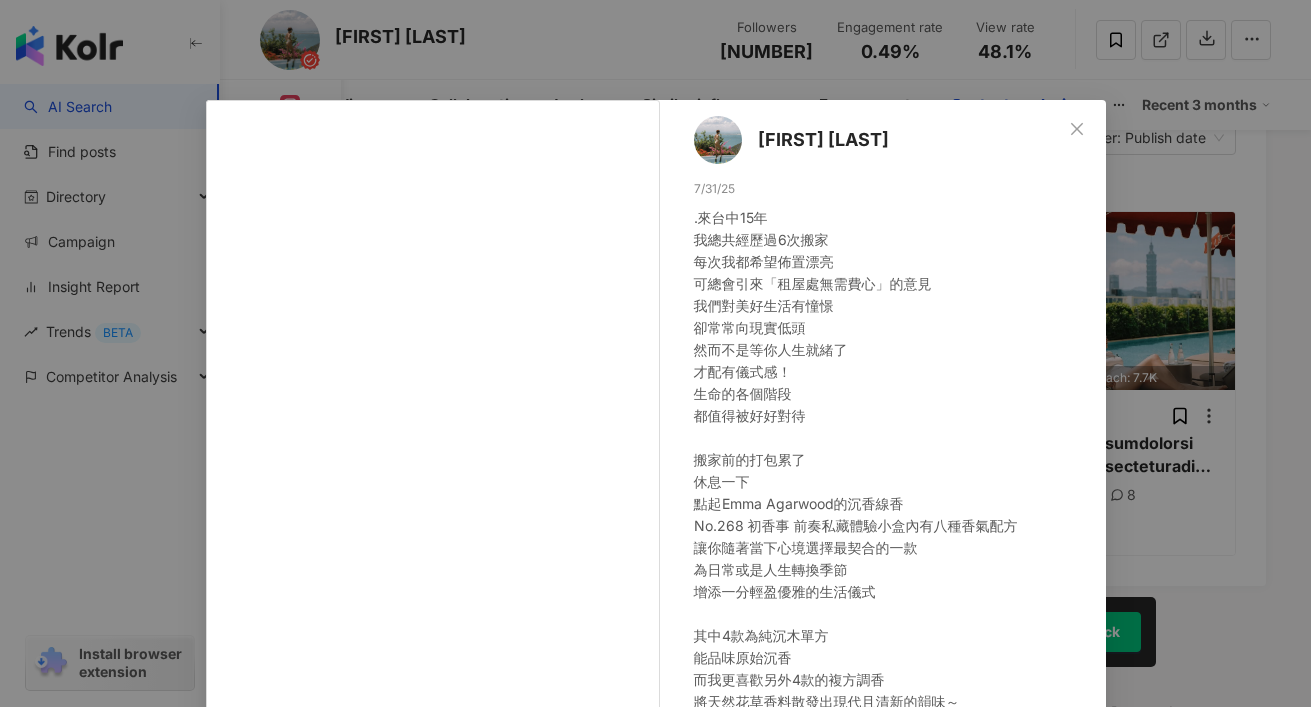 scroll, scrollTop: 153, scrollLeft: 0, axis: vertical 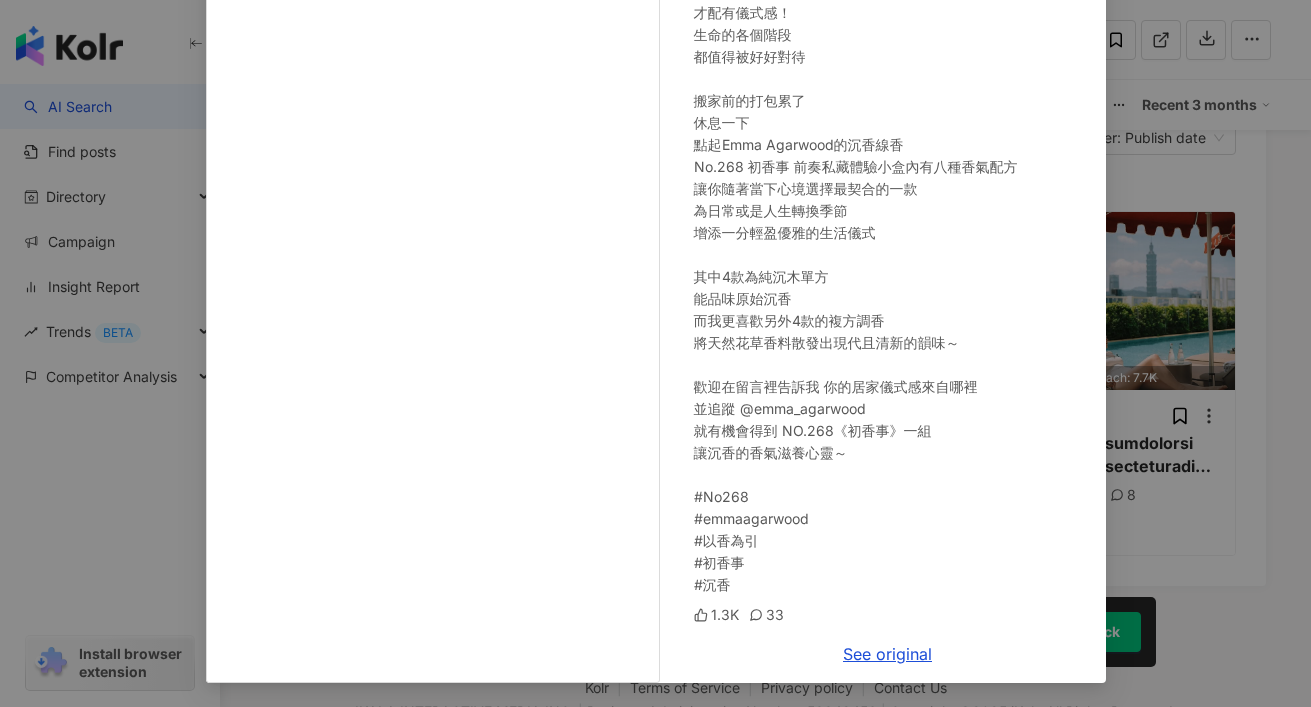 click on "[FIRST] [LAST] [MM]/[DD]/YY .
來台中15年
我總共經歷過6次搬家
每次我都希望佈置漂亮
可總會引來「租屋處無需費心」的意見
我們對美好生活有憧憬
卻常常向現實低頭
然而不是等你人生就緒了
才配有儀式感！
生命的各個階段
都值得被好好對待
搬家前的打包累了
休息一下
點起Emma Agarwood的沉香線香
No.268 初香事 前奏私藏體驗小盒內有八種香氣配方
讓你隨著當下心境選擇最契合的一款
為日常或是人生轉換季節
增添一分輕盈優雅的生活儀式
其中4款為純沉木單方
能品味原始沉香
而我更喜歡另外4款的複方調香
將天然花草香料散發出現代且清新的韻味～
歡迎在留言裡告訴我 你的居家儀式感來自哪裡
並追蹤 @emma_agarwood
就有機會得到 NO.268《初香事》一組
讓沉香的香氣滋養心靈～
#No268
#emmaagarwood
#以香為引
#初香事
#沉香 1.3K 33 See original" at bounding box center (655, 353) 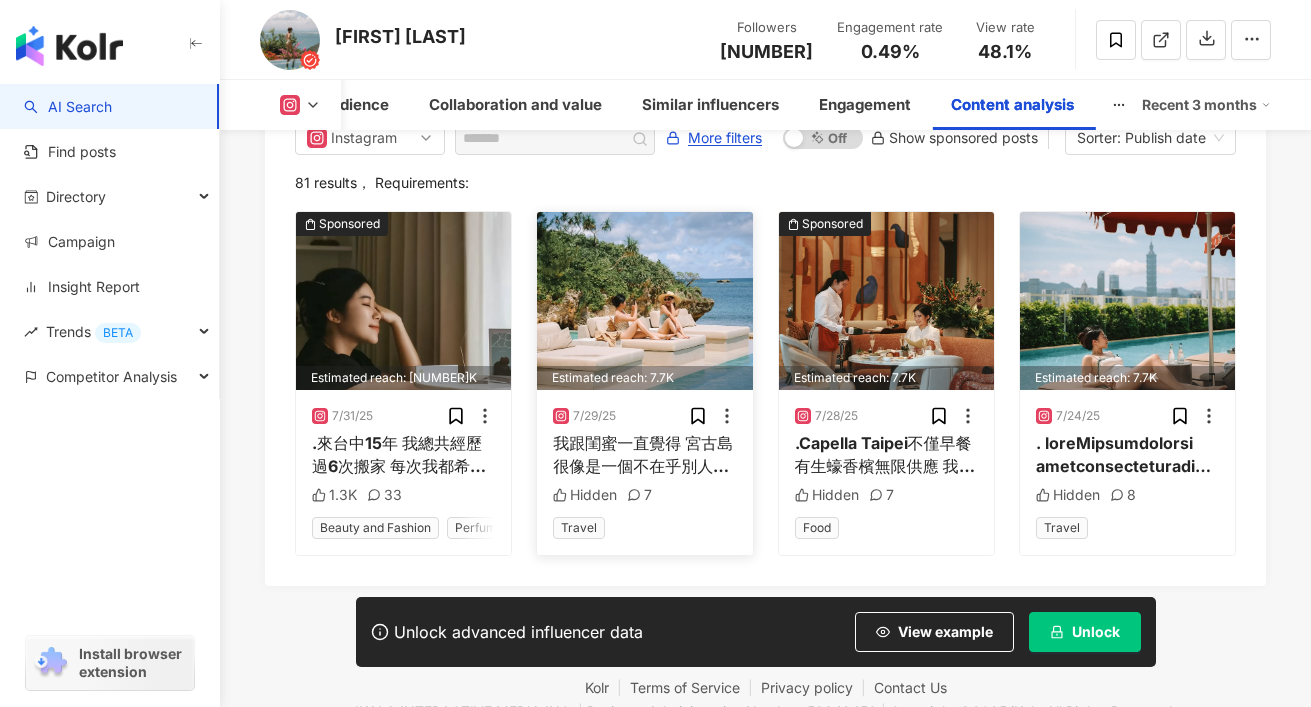 scroll, scrollTop: 6397, scrollLeft: 0, axis: vertical 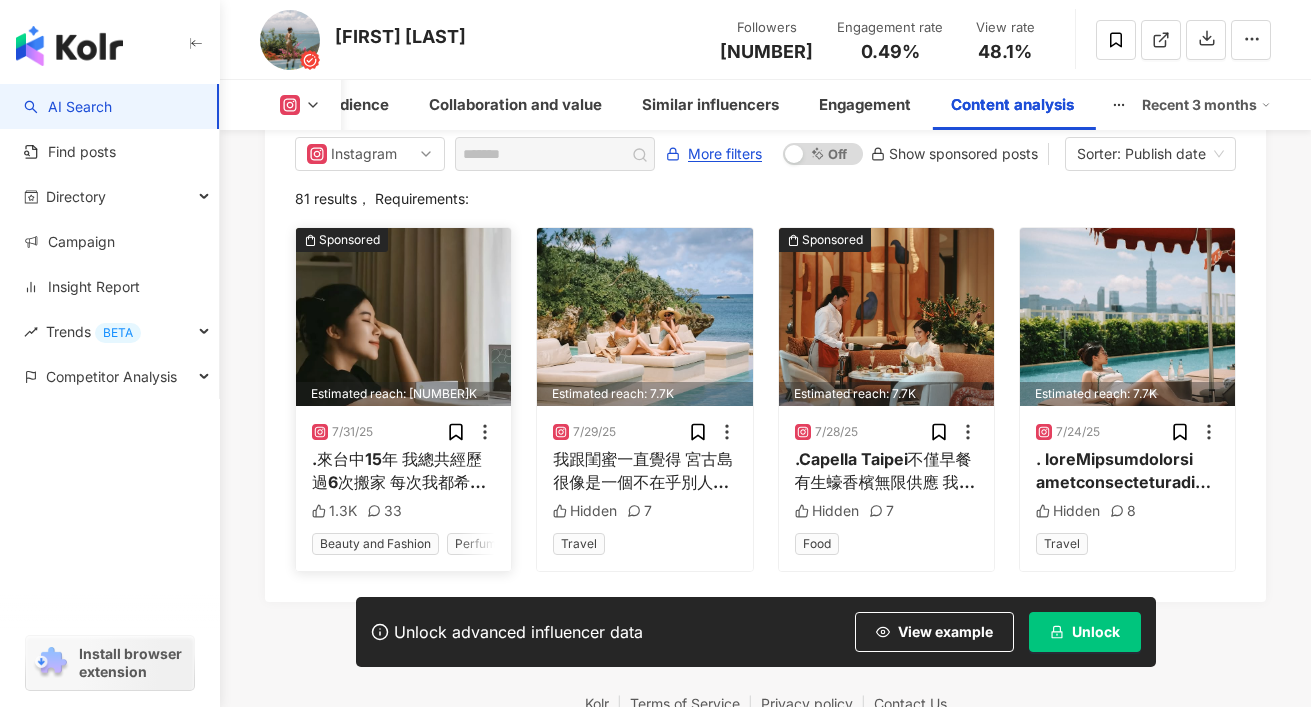 click at bounding box center [403, 317] 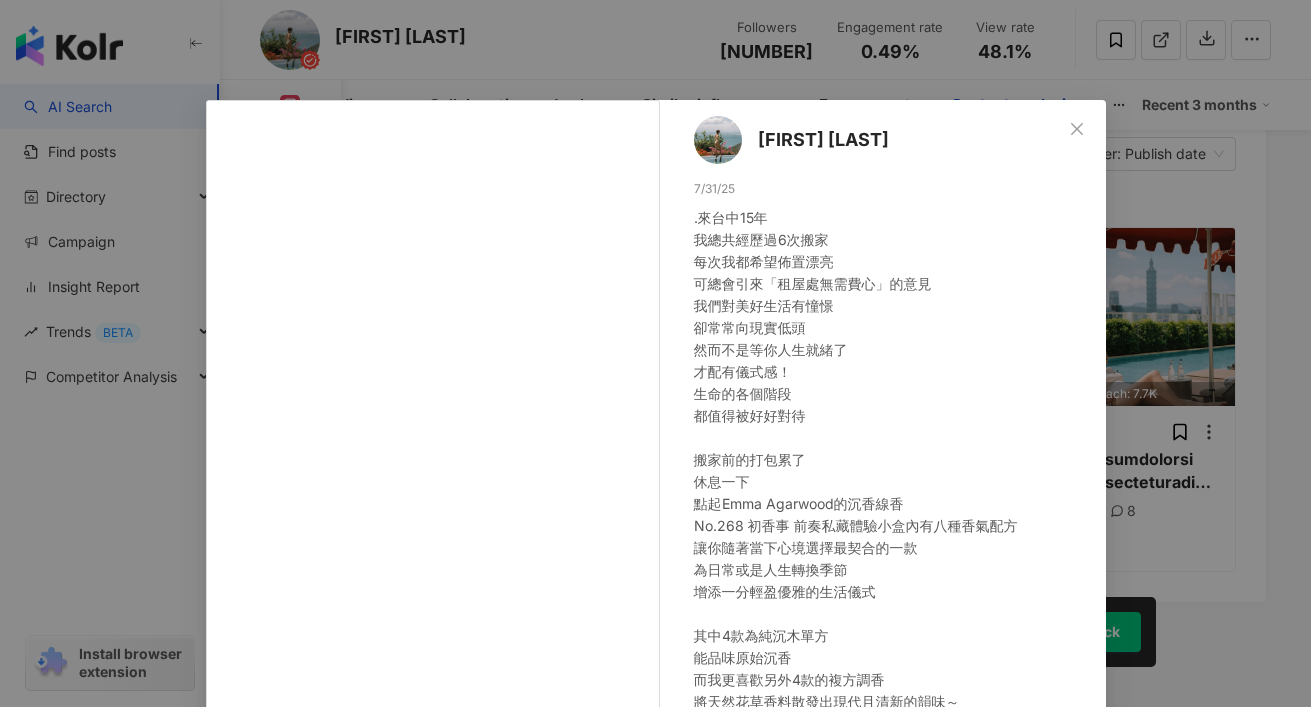 scroll, scrollTop: 153, scrollLeft: 0, axis: vertical 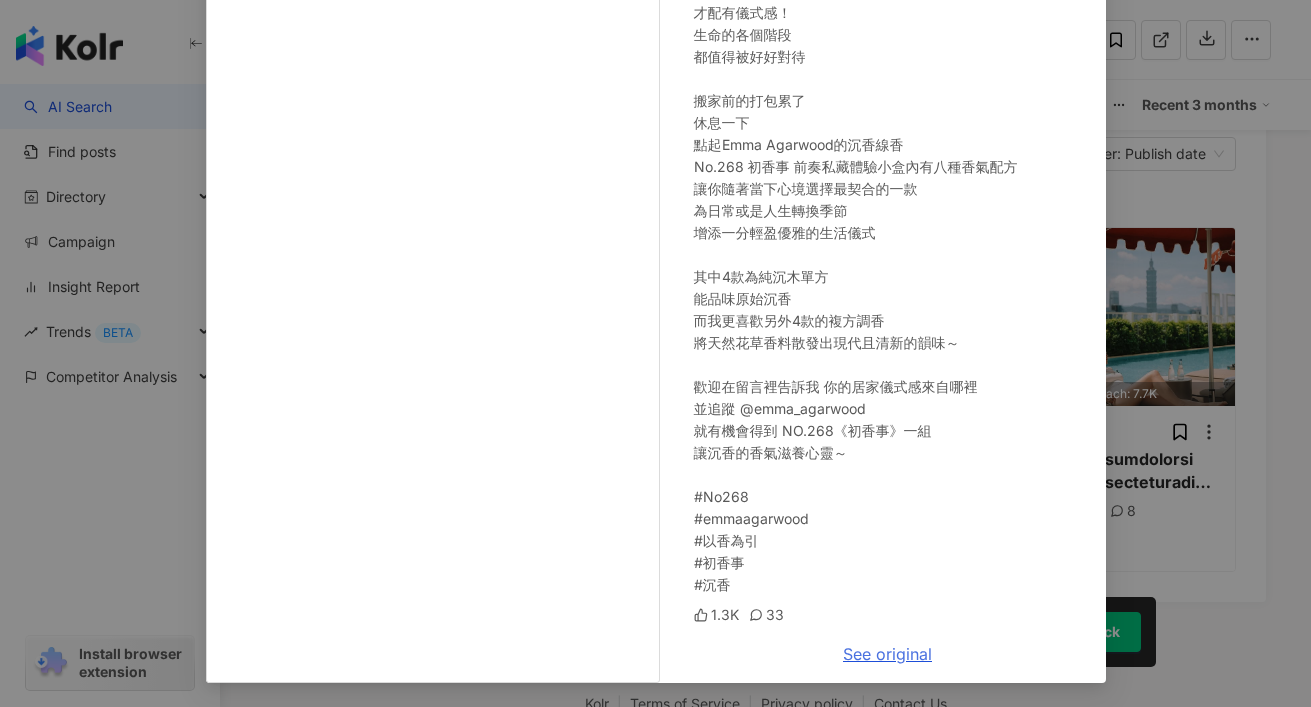 click on "See original" at bounding box center (887, 654) 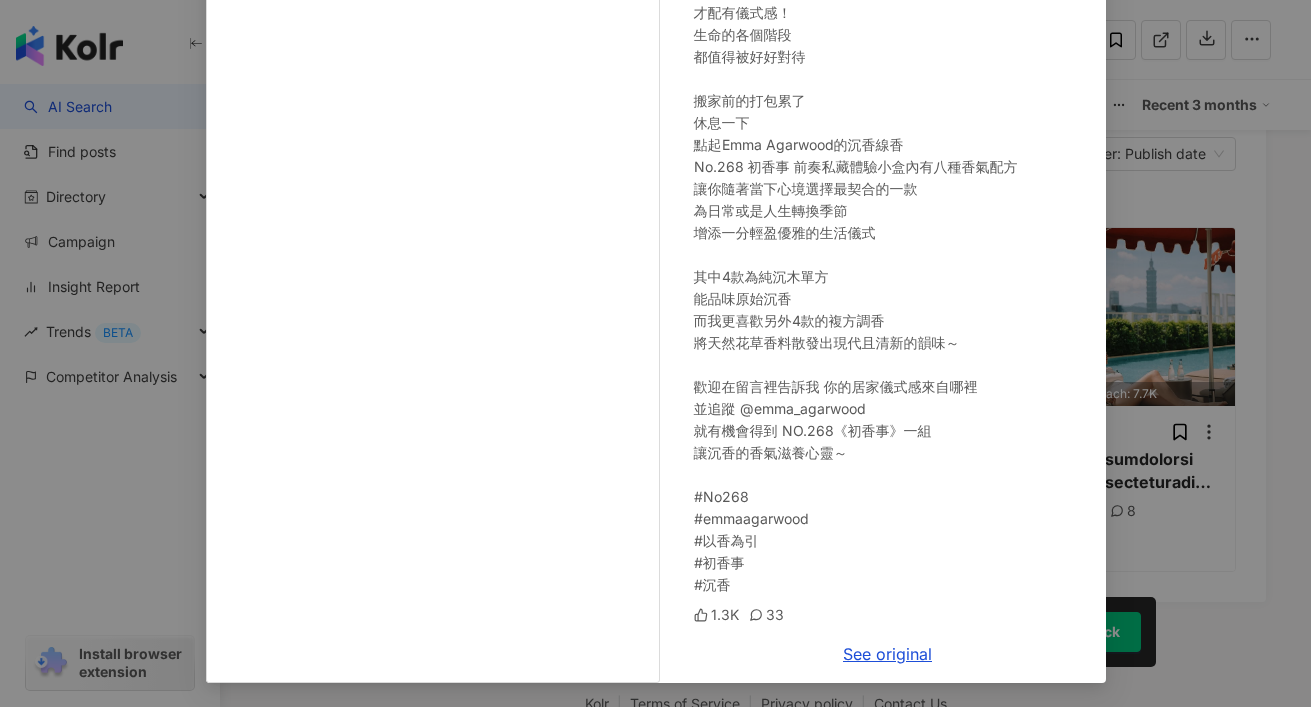 click on "[FIRST] [LAST] [MM]/[DD]/YY .
來台中15年
我總共經歷過6次搬家
每次我都希望佈置漂亮
可總會引來「租屋處無需費心」的意見
我們對美好生活有憧憬
卻常常向現實低頭
然而不是等你人生就緒了
才配有儀式感！
生命的各個階段
都值得被好好對待
搬家前的打包累了
休息一下
點起Emma Agarwood的沉香線香
No.268 初香事 前奏私藏體驗小盒內有八種香氣配方
讓你隨著當下心境選擇最契合的一款
為日常或是人生轉換季節
增添一分輕盈優雅的生活儀式
其中4款為純沉木單方
能品味原始沉香
而我更喜歡另外4款的複方調香
將天然花草香料散發出現代且清新的韻味～
歡迎在留言裡告訴我 你的居家儀式感來自哪裡
並追蹤 @emma_agarwood
就有機會得到 NO.268《初香事》一組
讓沉香的香氣滋養心靈～
#No268
#emmaagarwood
#以香為引
#初香事
#沉香 1.3K 33 See original" at bounding box center (655, 353) 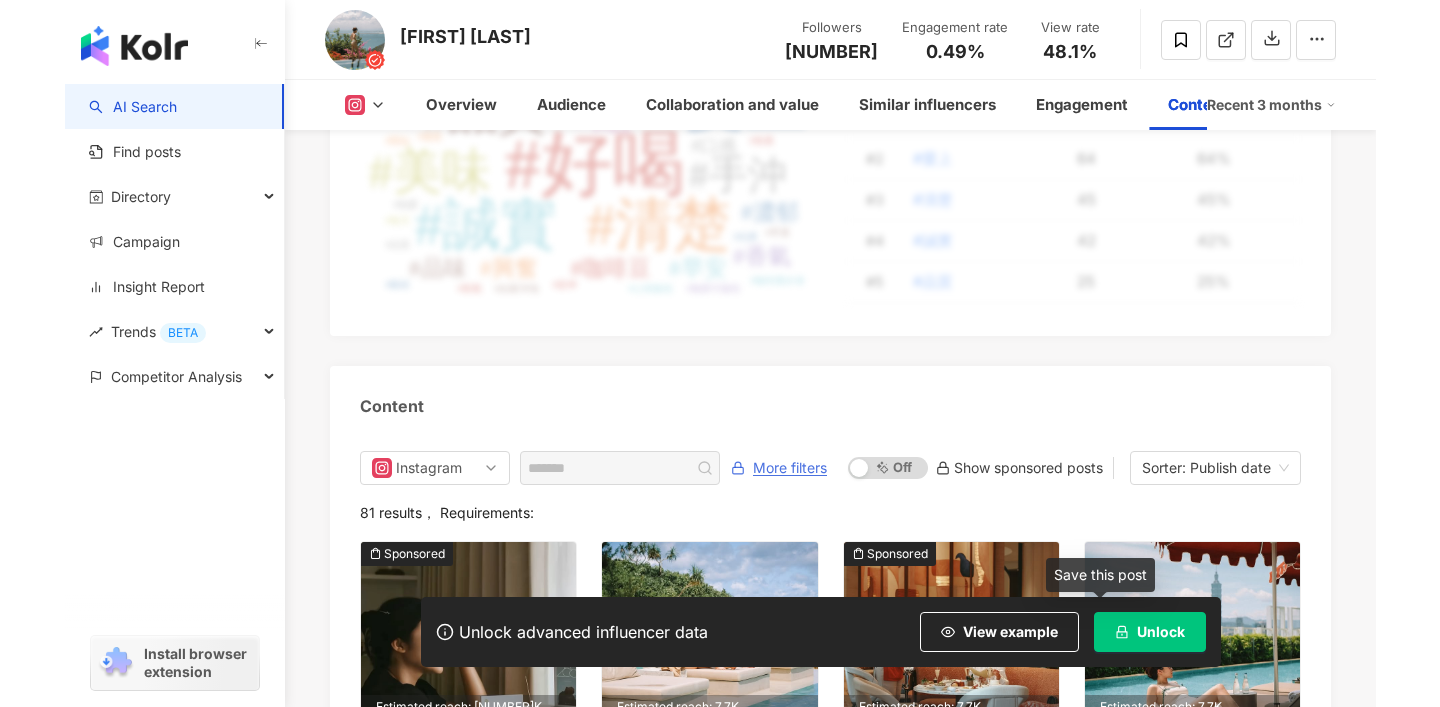 scroll, scrollTop: 6415, scrollLeft: 0, axis: vertical 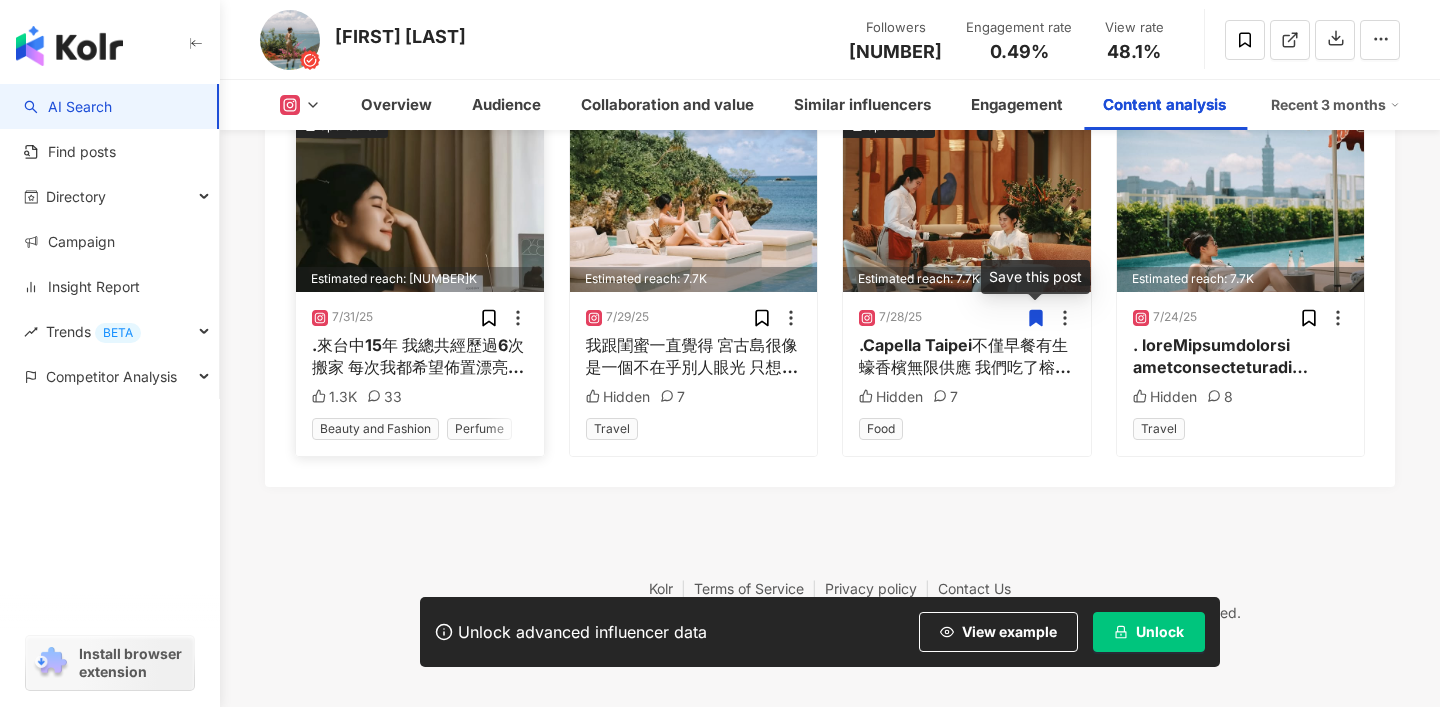 click on "Estimated reach: [NUMBER]K" at bounding box center (420, 279) 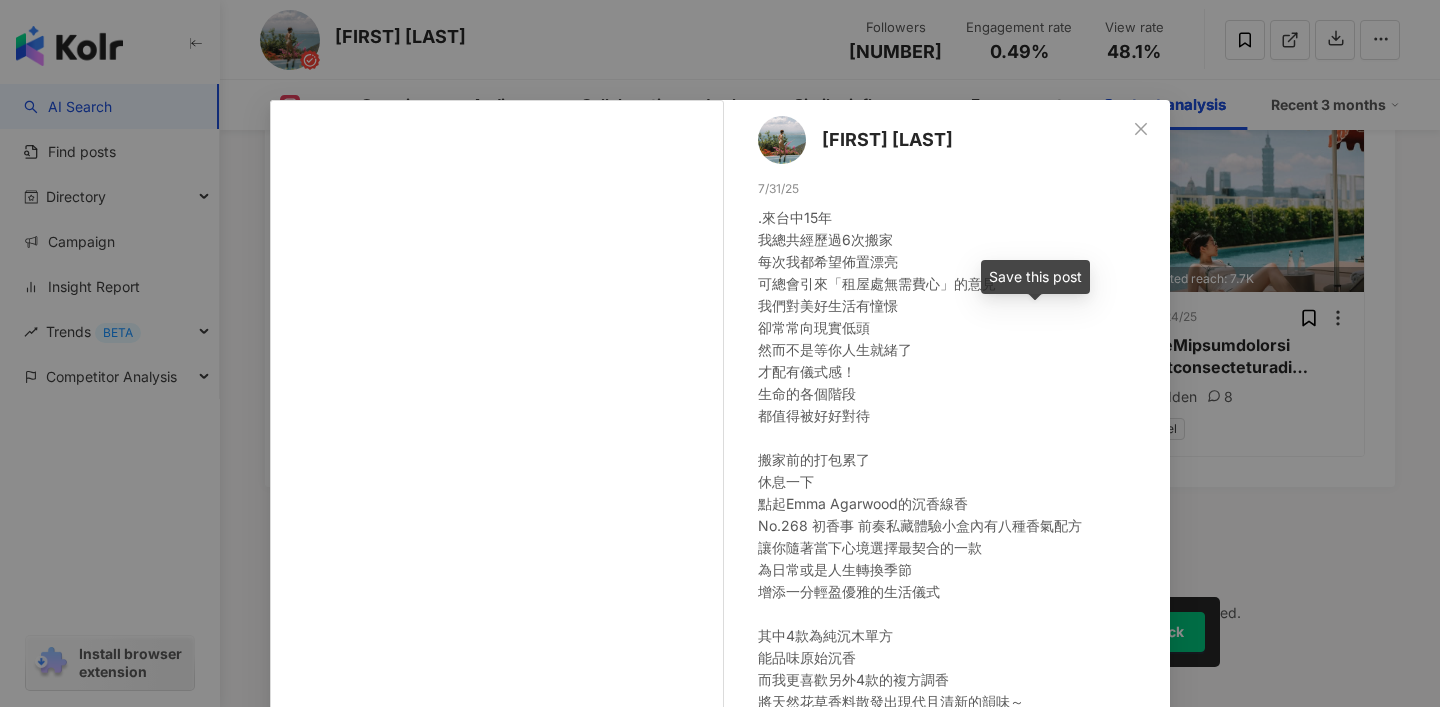 click on ".來台中15年
我總共經歷過6次搬家
每次我都希望佈置漂亮
可總會引來「租屋處無需費心」的意見
我們對美好生活有憧憬
卻常常向現實低頭
然而不是等你人生就緒了
才配有儀式感！
生命的各個階段
都值得被好好對待
搬家前的打包累了
休息一下
點起Emma Agarwood的沉香線香
No.268 初香事 前奏私藏體驗小盒內有八種香氣配方
讓你隨著當下心境選擇最契合的一款
為日常或是人生轉換季節
增添一分輕盈優雅的生活儀式
其中4款為純沉木單方
能品味原始沉香
而我更喜歡另外4款的複方調香
將天然花草香料散發出現代且清新的韻味～
歡迎在留言裡告訴我 你的居家儀式感來自哪裡
並追蹤 @emma_agarwood
就有機會得到 NO.268《初香事》一組
讓沉香的香氣滋養心靈～
#No268
#emmaagarwood
#以香為引
#初香事
#沉香" at bounding box center [956, 581] 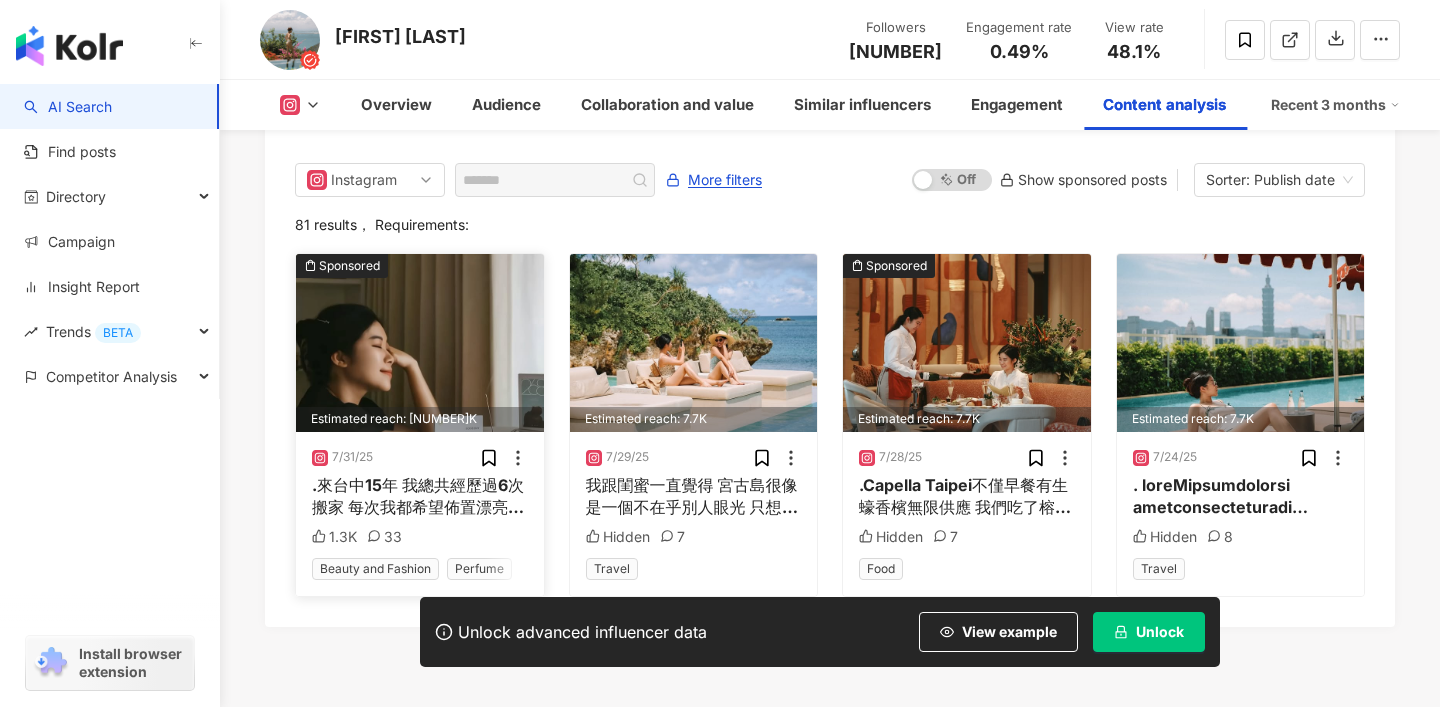 scroll, scrollTop: 6271, scrollLeft: 0, axis: vertical 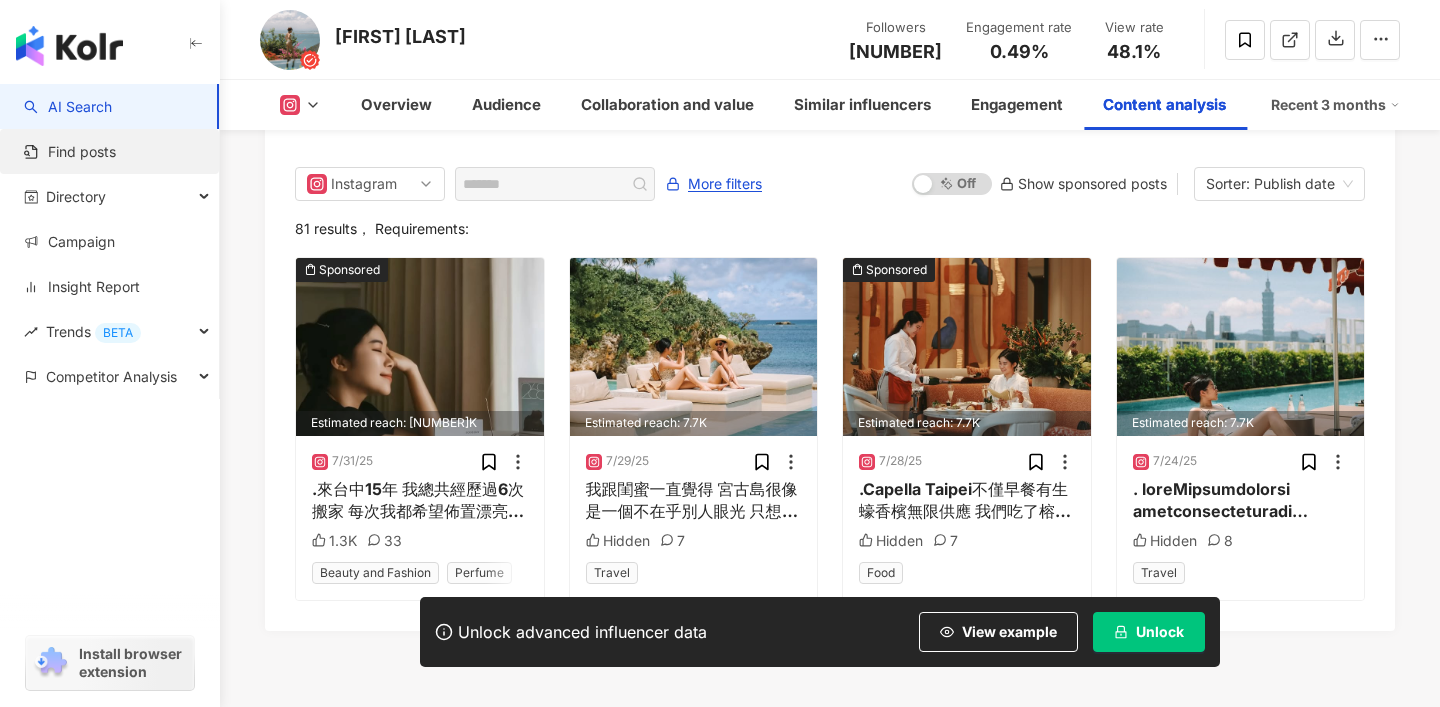 click on "Find posts" at bounding box center (70, 152) 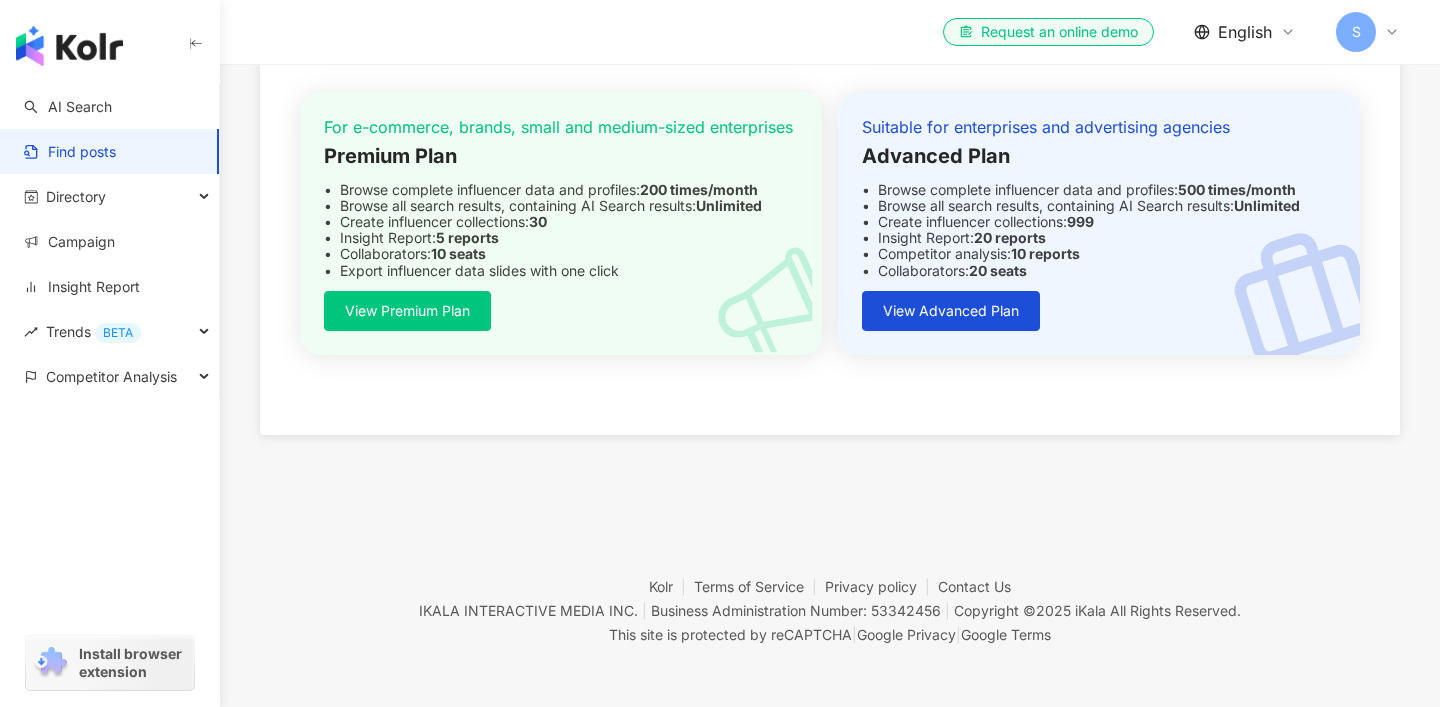 scroll, scrollTop: 0, scrollLeft: 0, axis: both 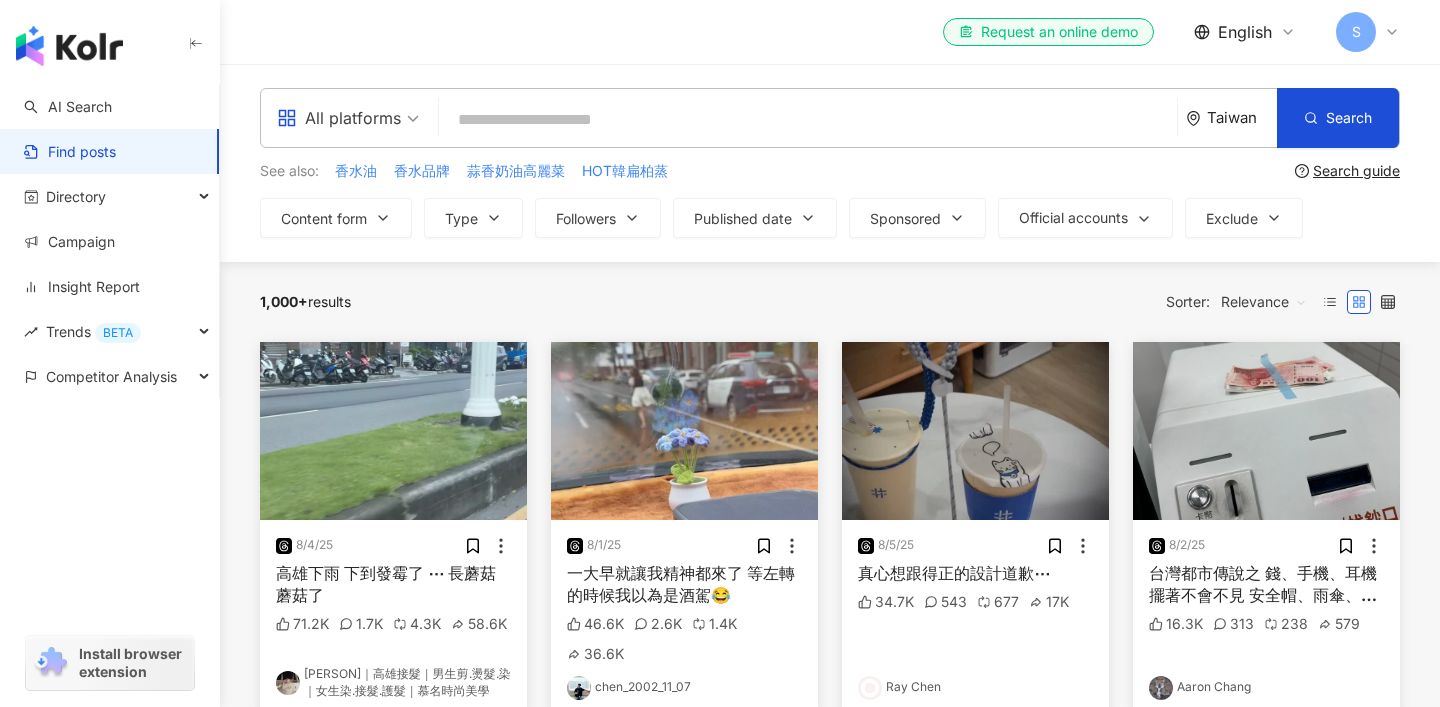 click at bounding box center (808, 119) 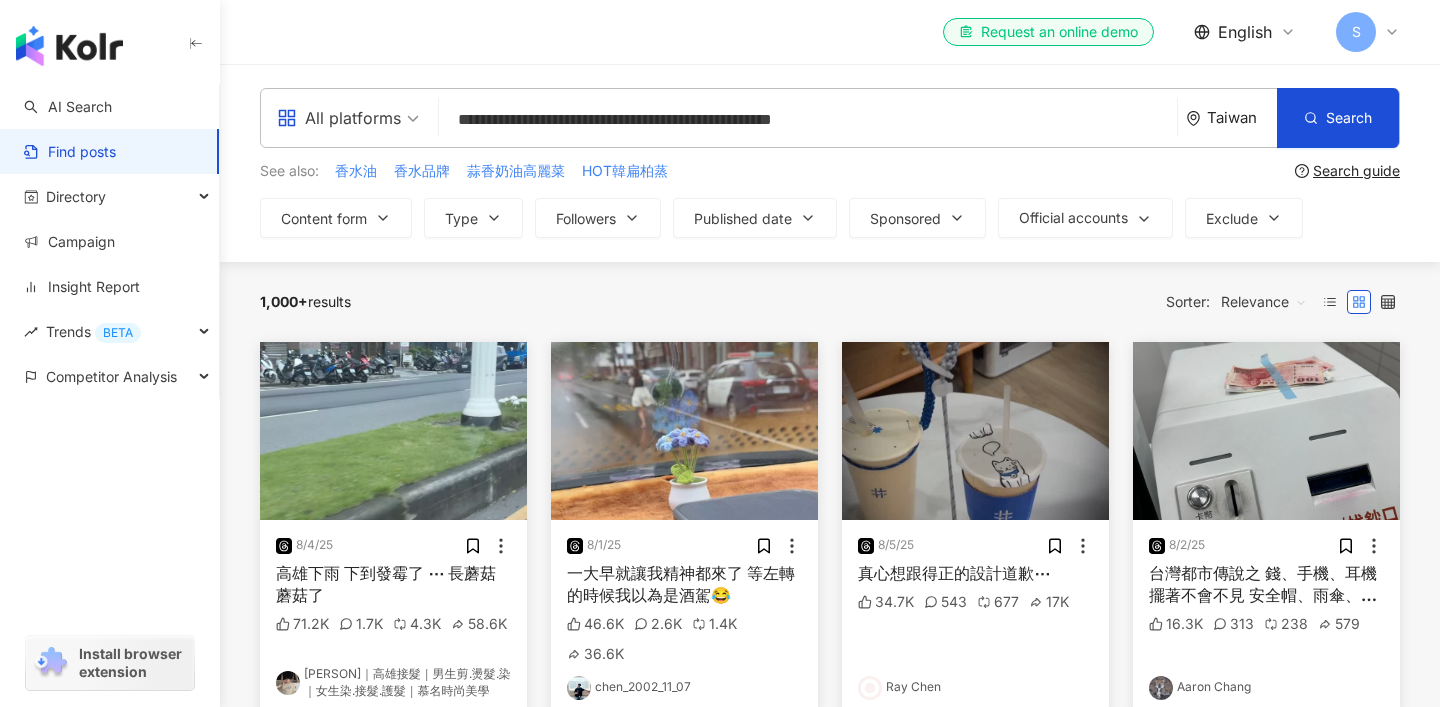 type on "**********" 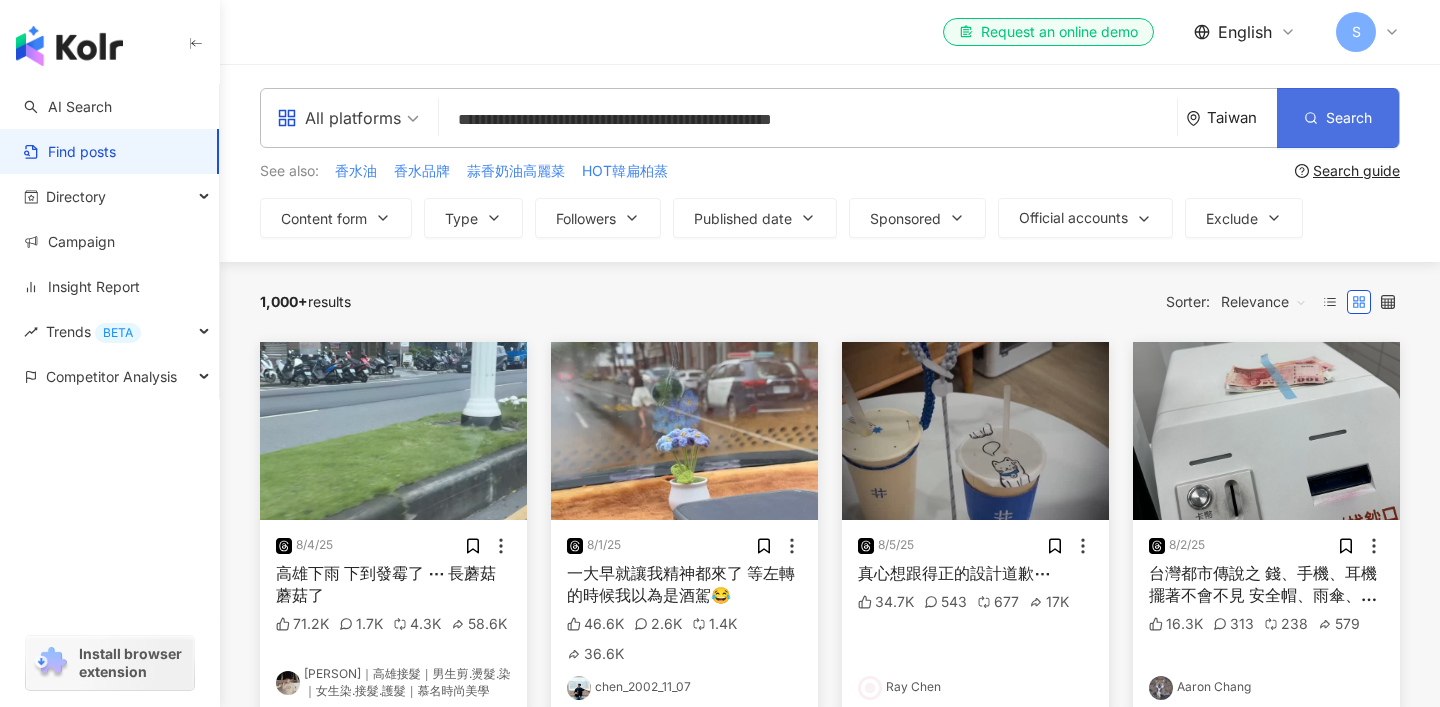 click on "Search" at bounding box center [1349, 118] 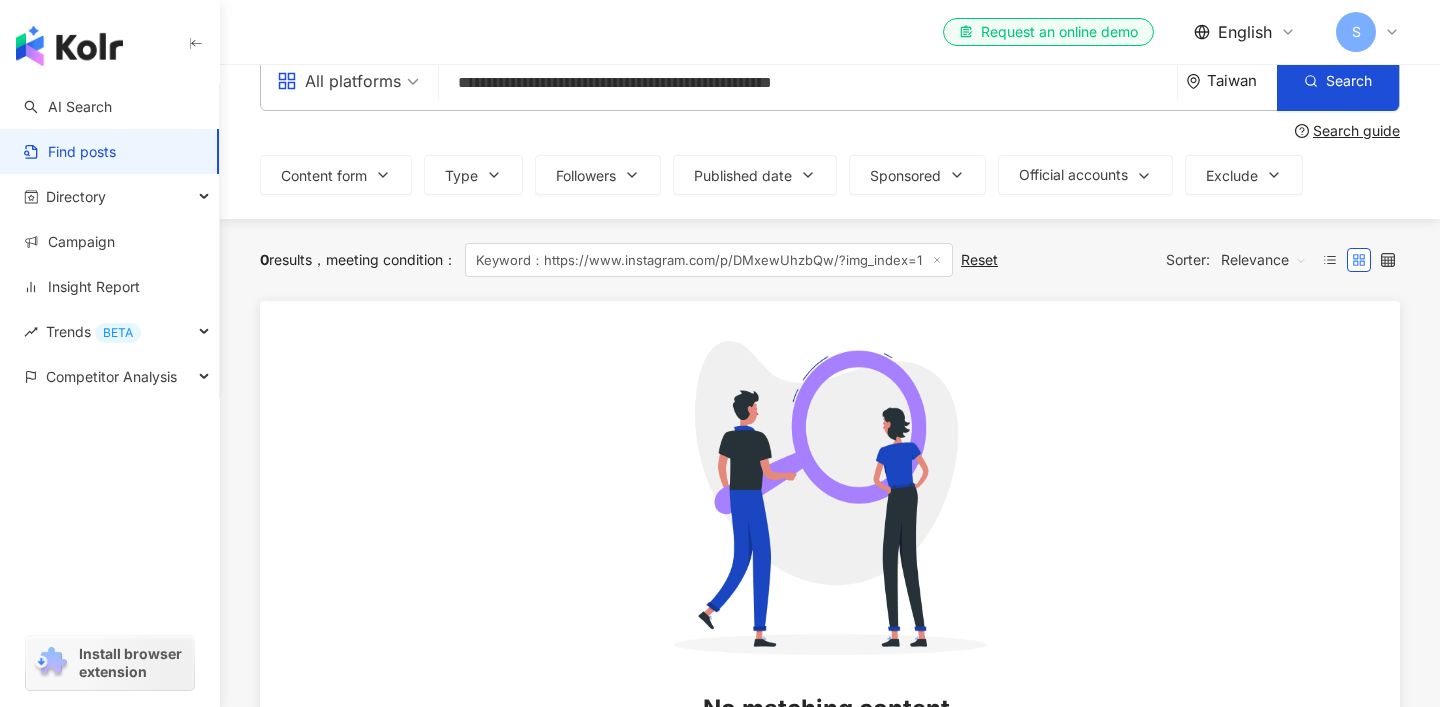 scroll, scrollTop: 0, scrollLeft: 0, axis: both 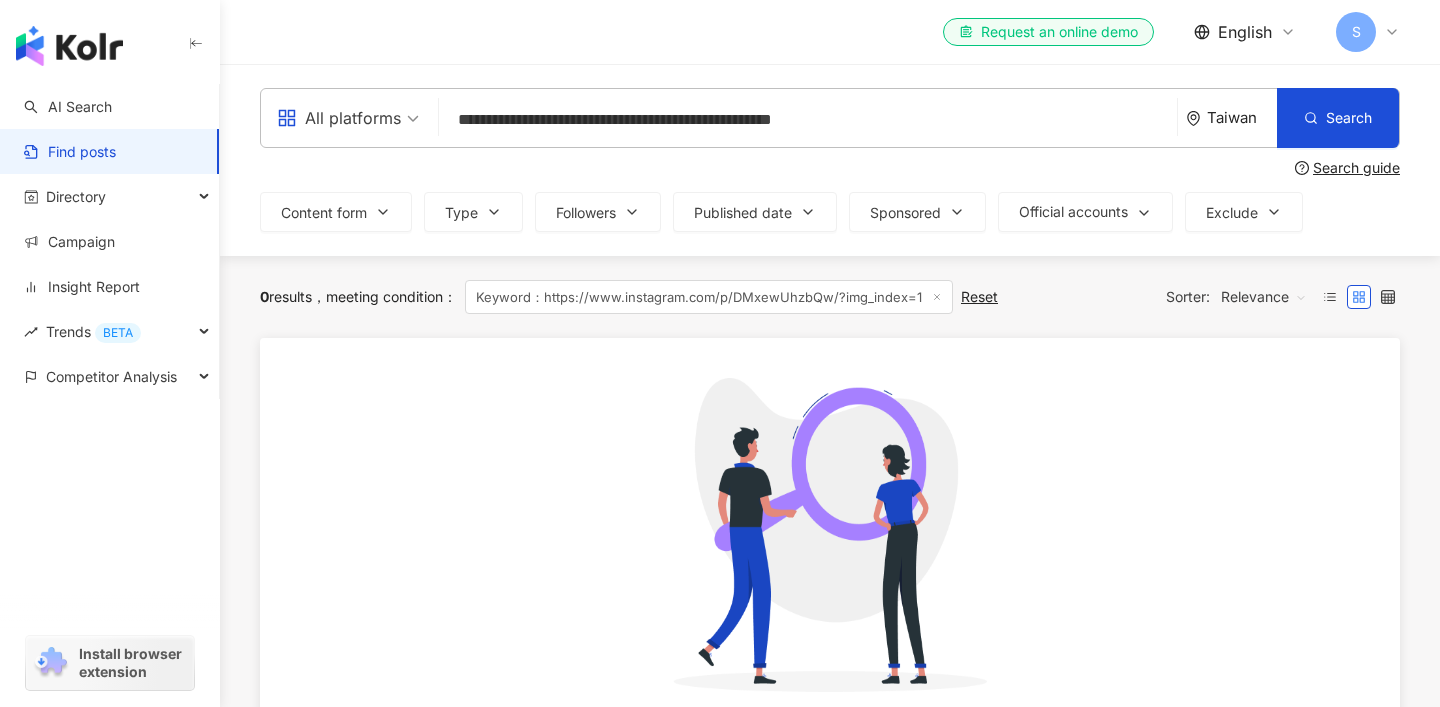 click on "Reset" at bounding box center (979, 297) 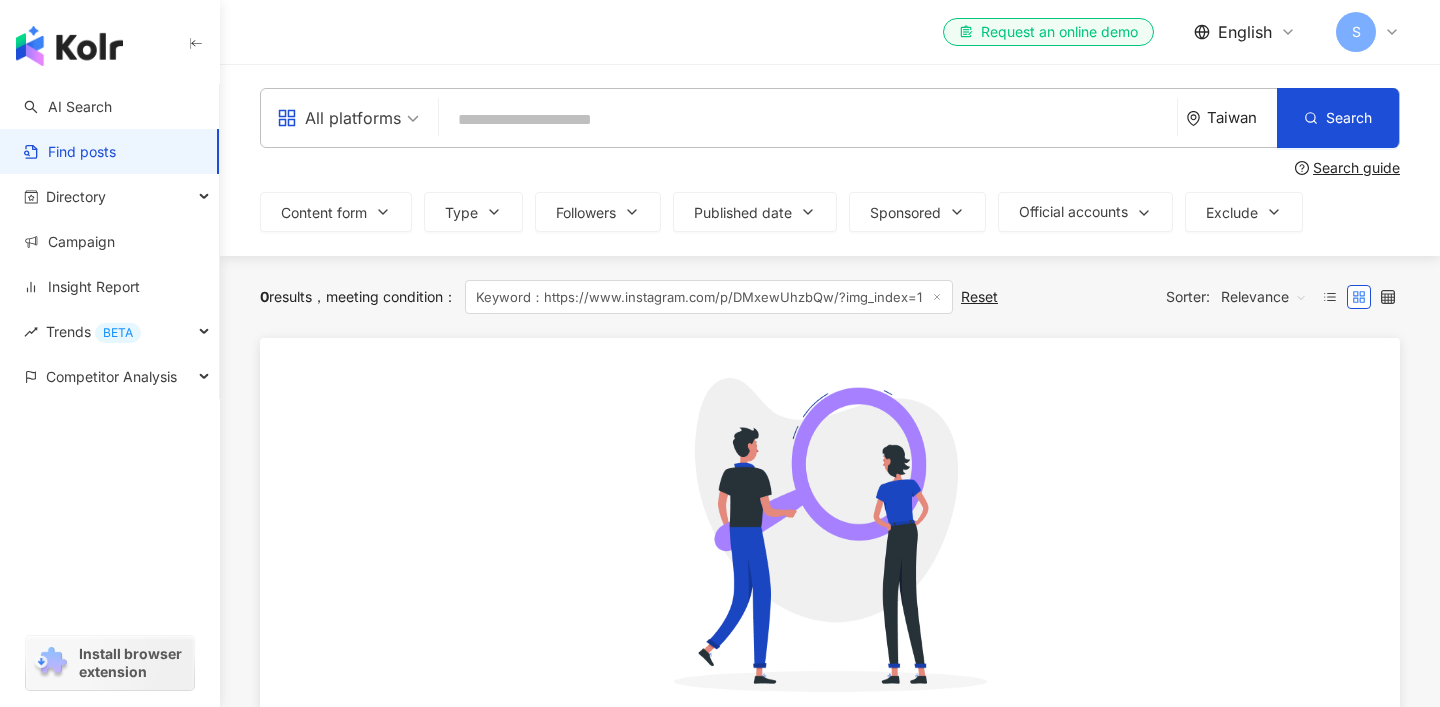 click at bounding box center (808, 119) 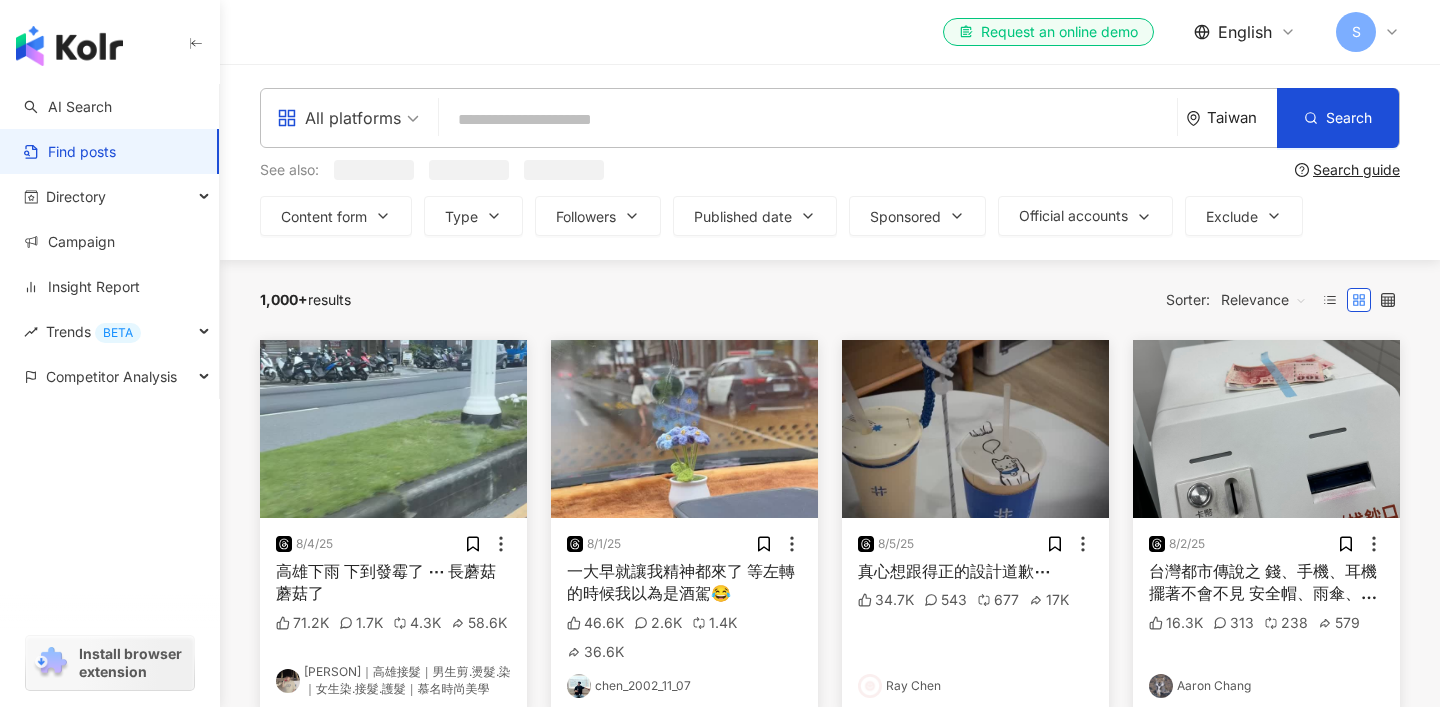 click at bounding box center [808, 119] 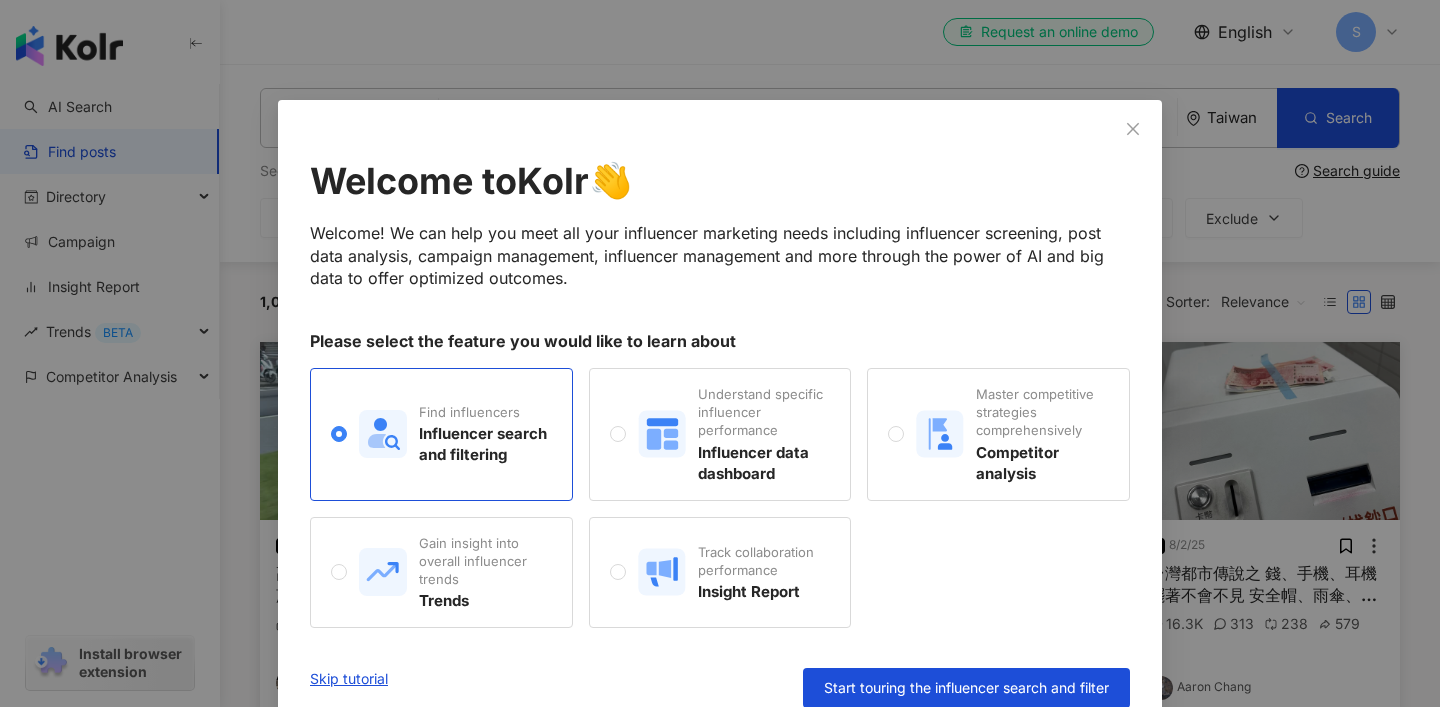 scroll, scrollTop: 25, scrollLeft: 0, axis: vertical 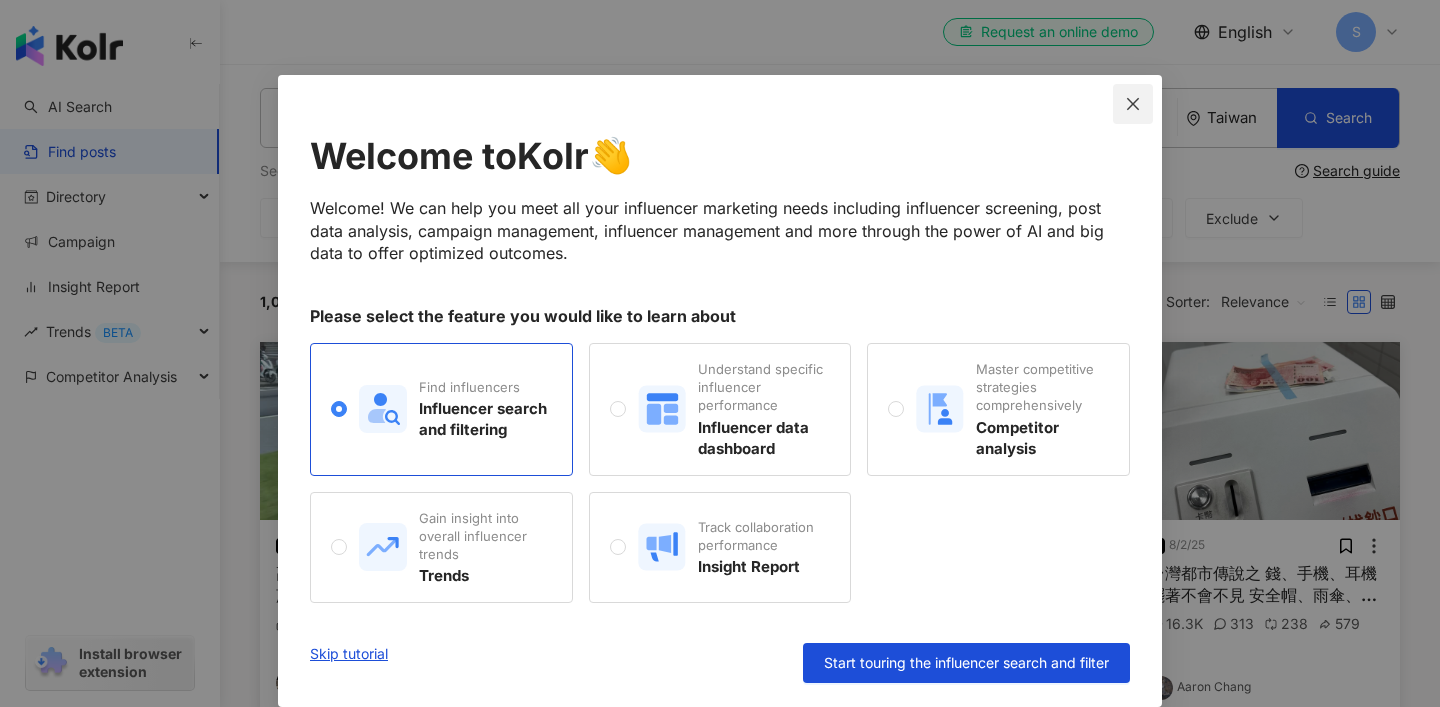 click 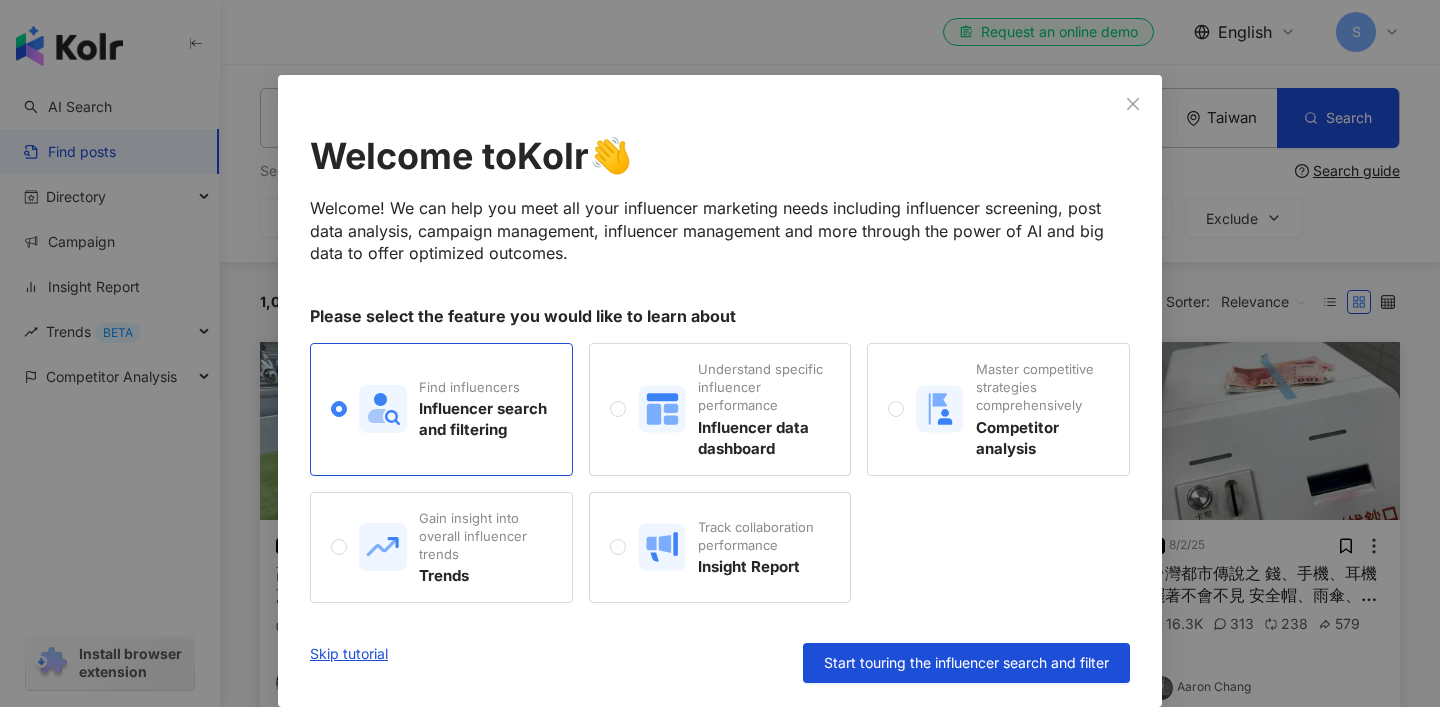 scroll, scrollTop: 0, scrollLeft: 0, axis: both 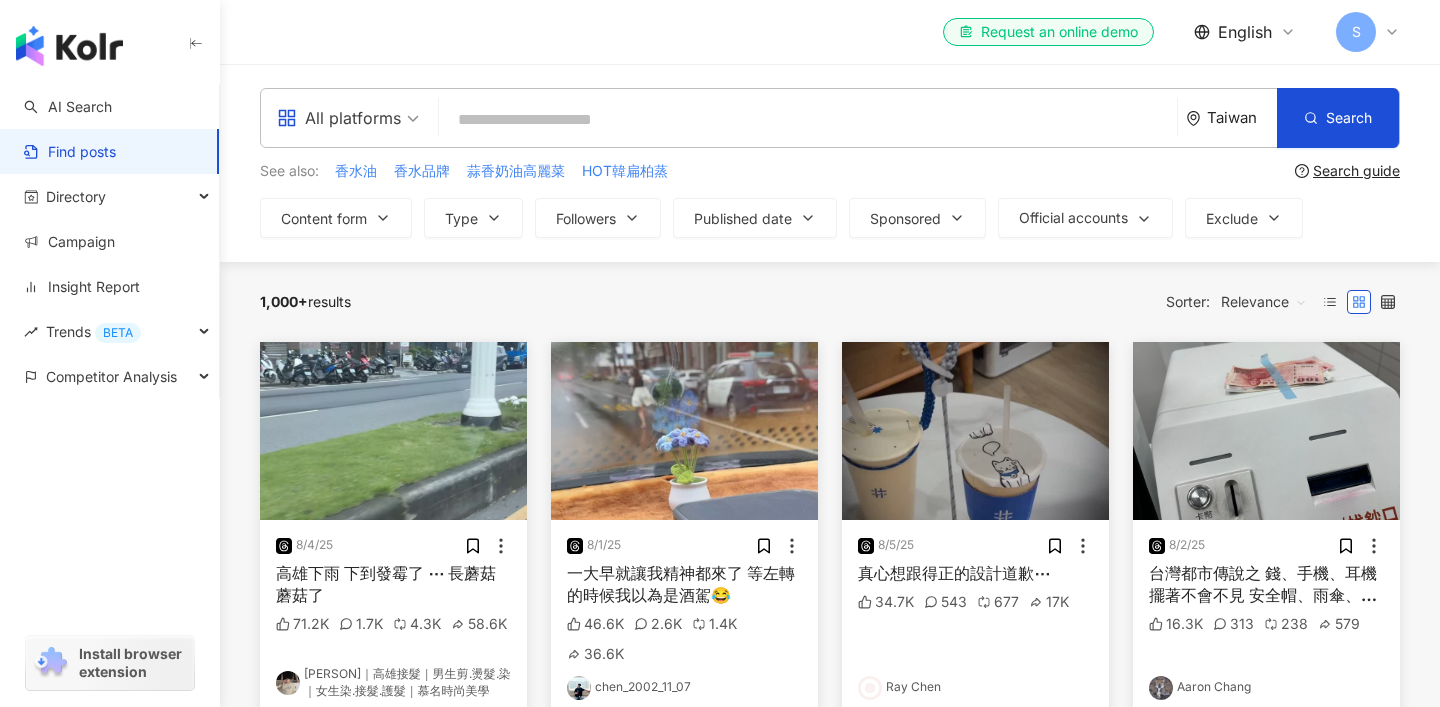 paste on "**********" 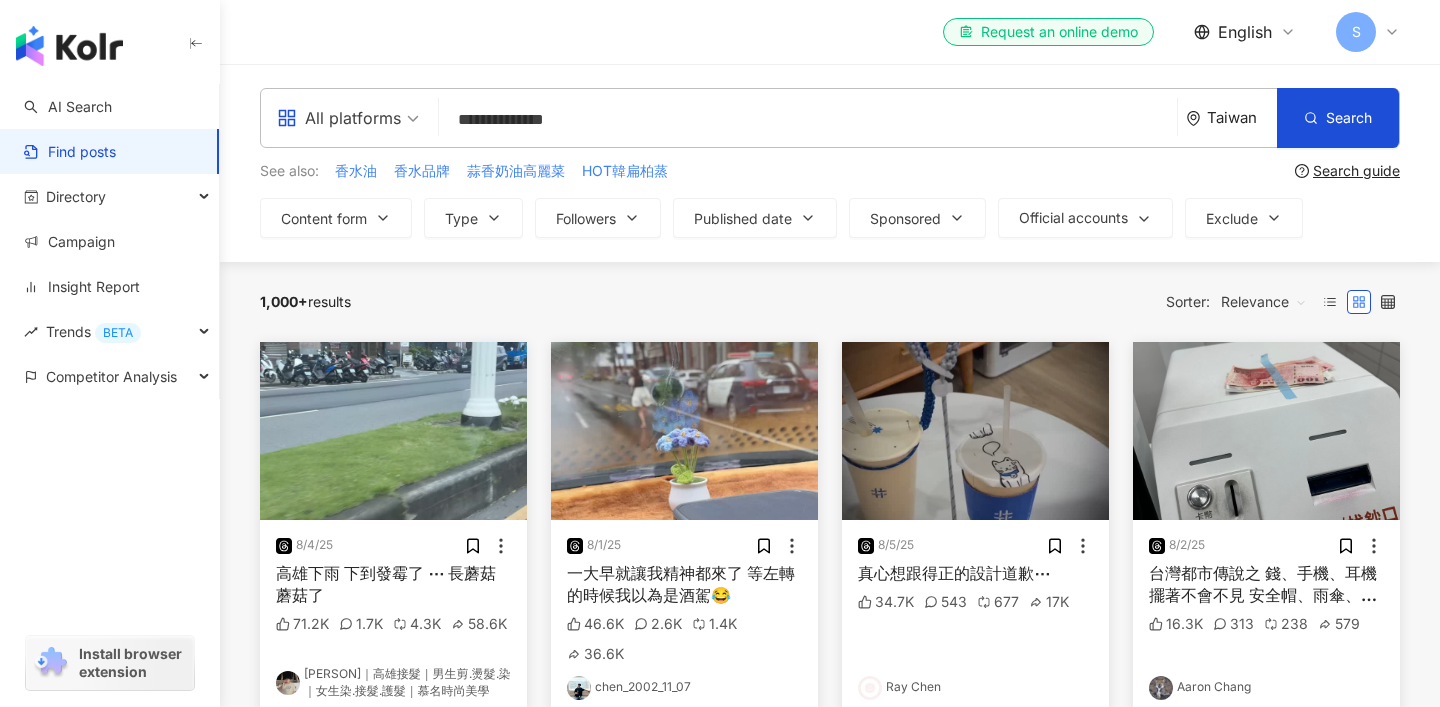 type on "**********" 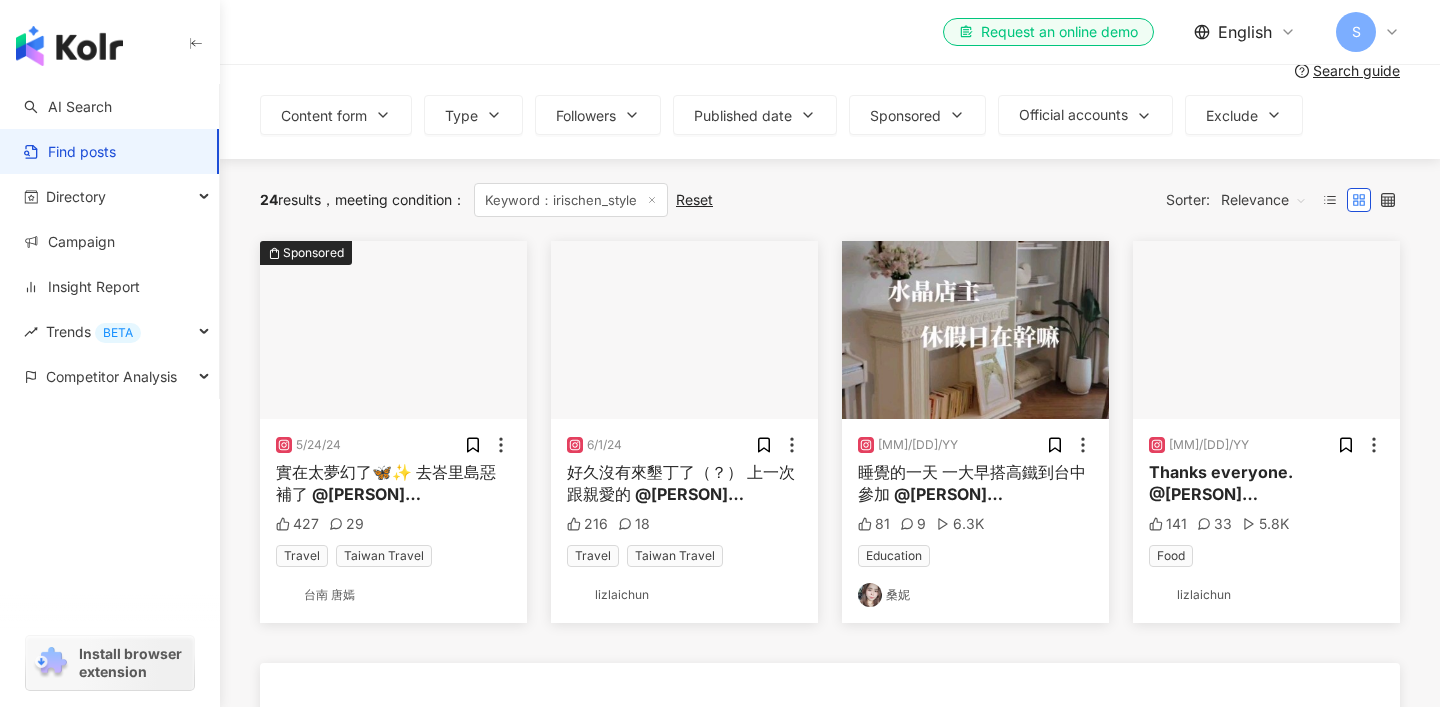 scroll, scrollTop: 0, scrollLeft: 0, axis: both 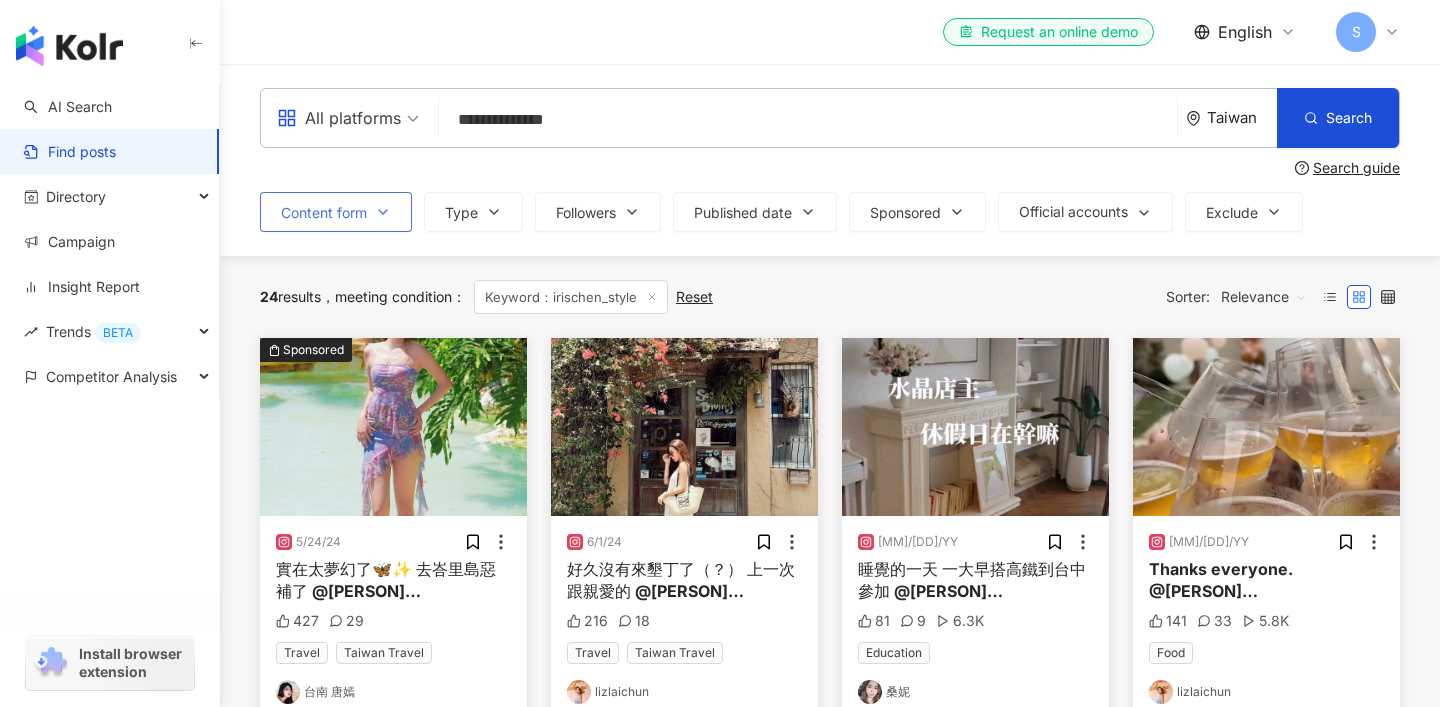 click on "Content form" at bounding box center [324, 213] 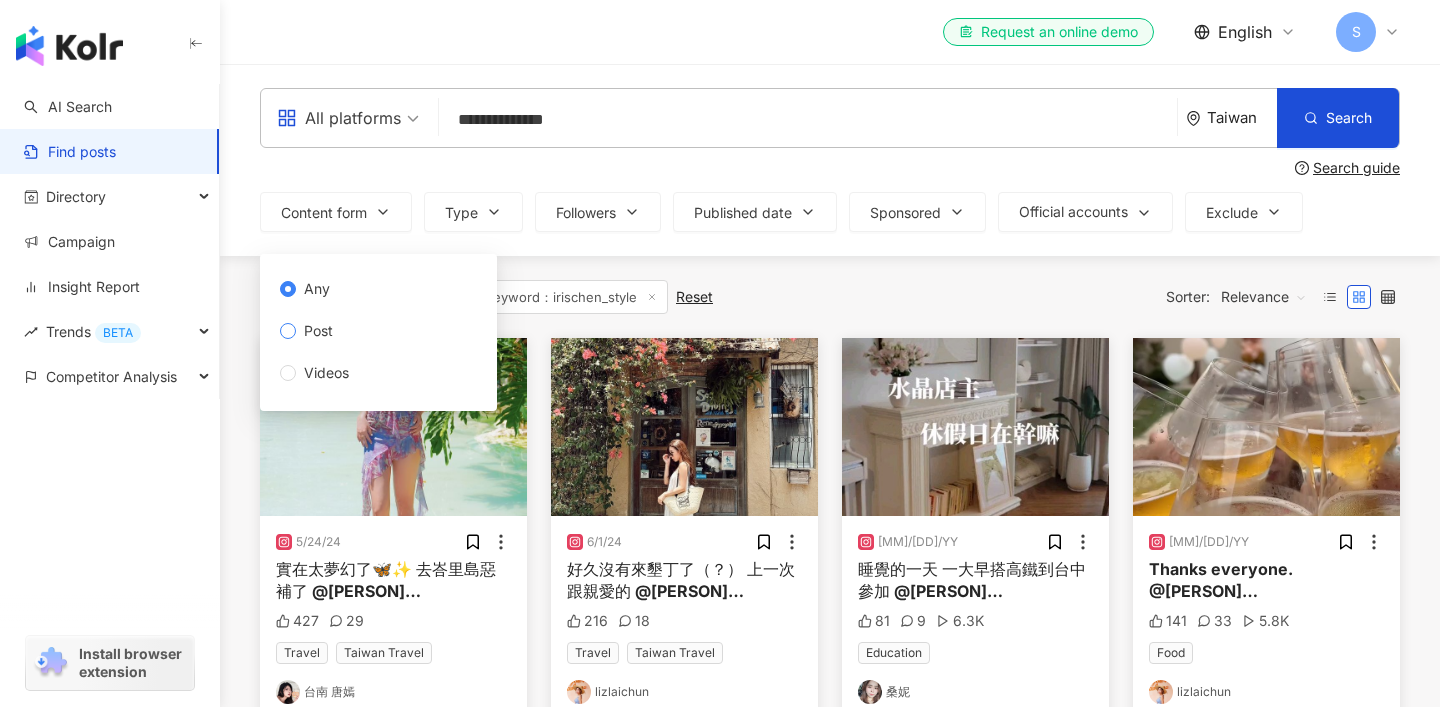 click on "Post" at bounding box center [318, 331] 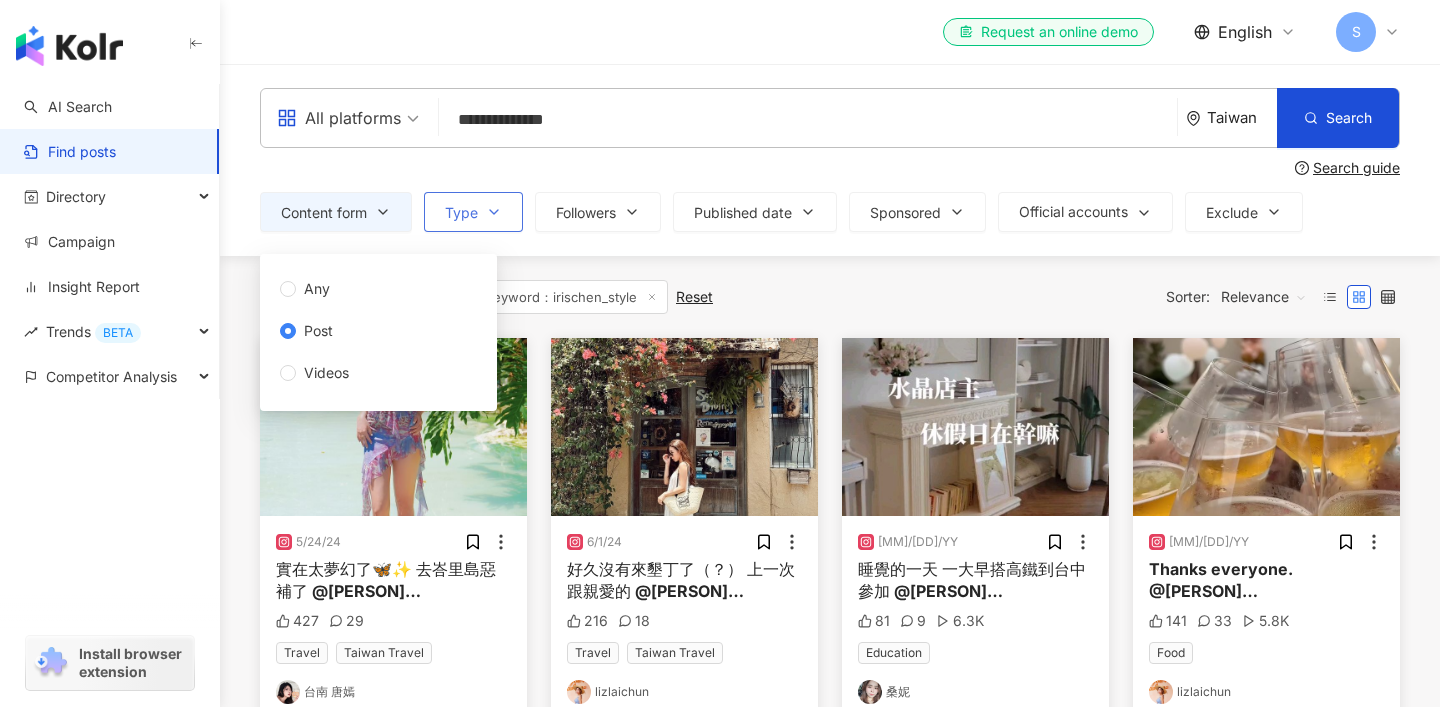 click 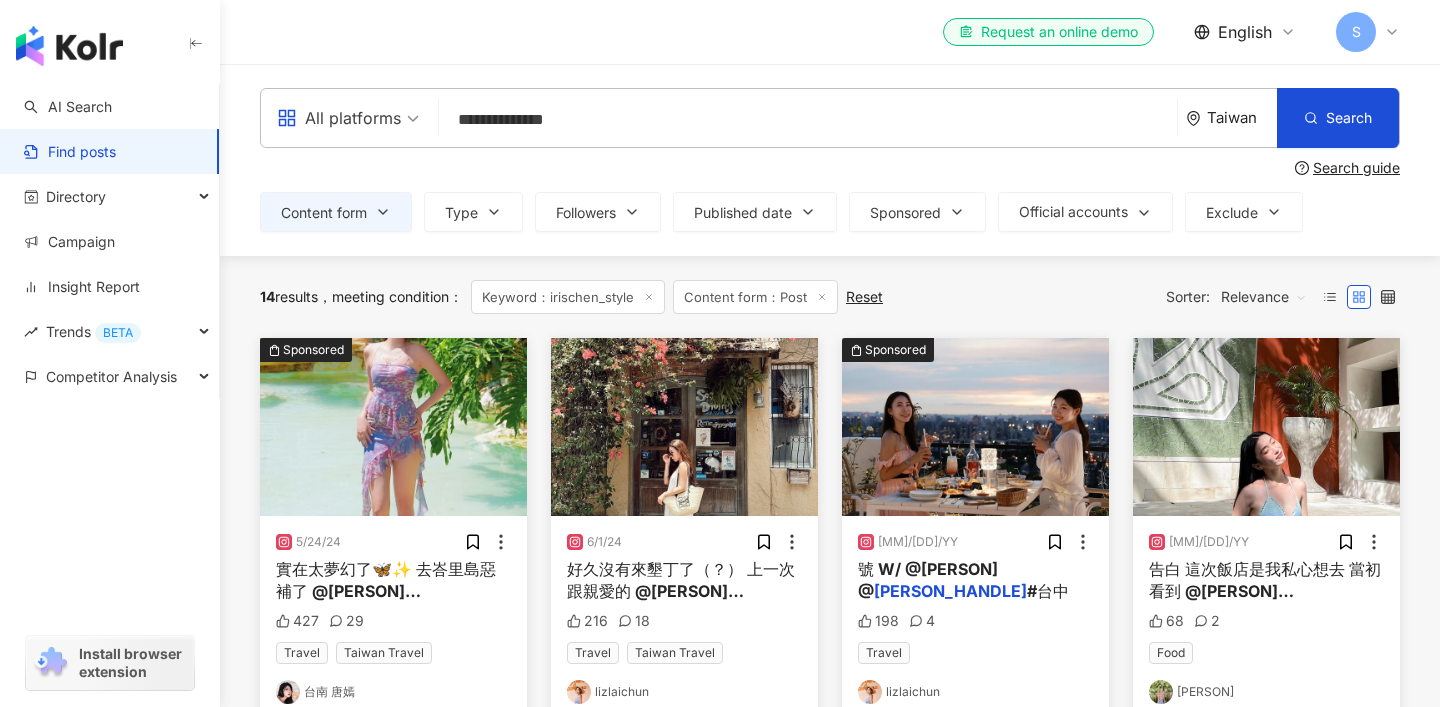 click on "**********" at bounding box center [830, 160] 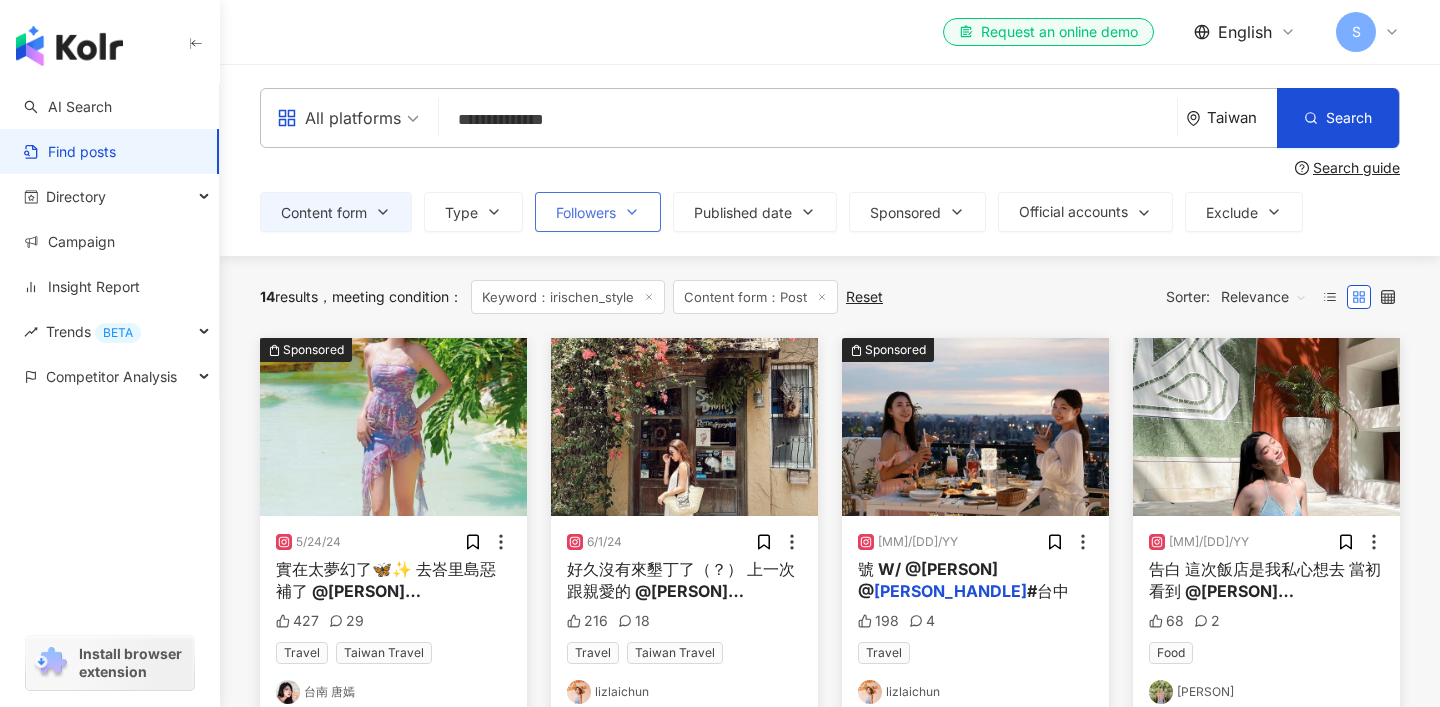 click on "Followers" at bounding box center [598, 212] 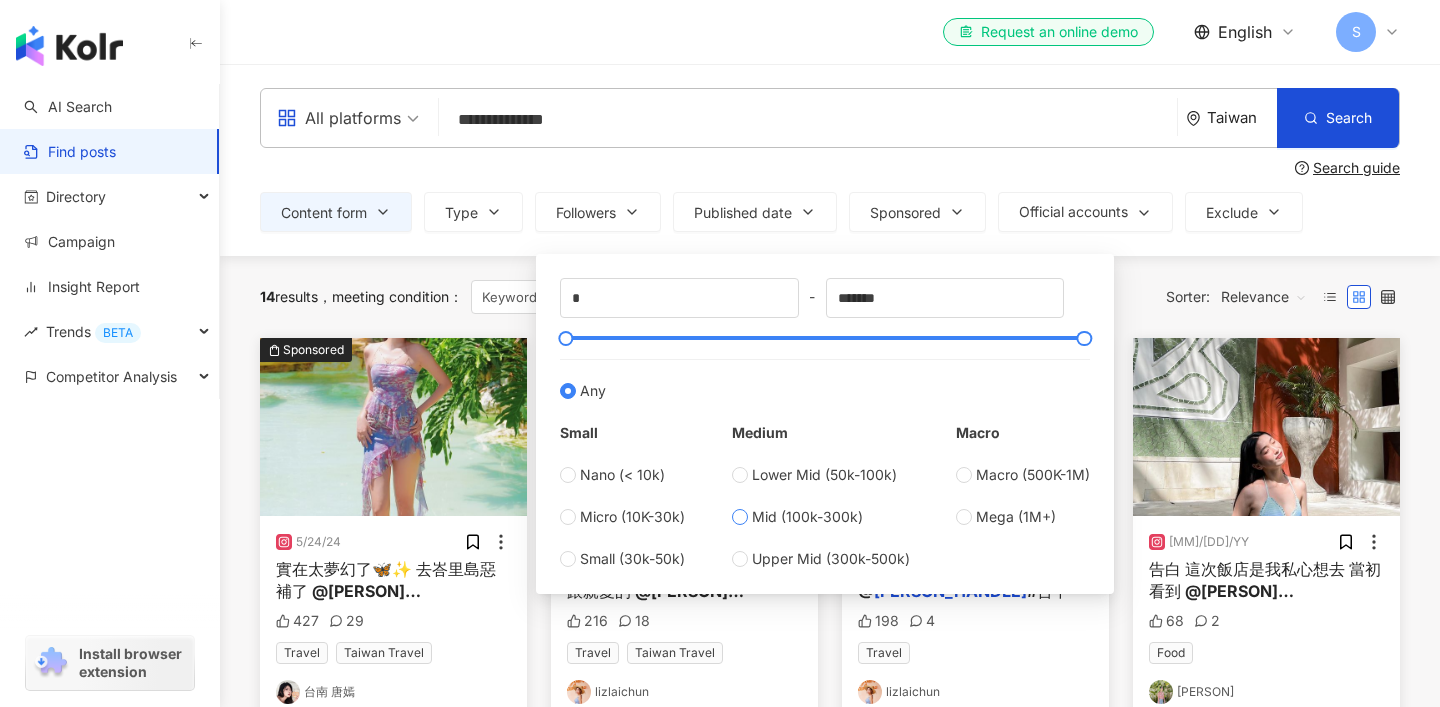 click on "Mid (100k-300k)" at bounding box center [807, 517] 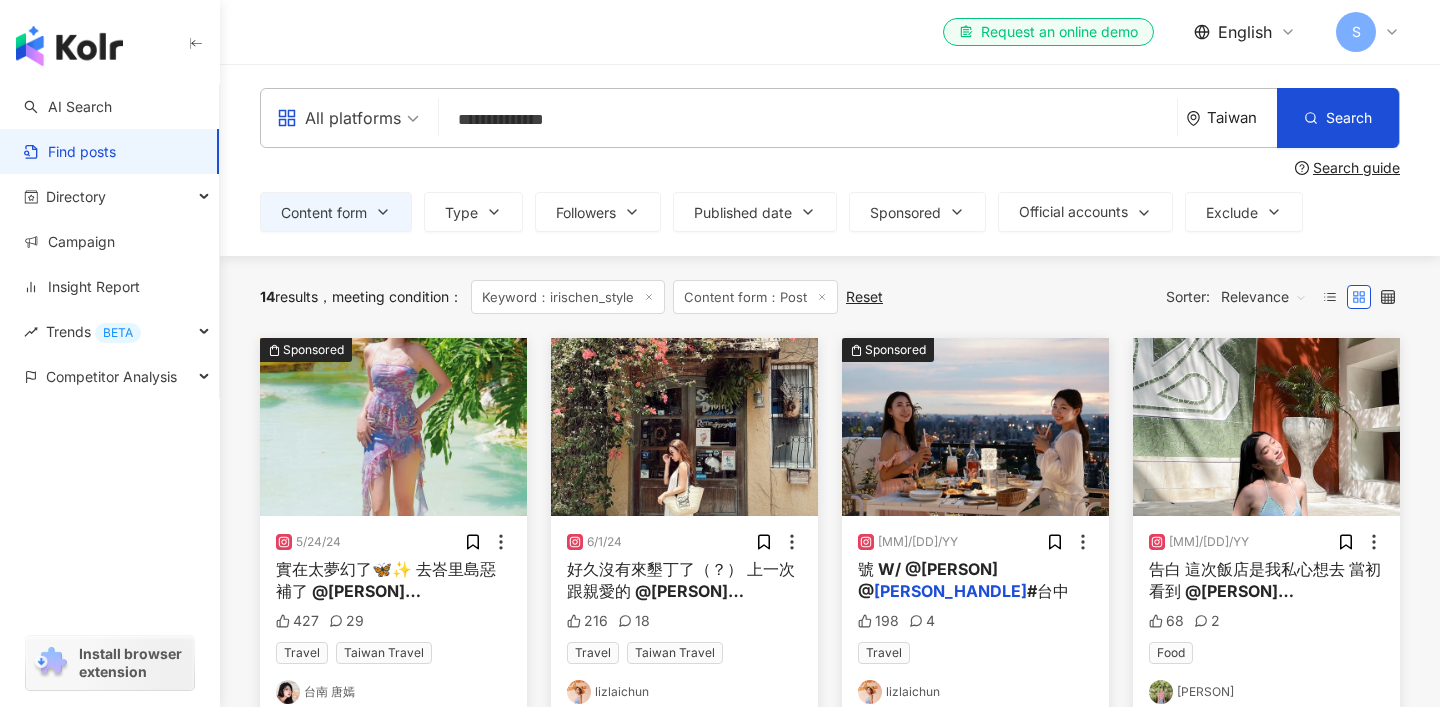 click on "Search guide" at bounding box center (830, 168) 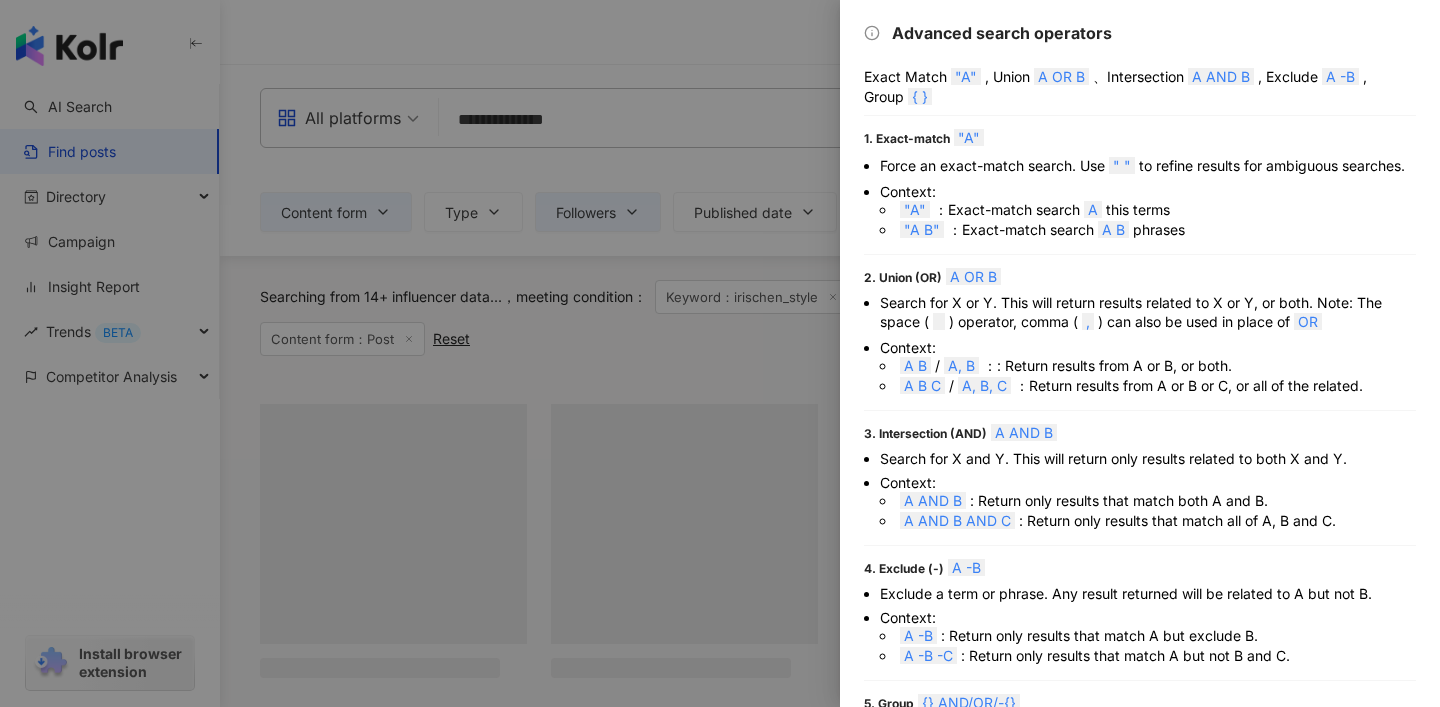 click at bounding box center (720, 353) 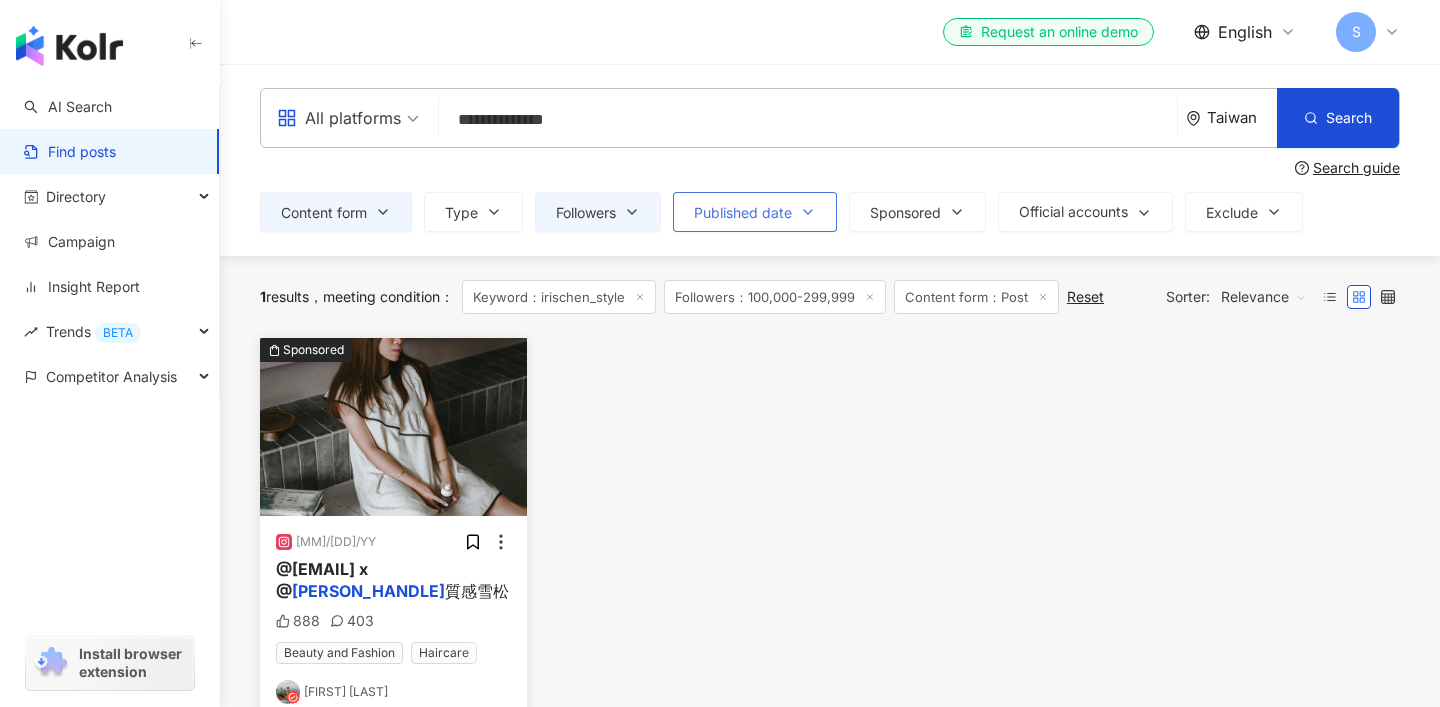 click on "Published date" at bounding box center (755, 212) 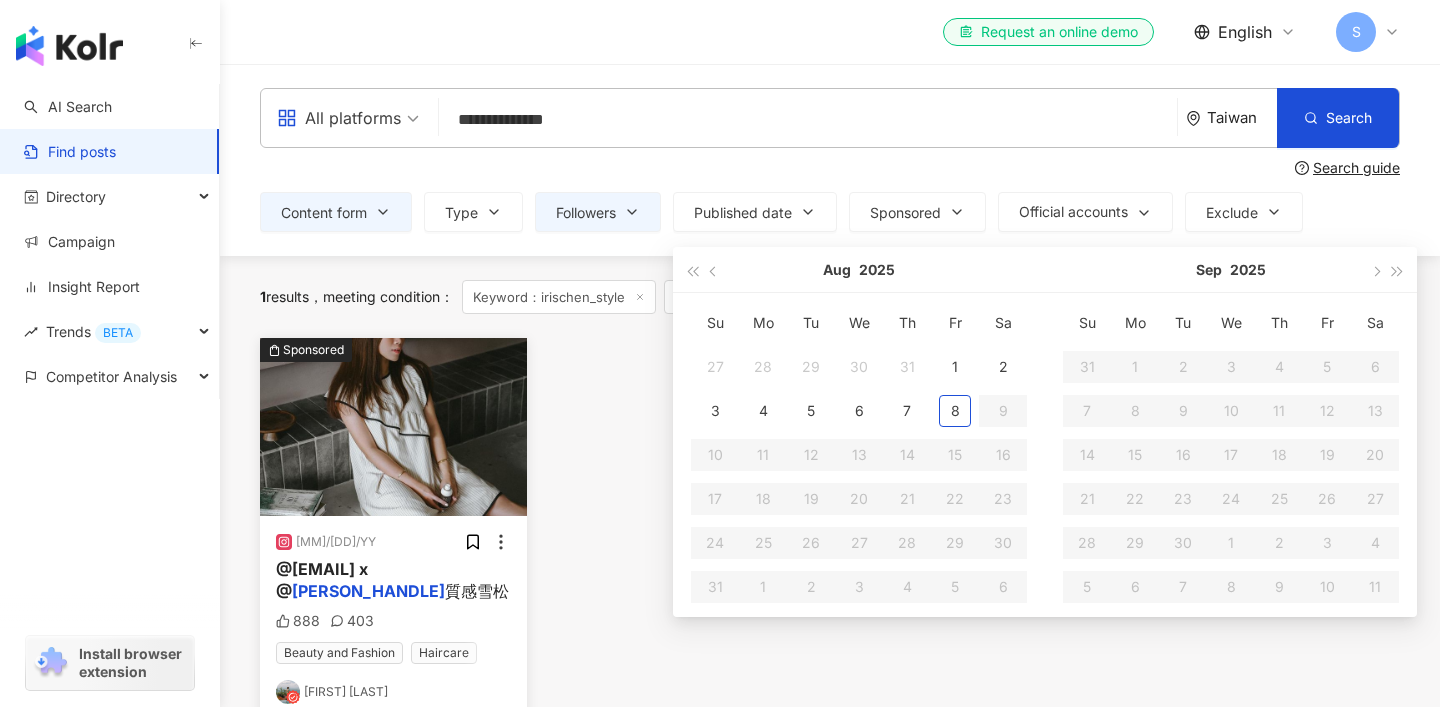 type on "**********" 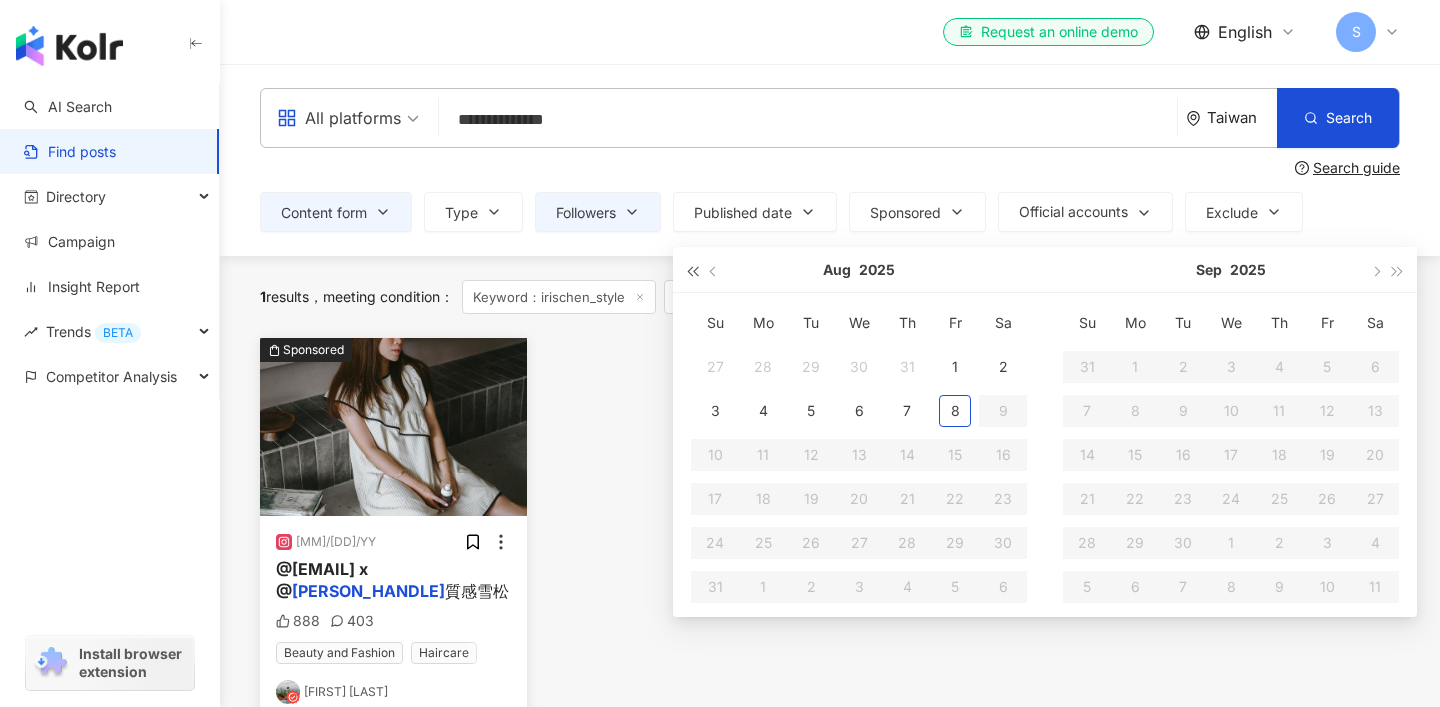 click at bounding box center (692, 271) 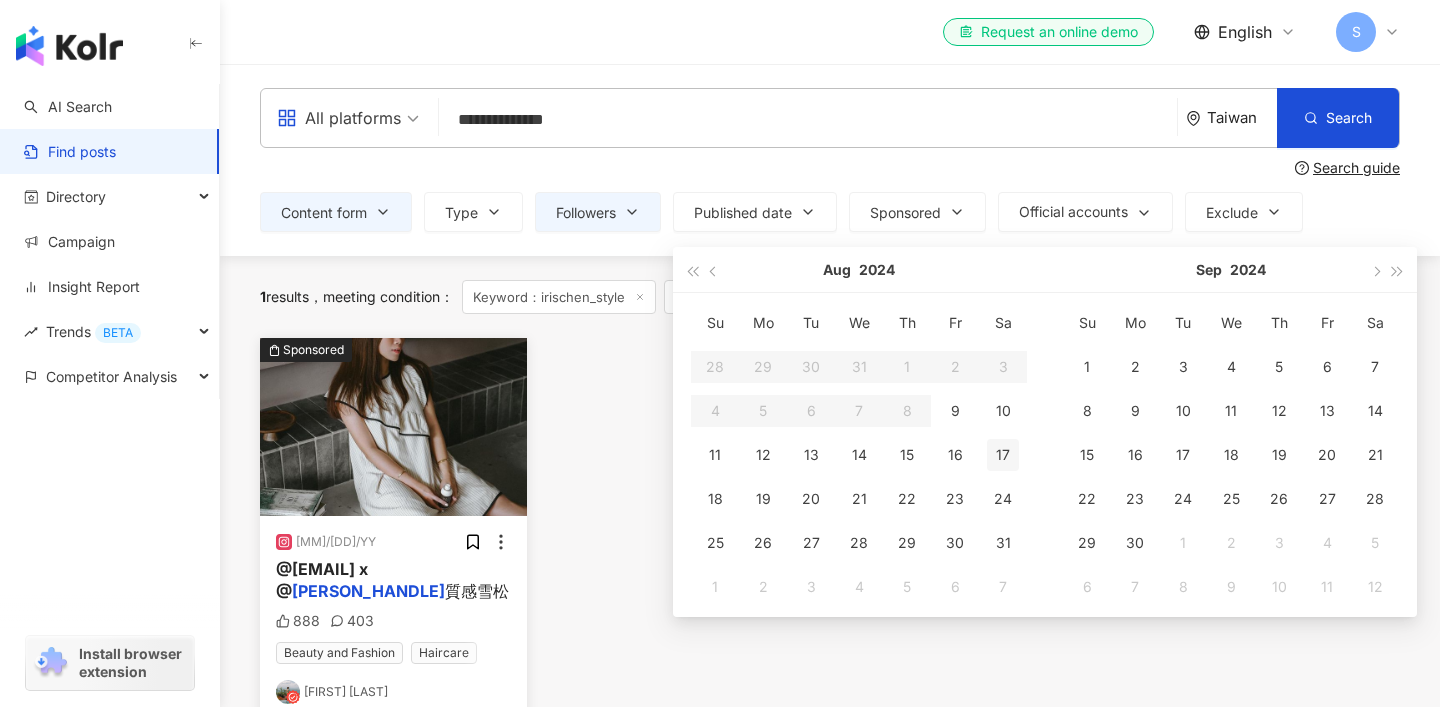 type on "**********" 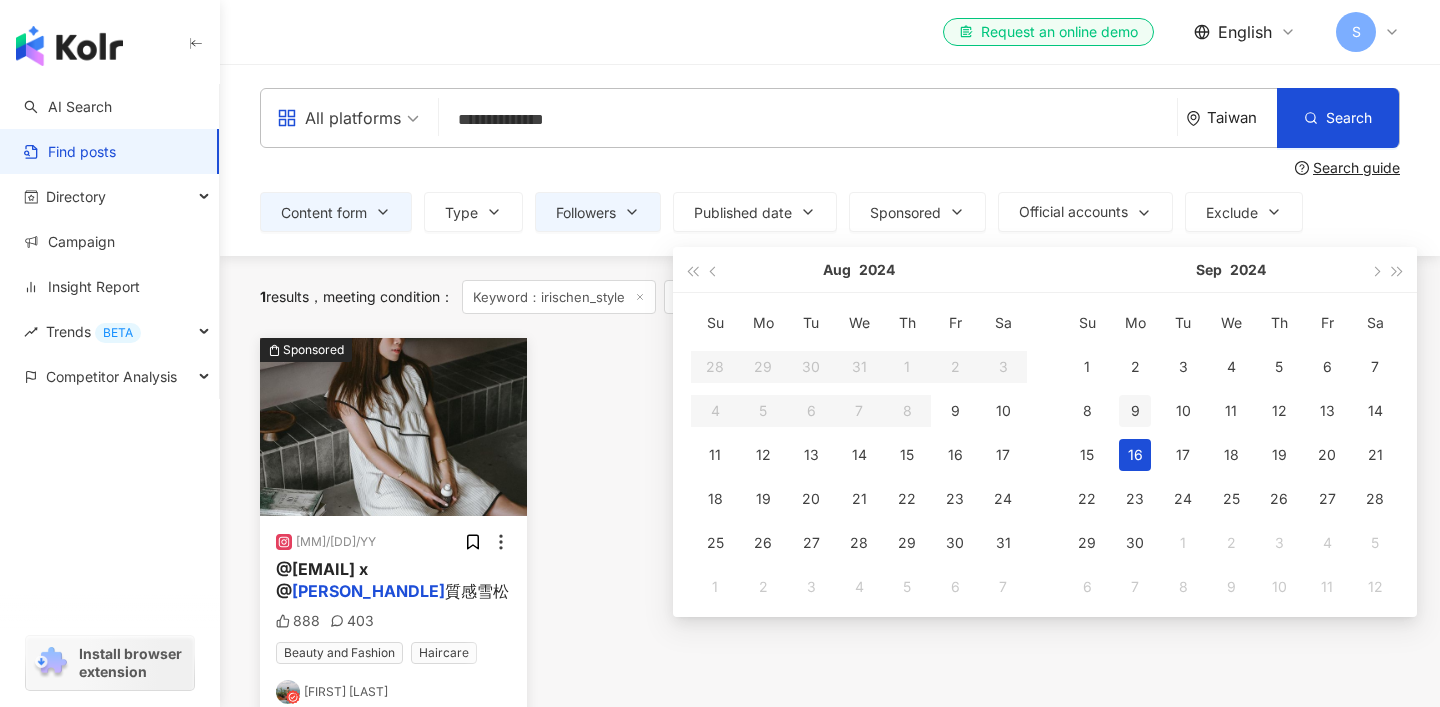 type on "**********" 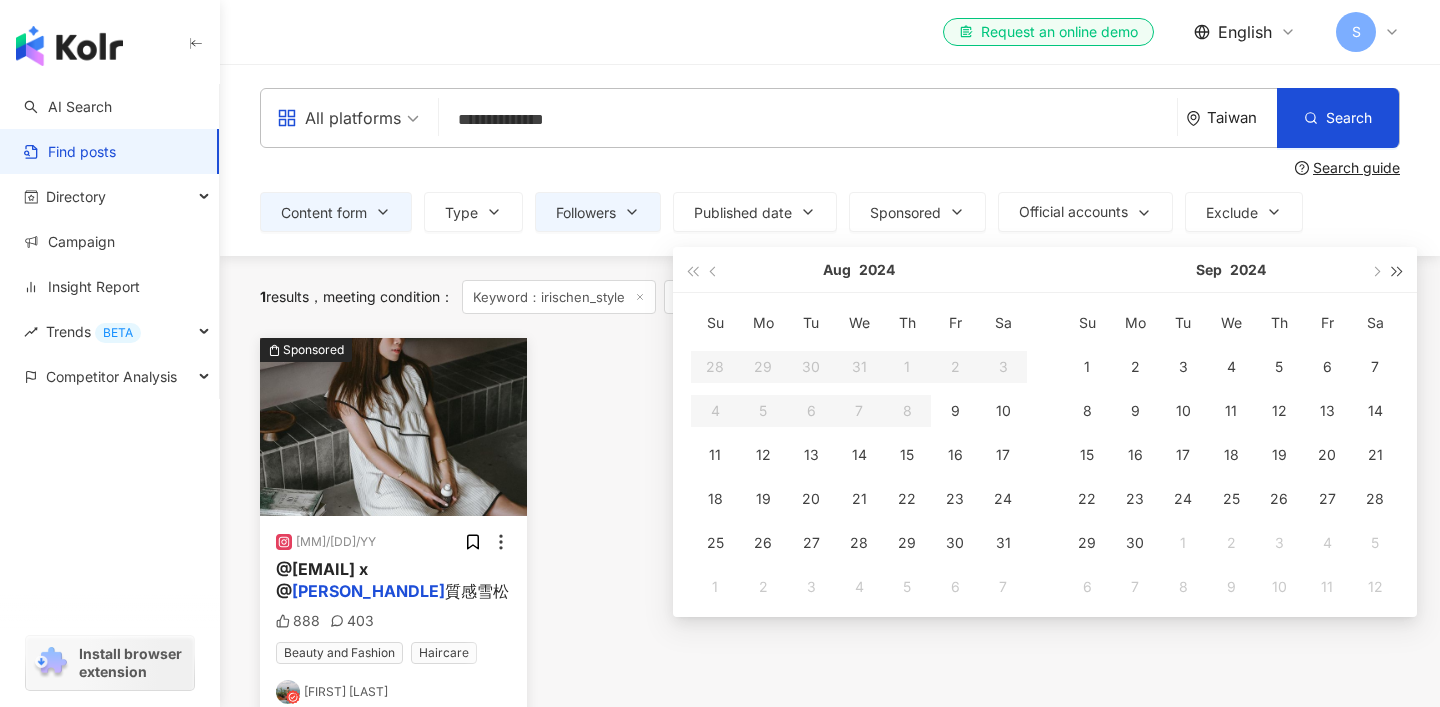 click at bounding box center [1398, 271] 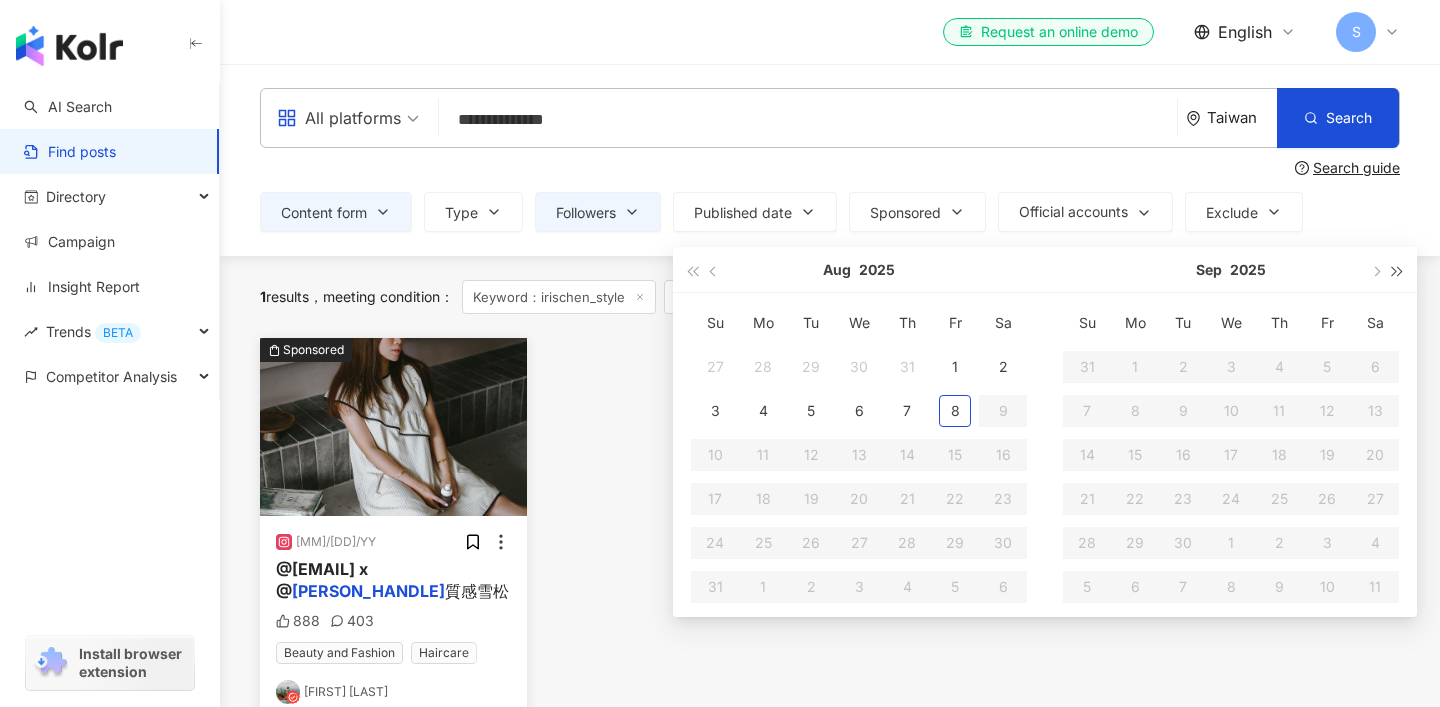 click at bounding box center (1398, 271) 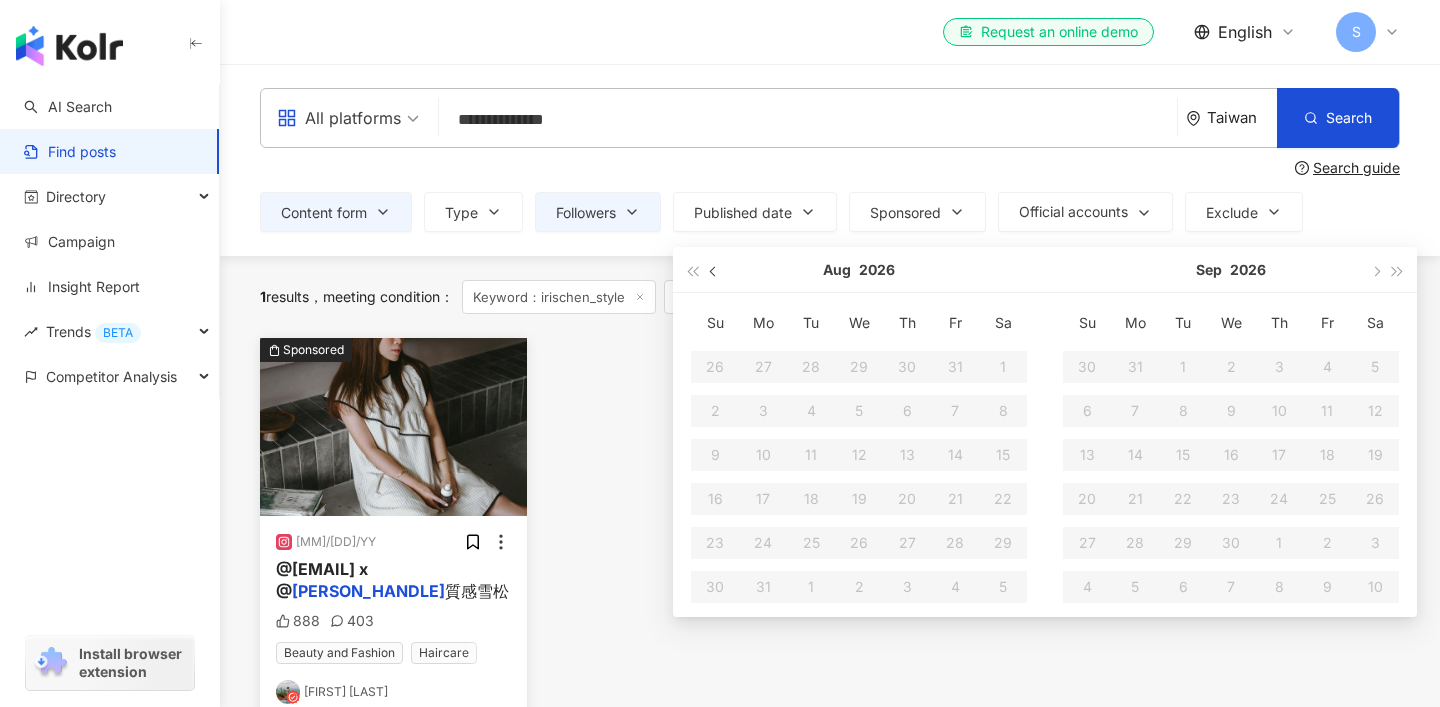 click at bounding box center [715, 271] 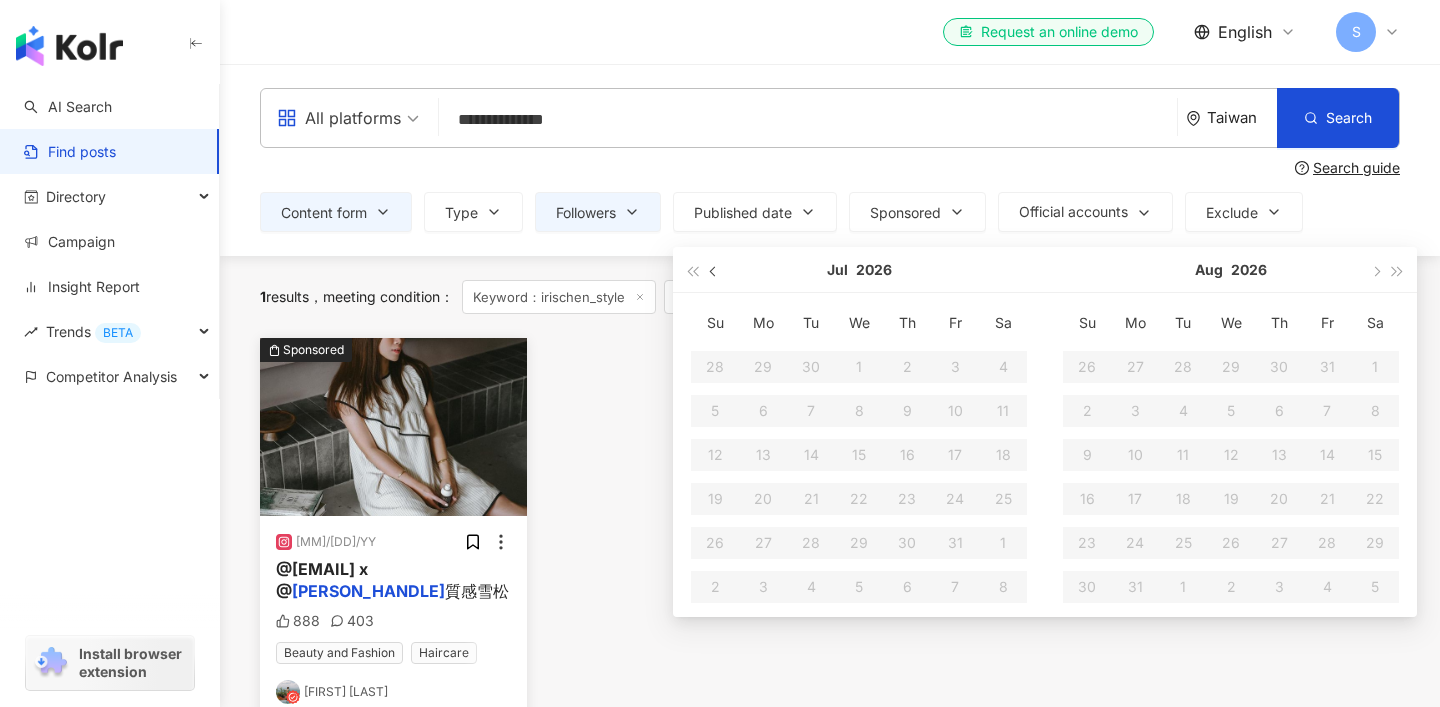 click at bounding box center (715, 271) 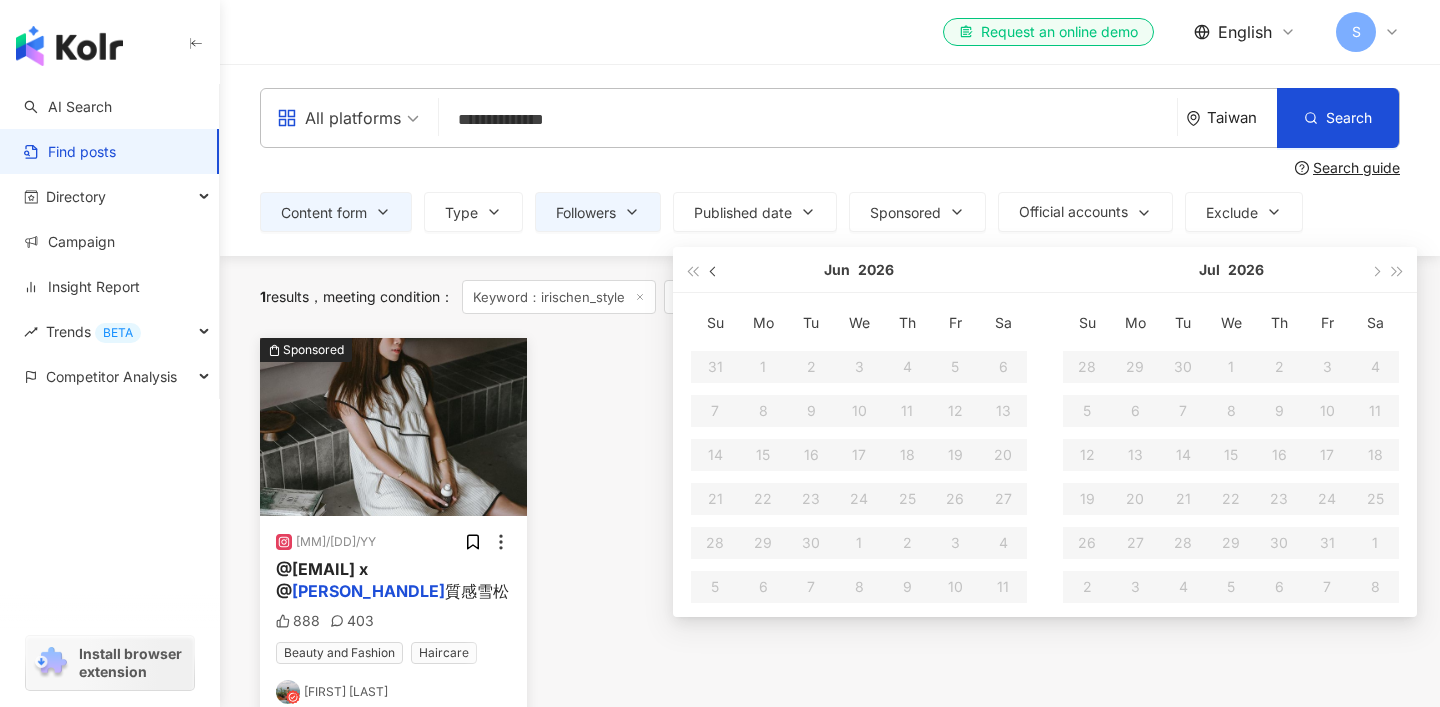 click at bounding box center [715, 271] 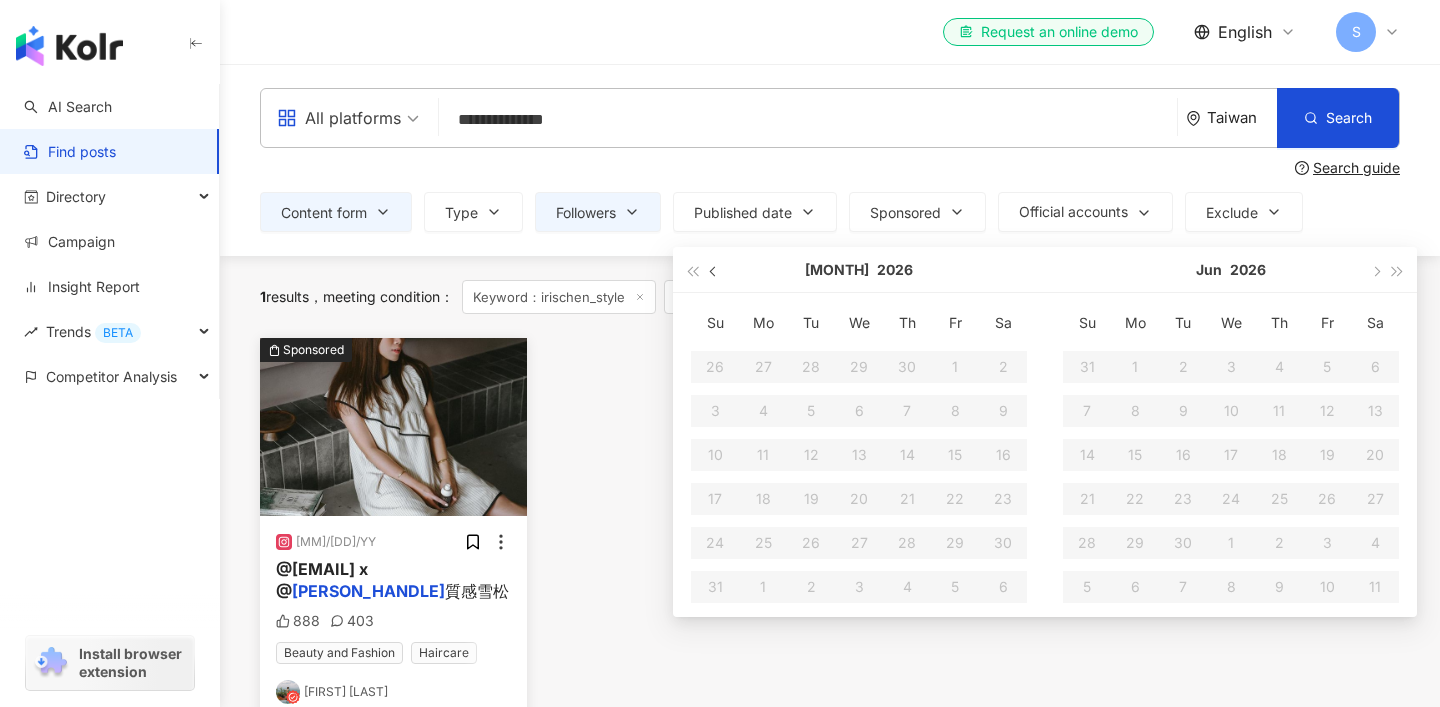 click at bounding box center [715, 271] 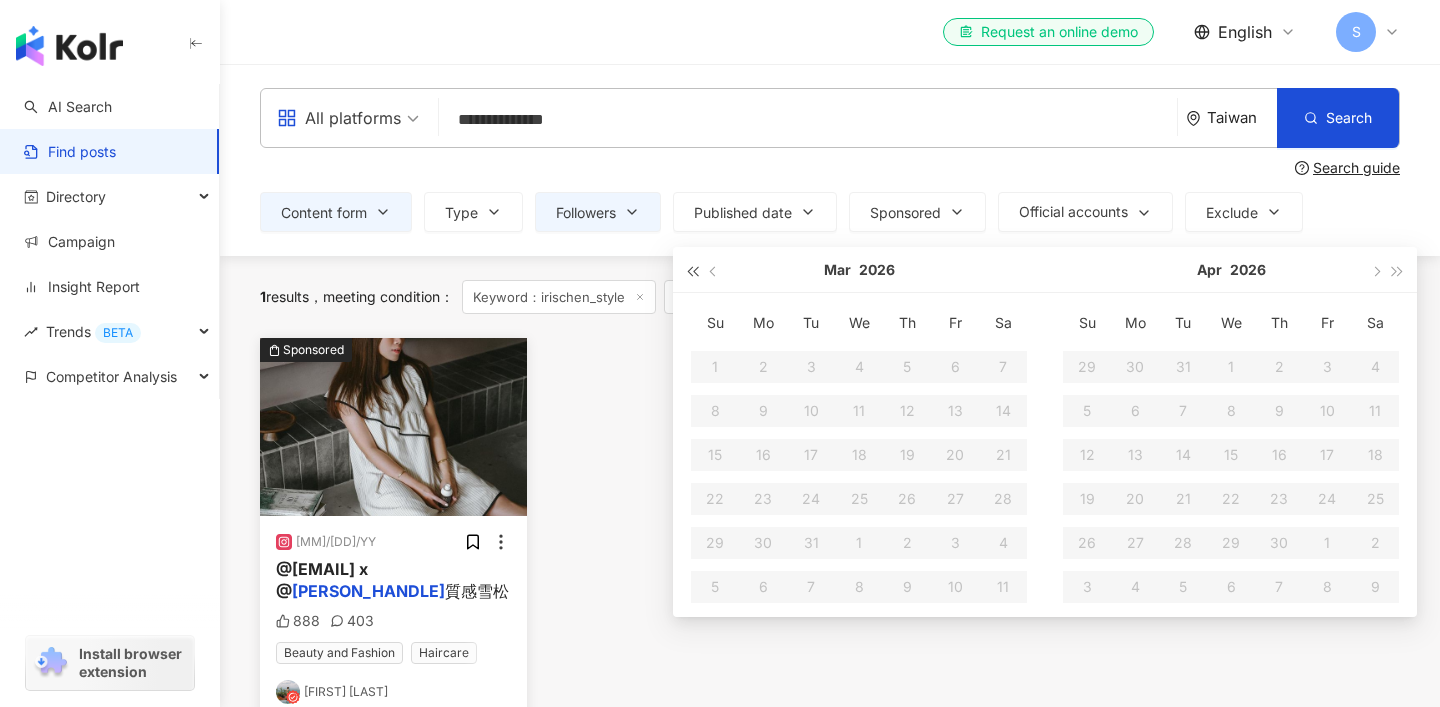 click at bounding box center (692, 269) 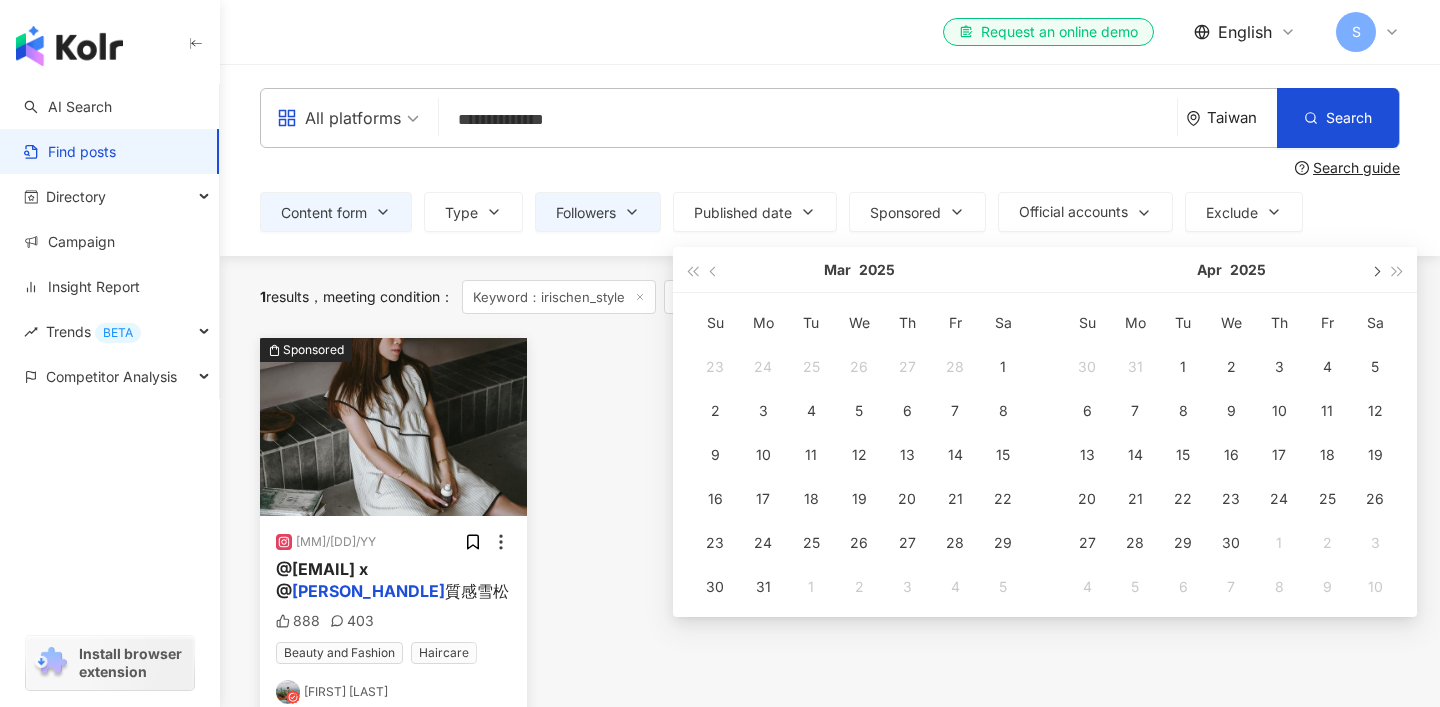 click at bounding box center (1375, 269) 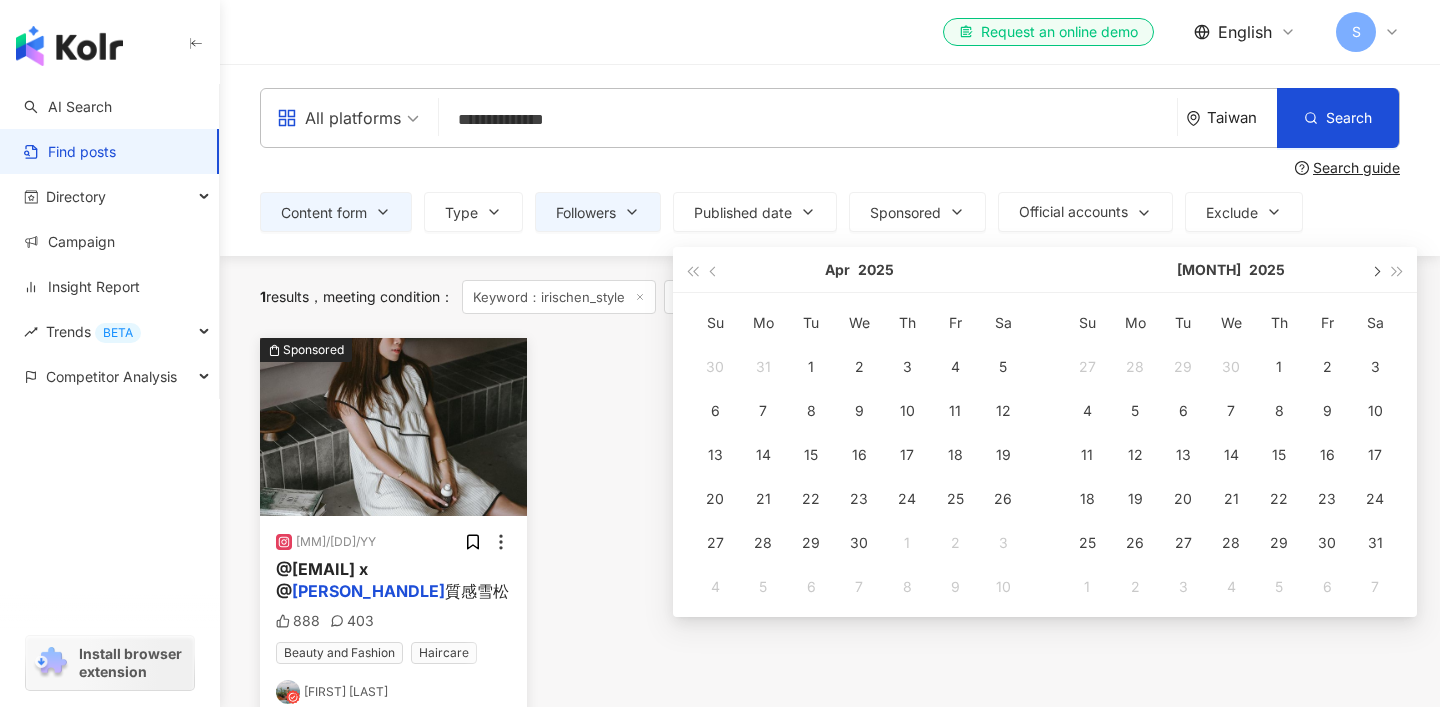 click at bounding box center (1375, 269) 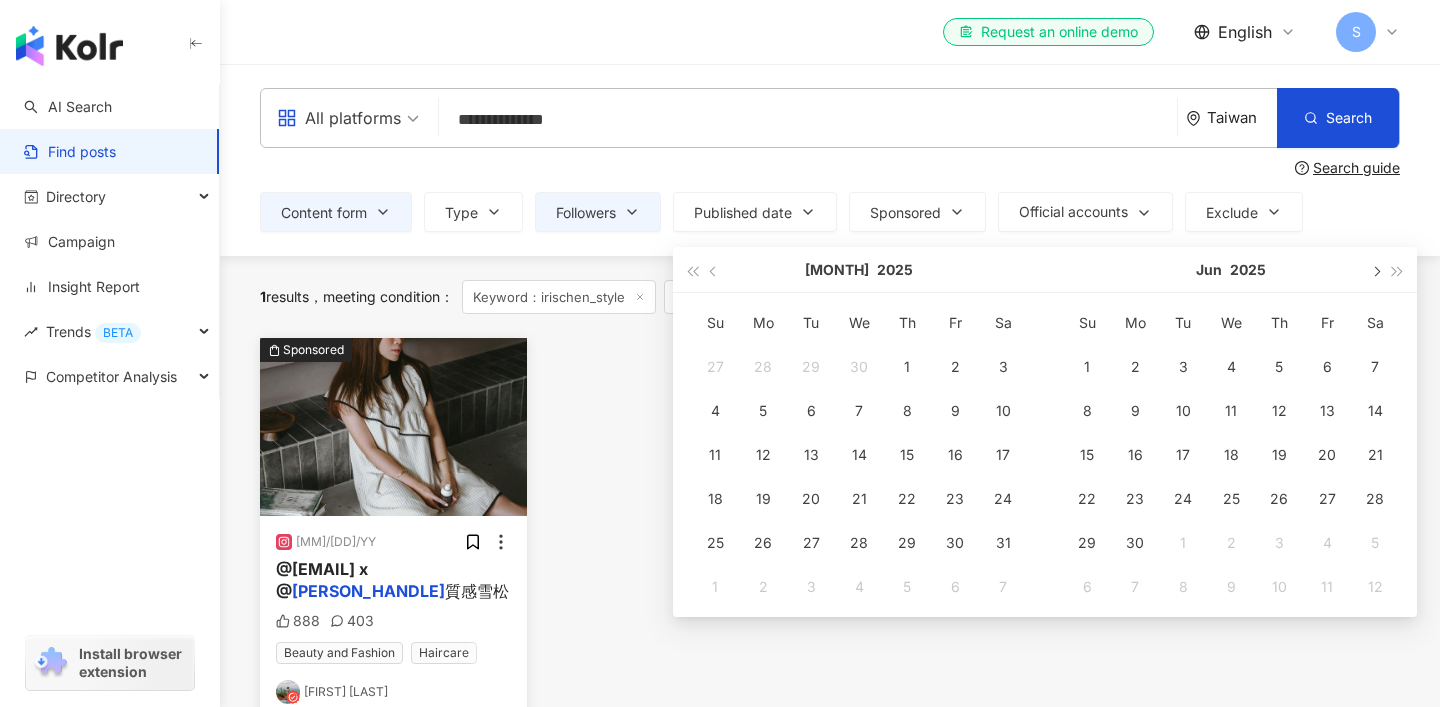 click at bounding box center [1375, 269] 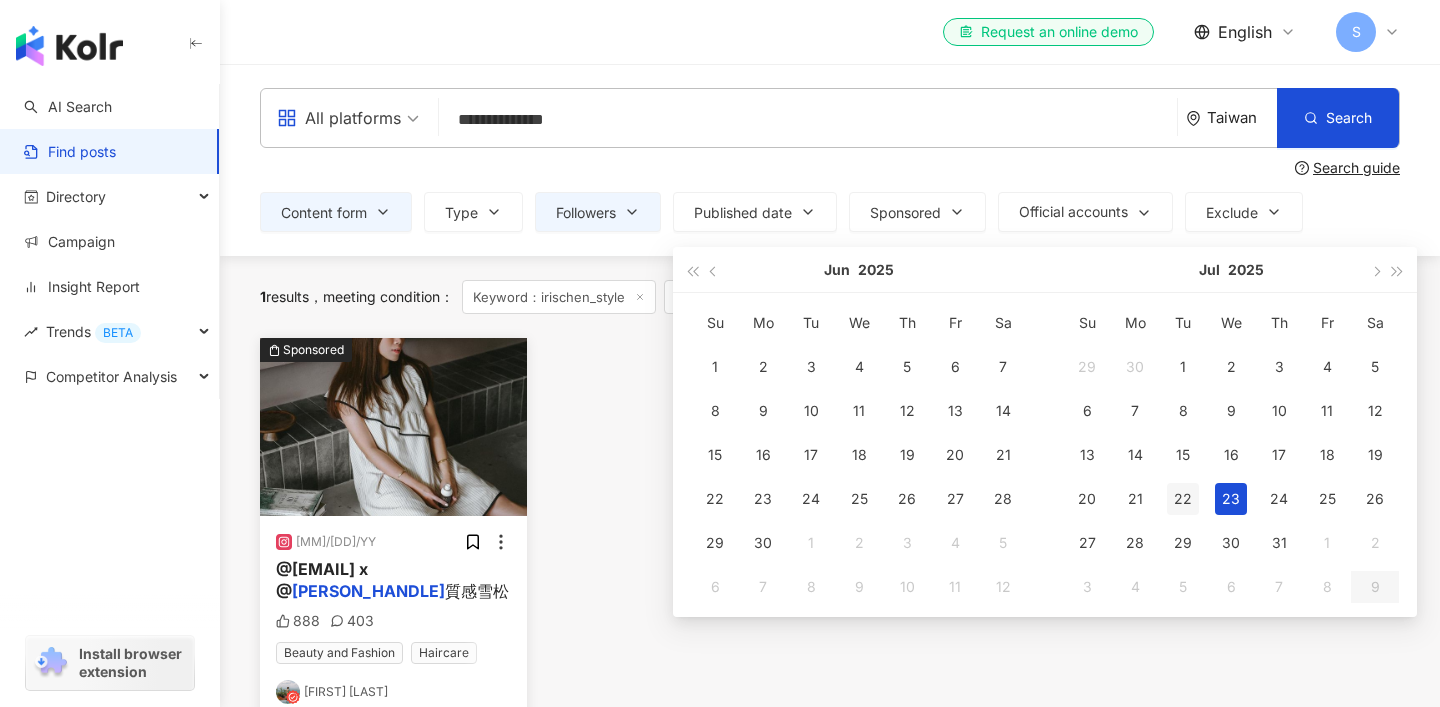 type on "**********" 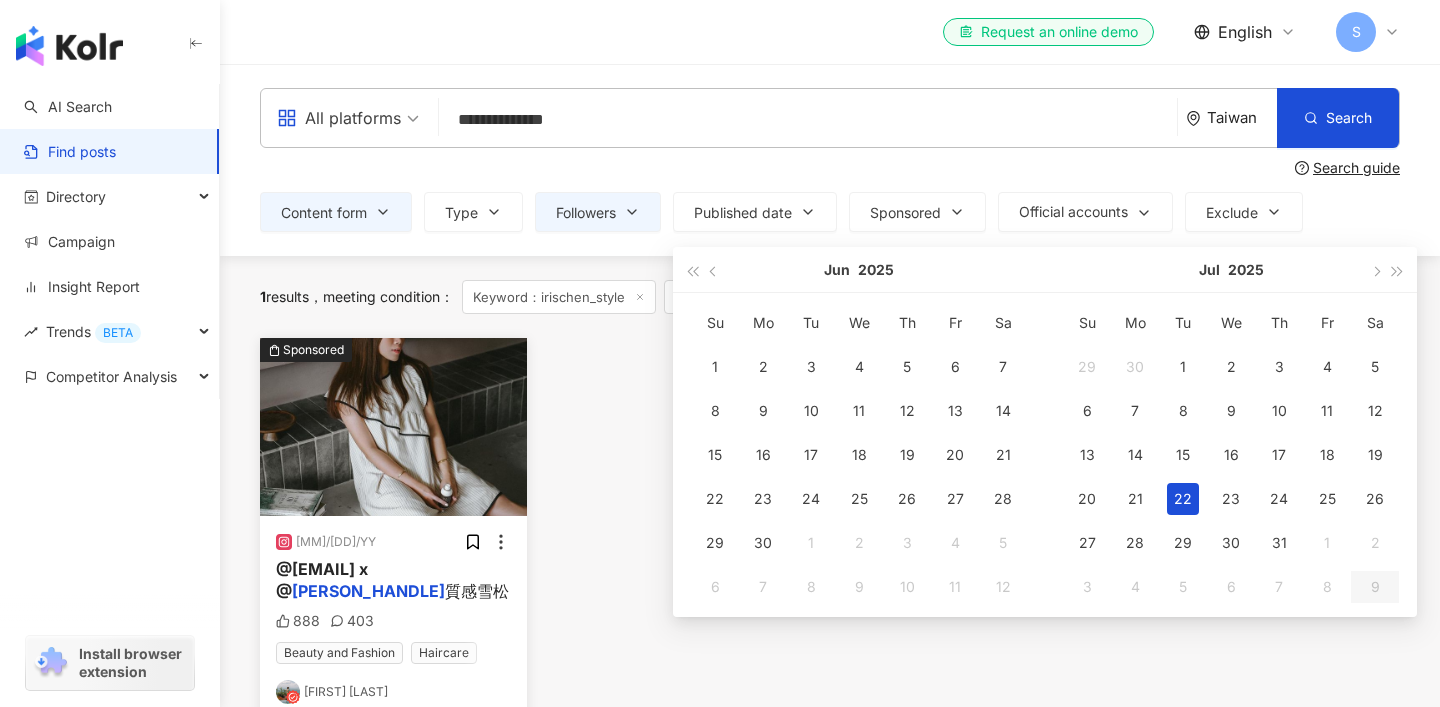 click on "22" at bounding box center (1183, 499) 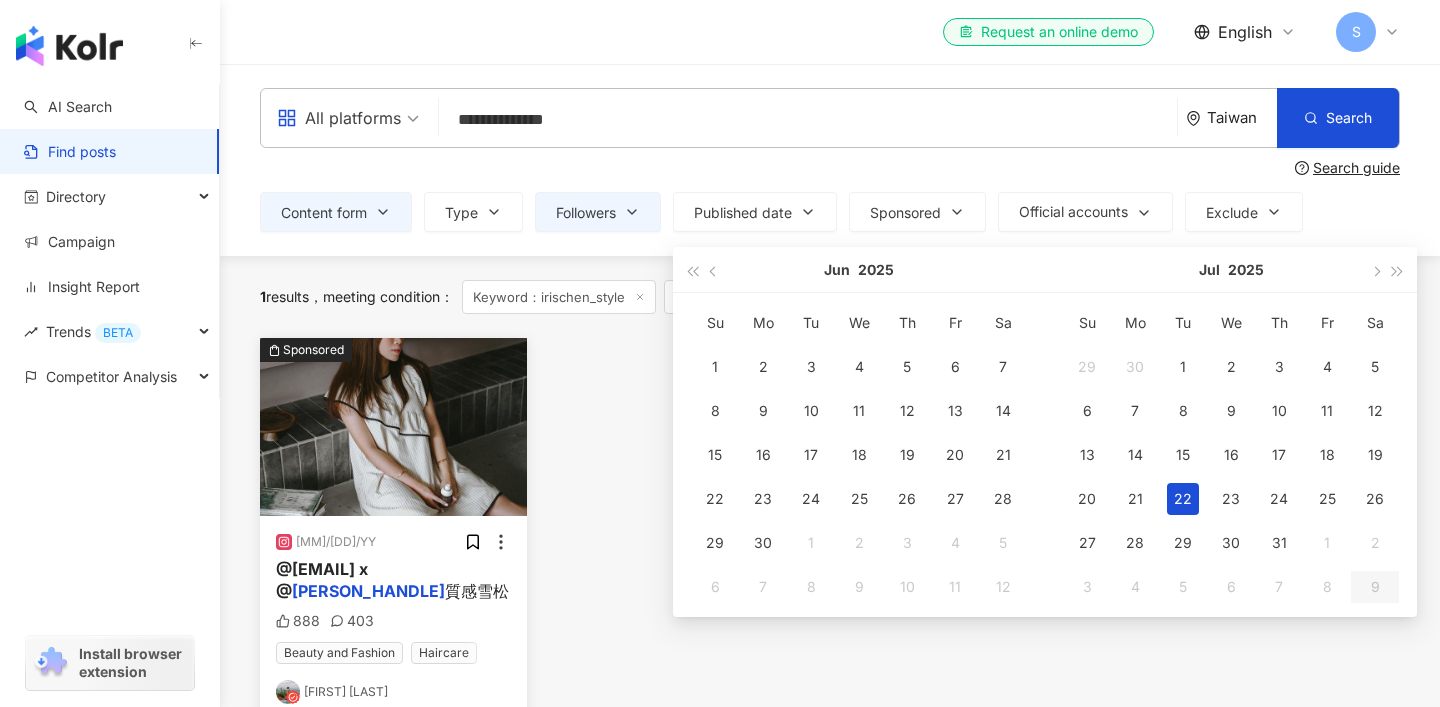 type on "**********" 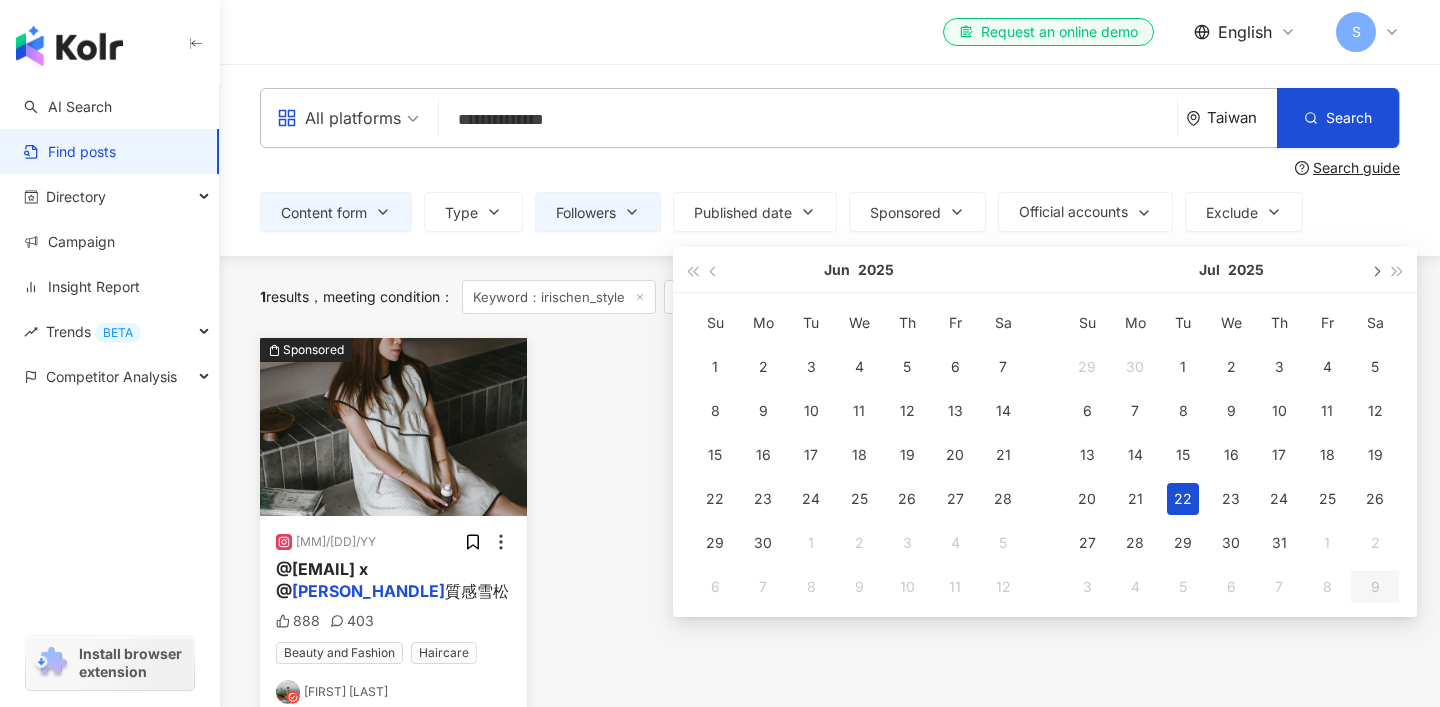 click at bounding box center (1375, 271) 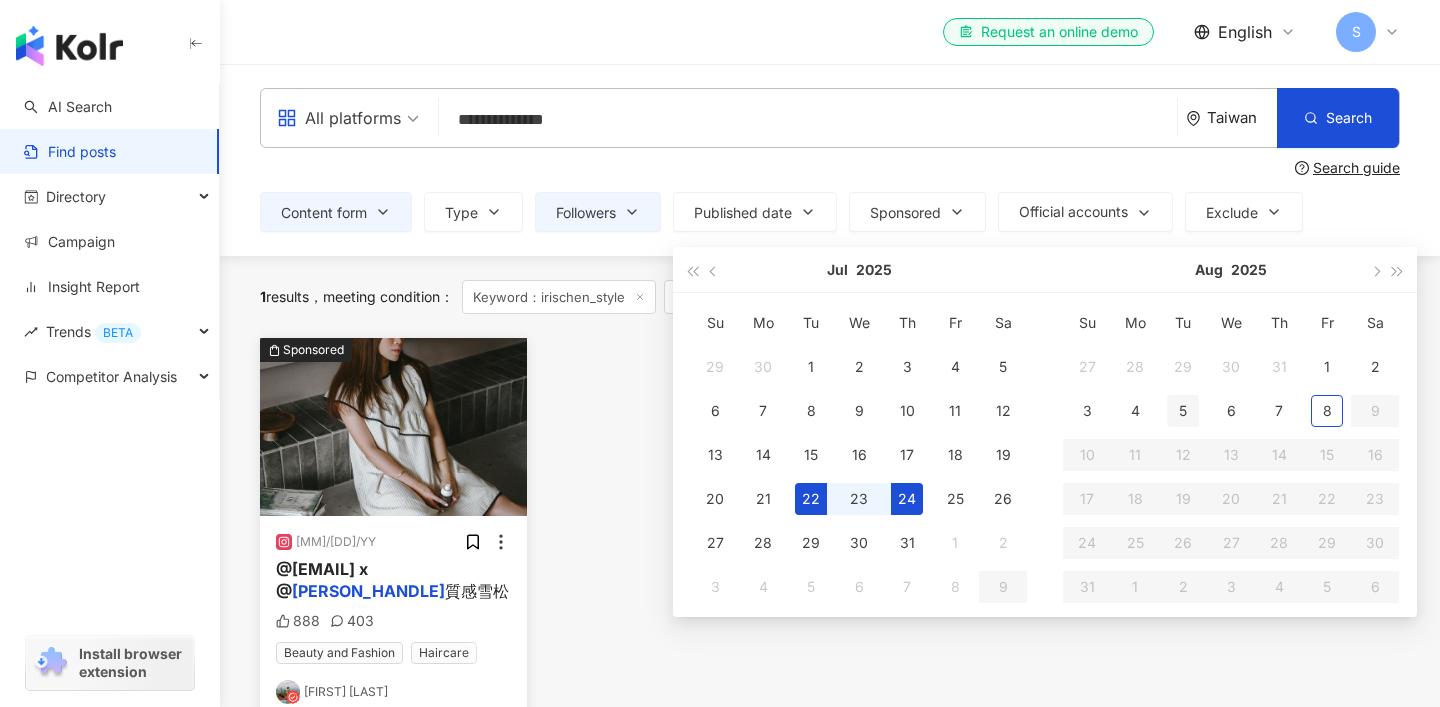 type on "**********" 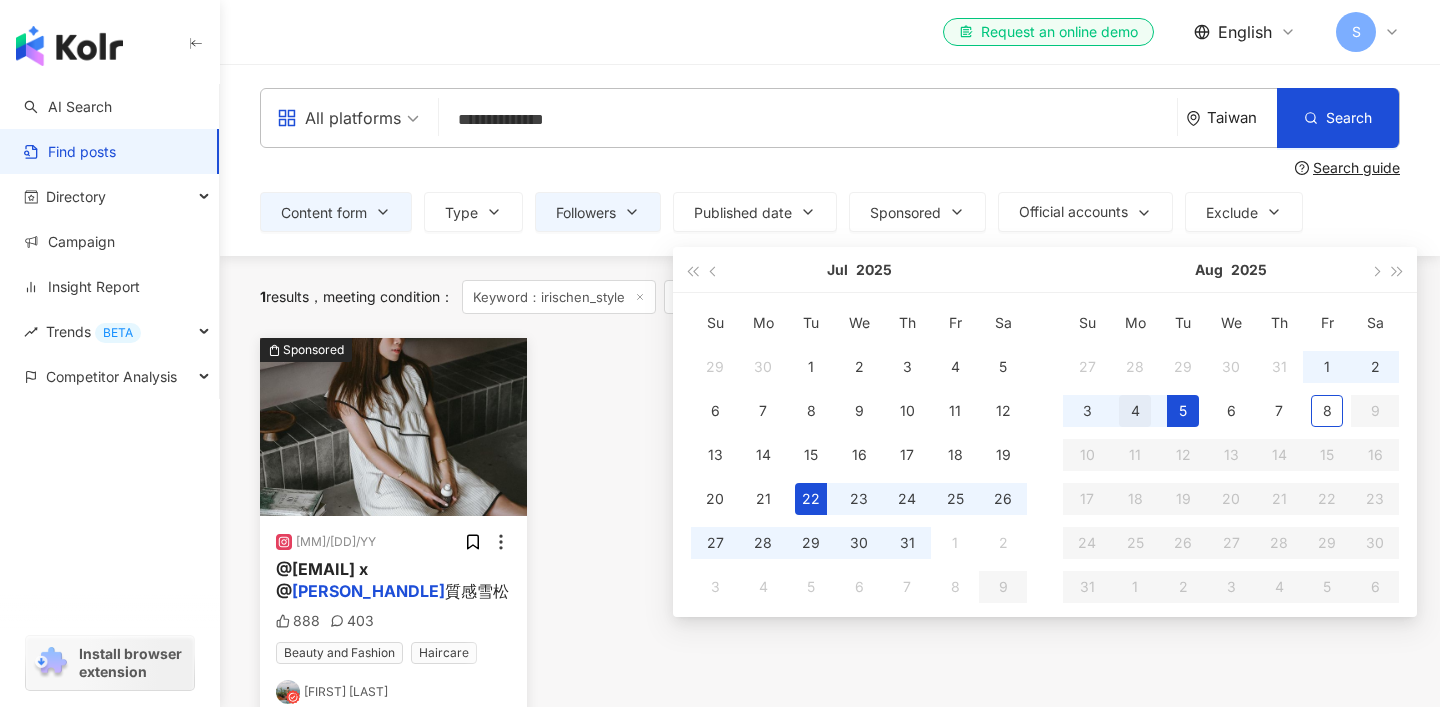 type on "**********" 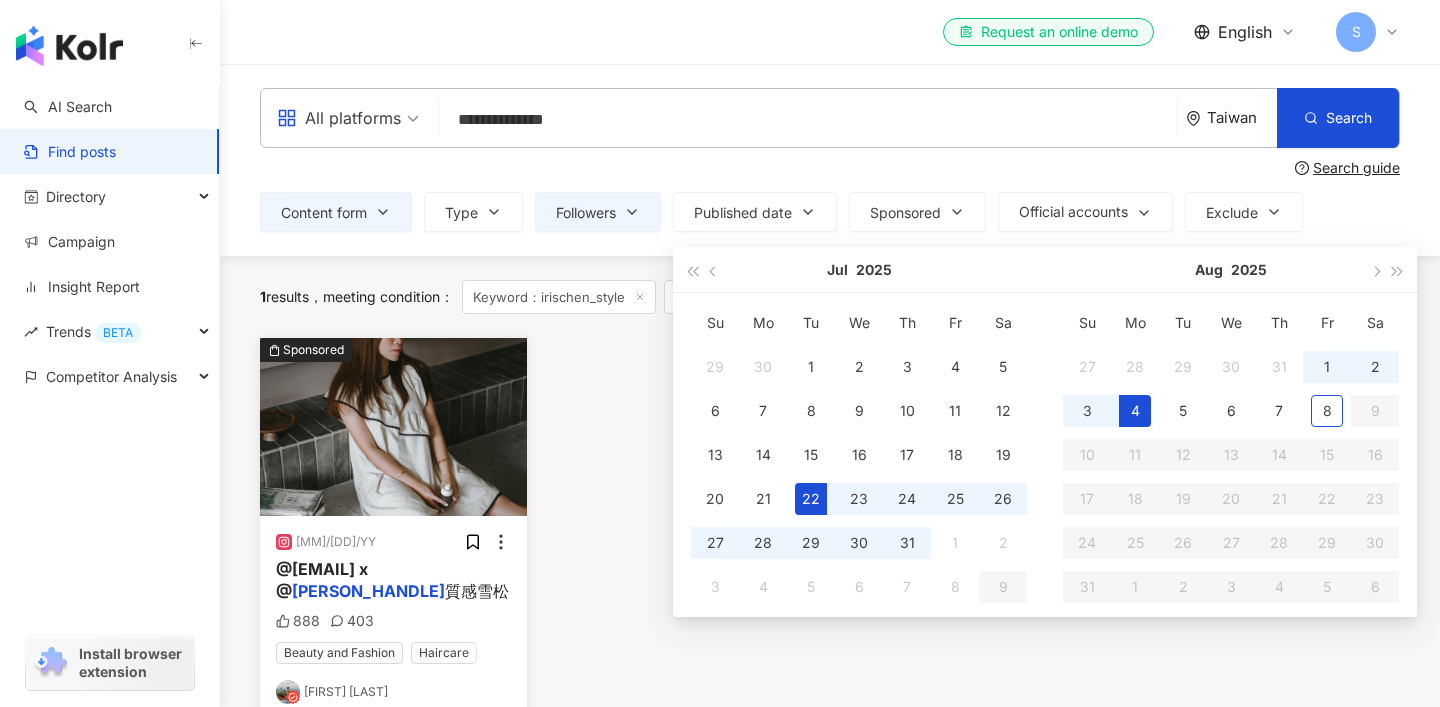 click on "4" at bounding box center (1135, 411) 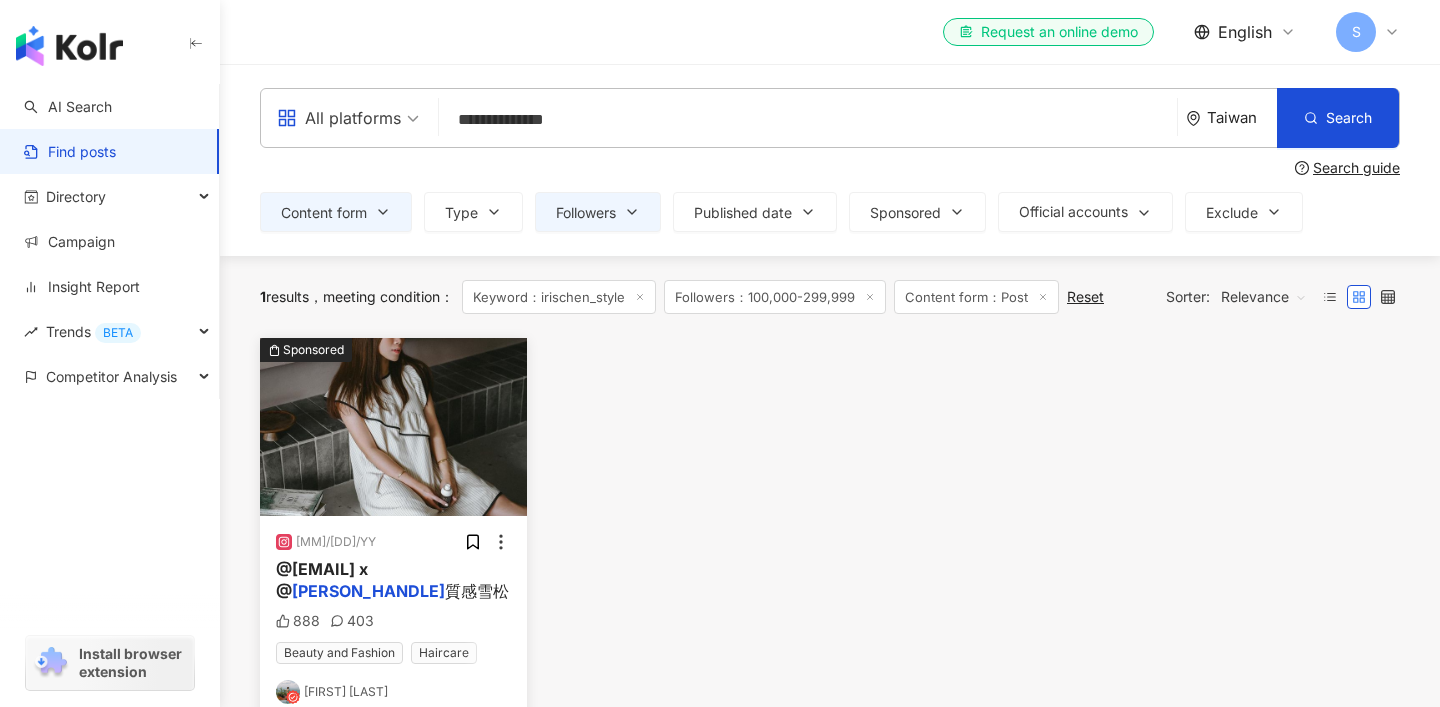 type 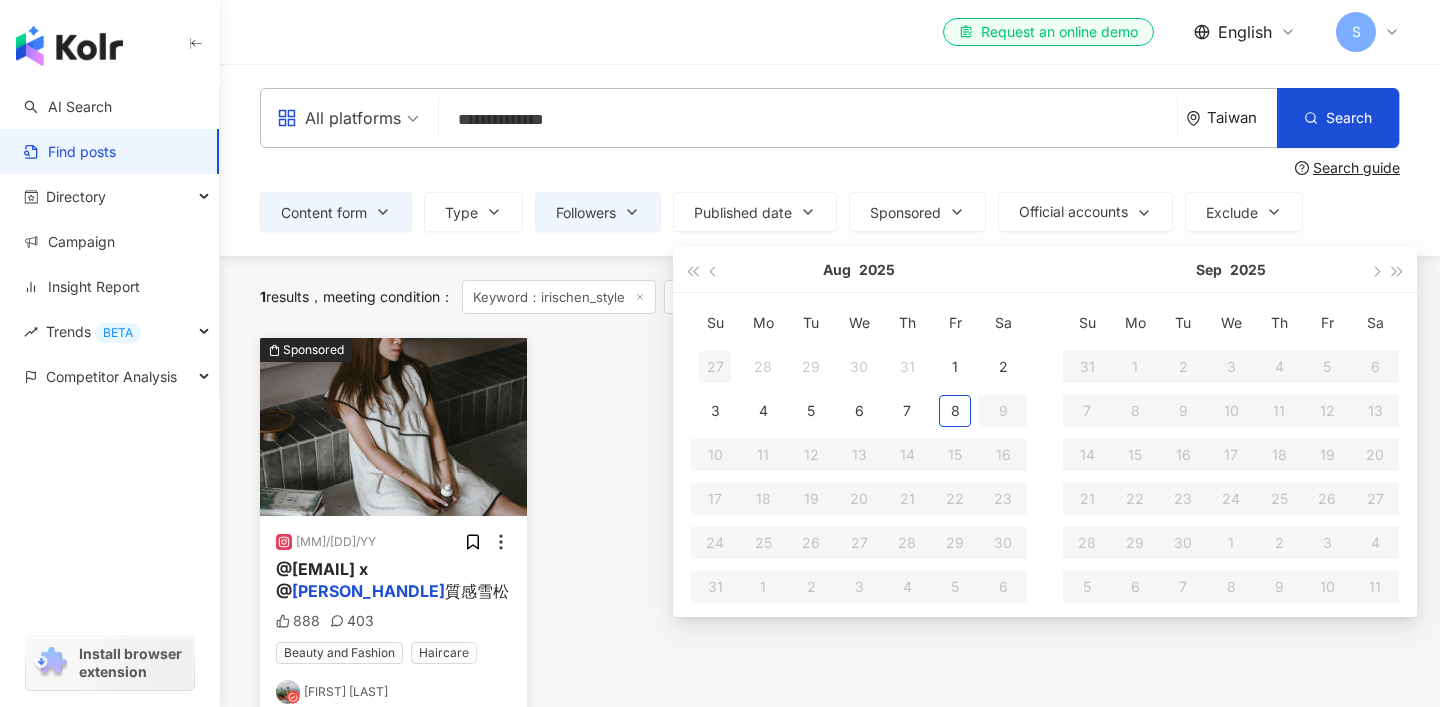 type on "**********" 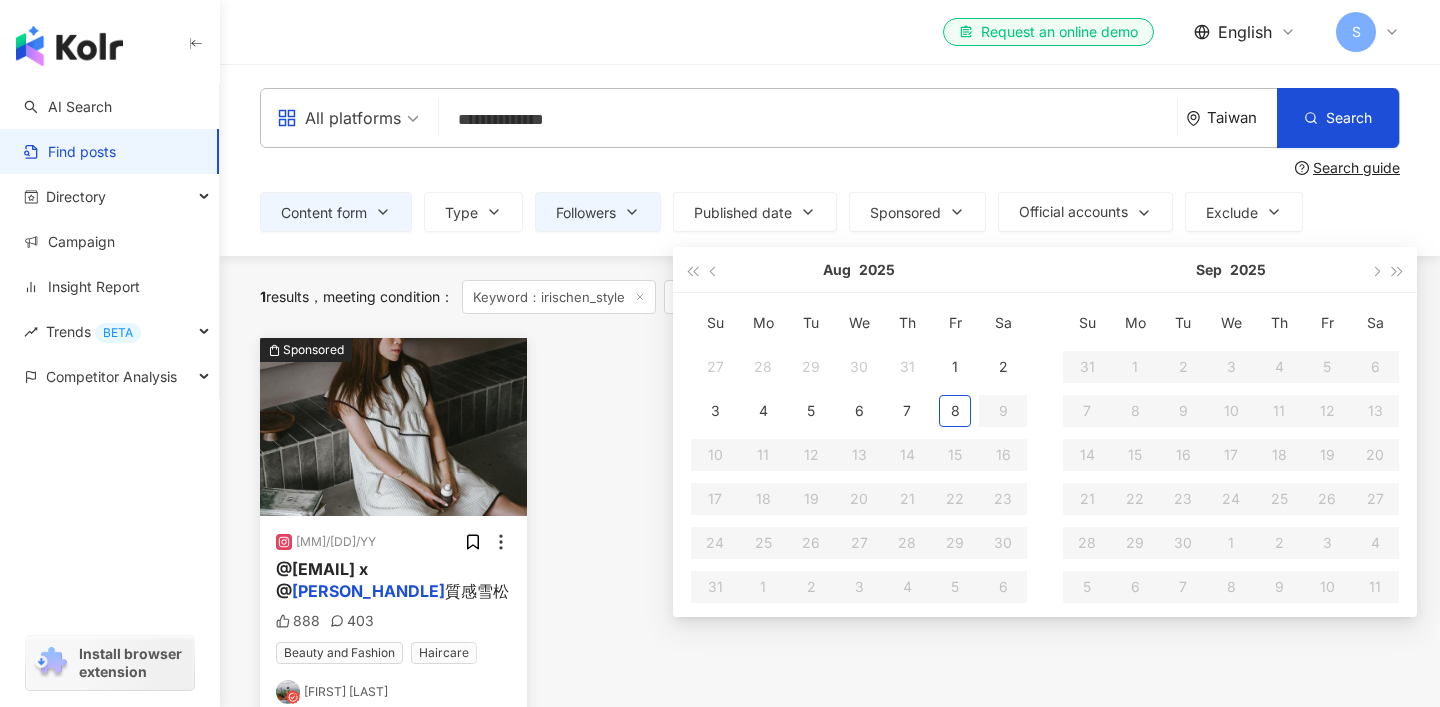 type 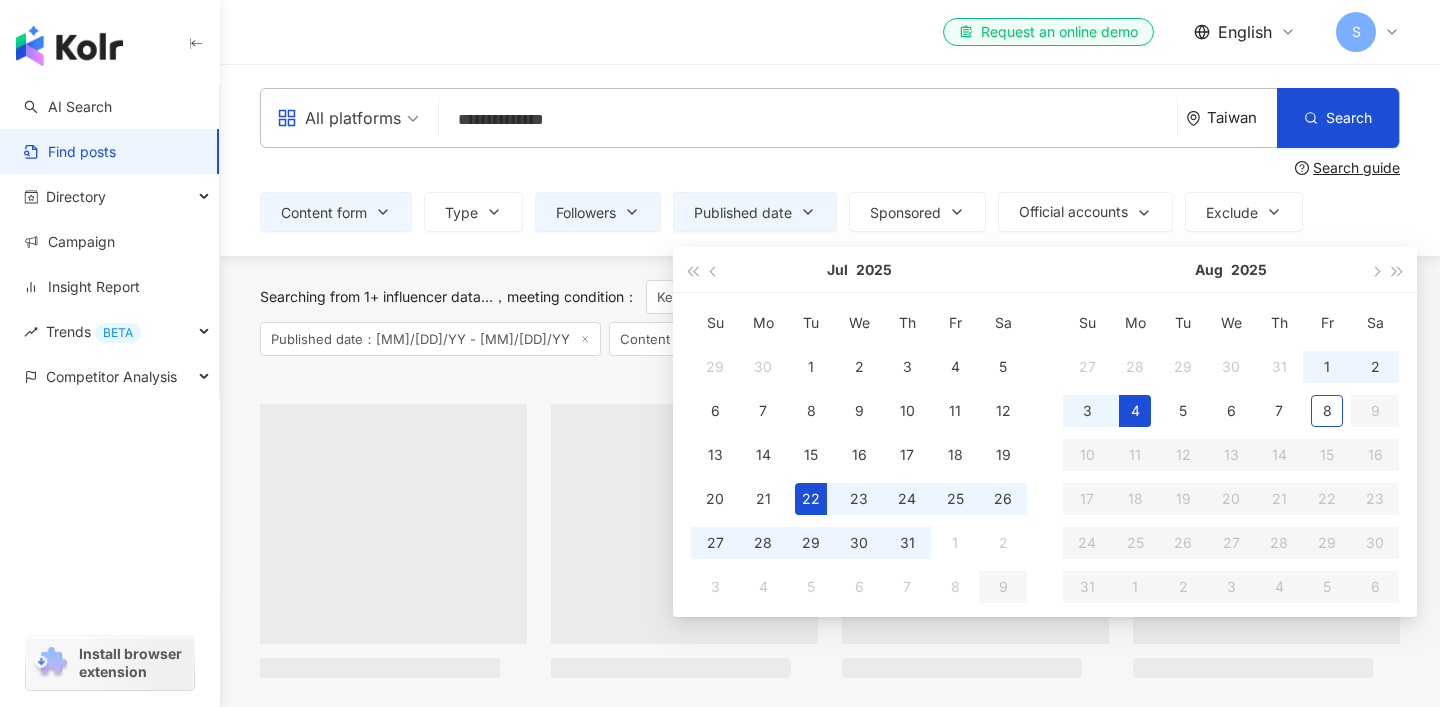 type on "**********" 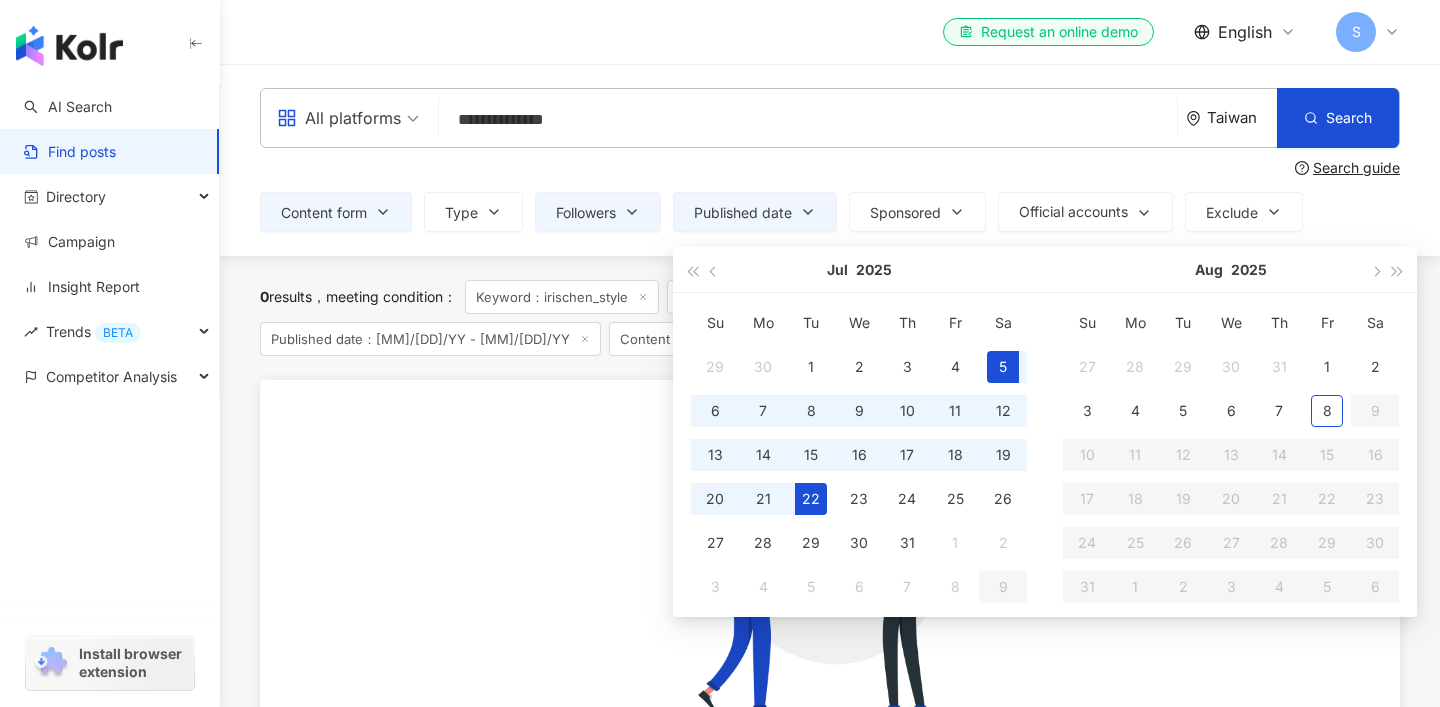 type on "**********" 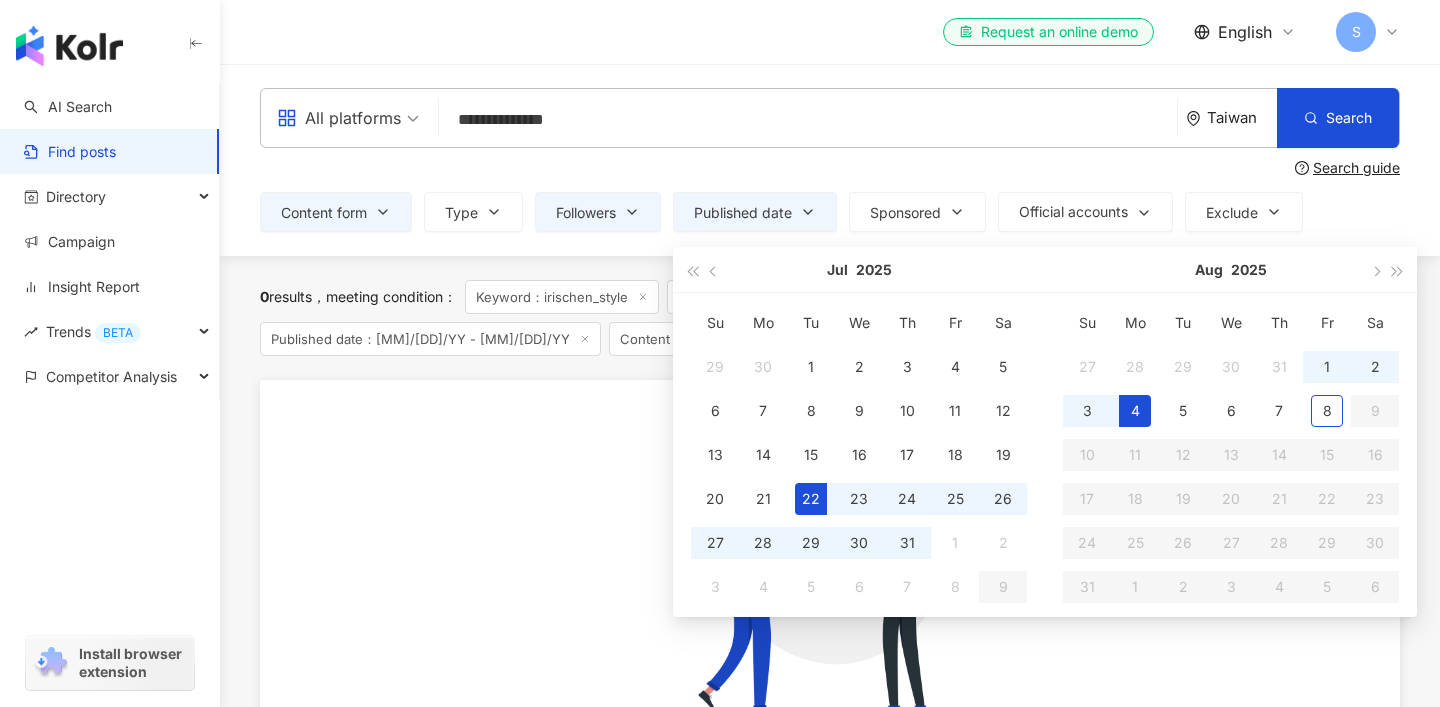 click on "Search guide" at bounding box center [830, 168] 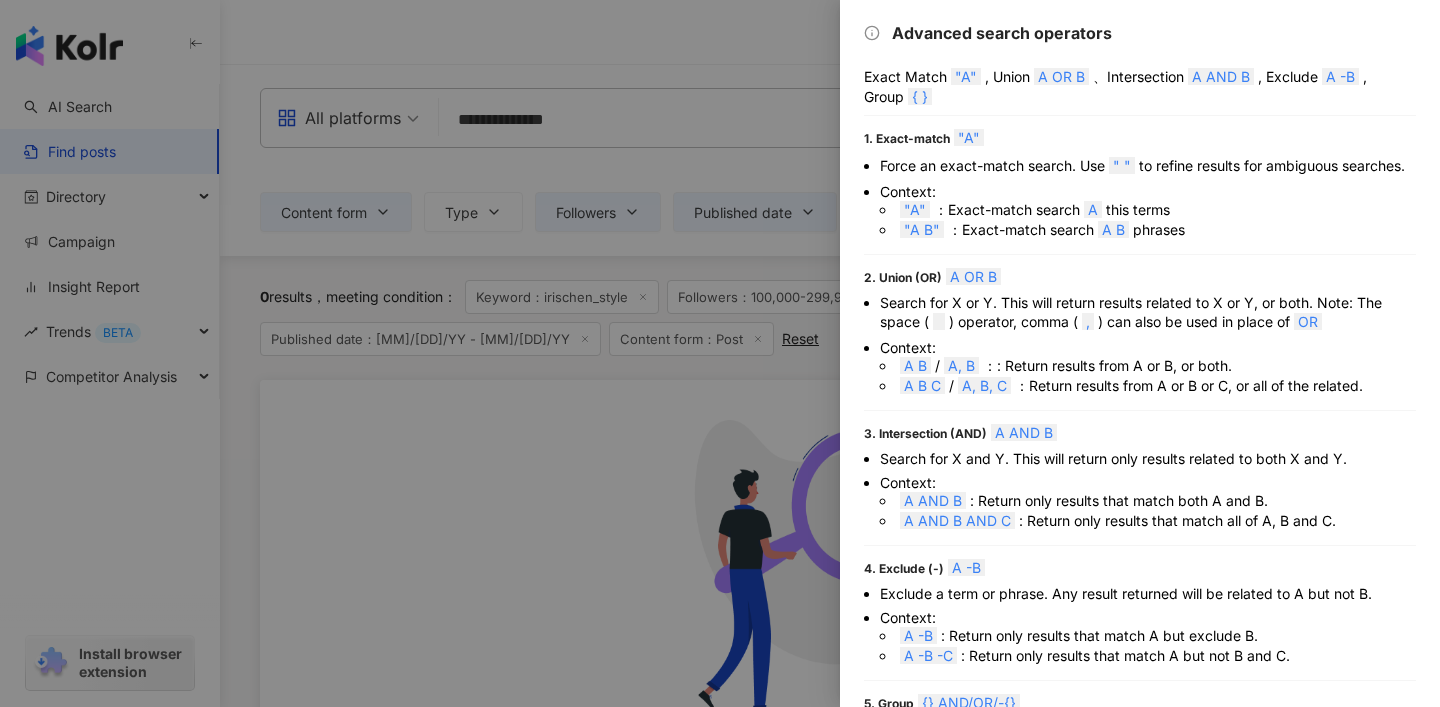 click at bounding box center [720, 353] 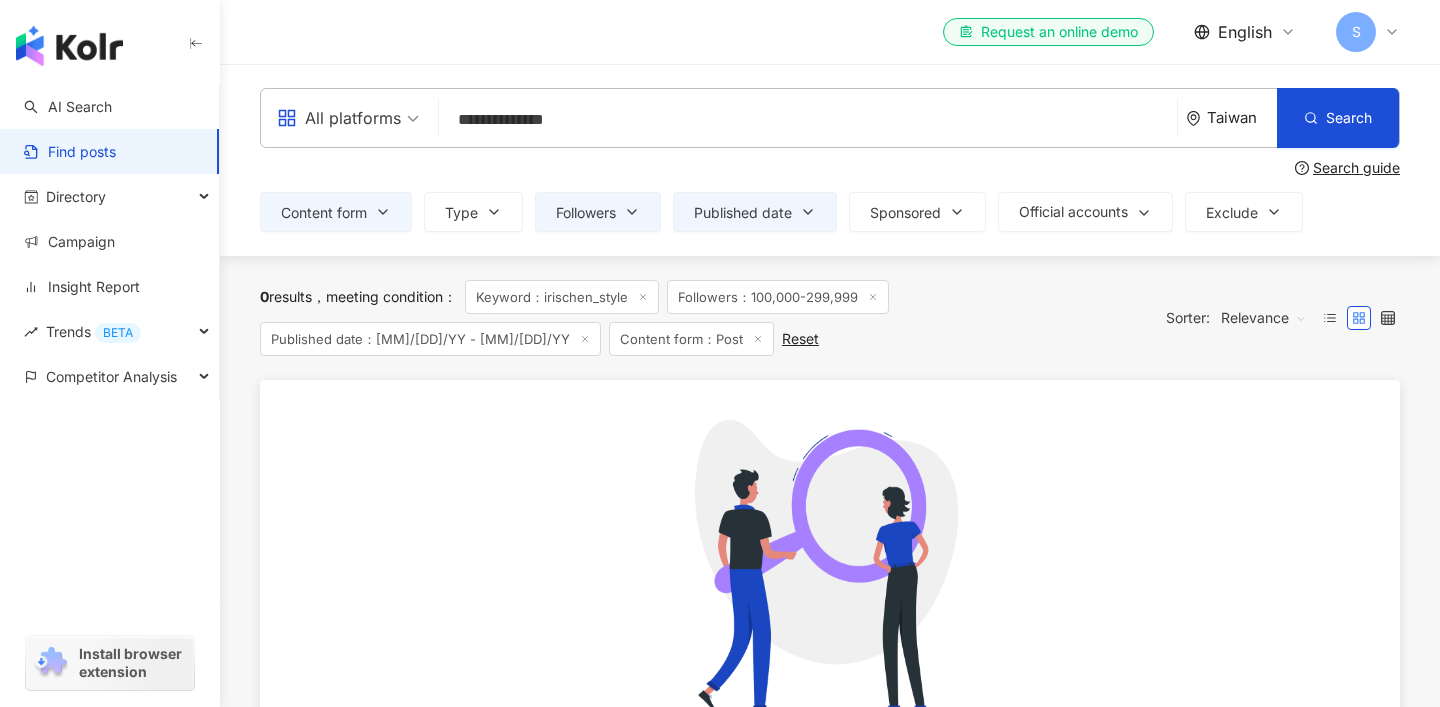 click on "**********" at bounding box center (808, 119) 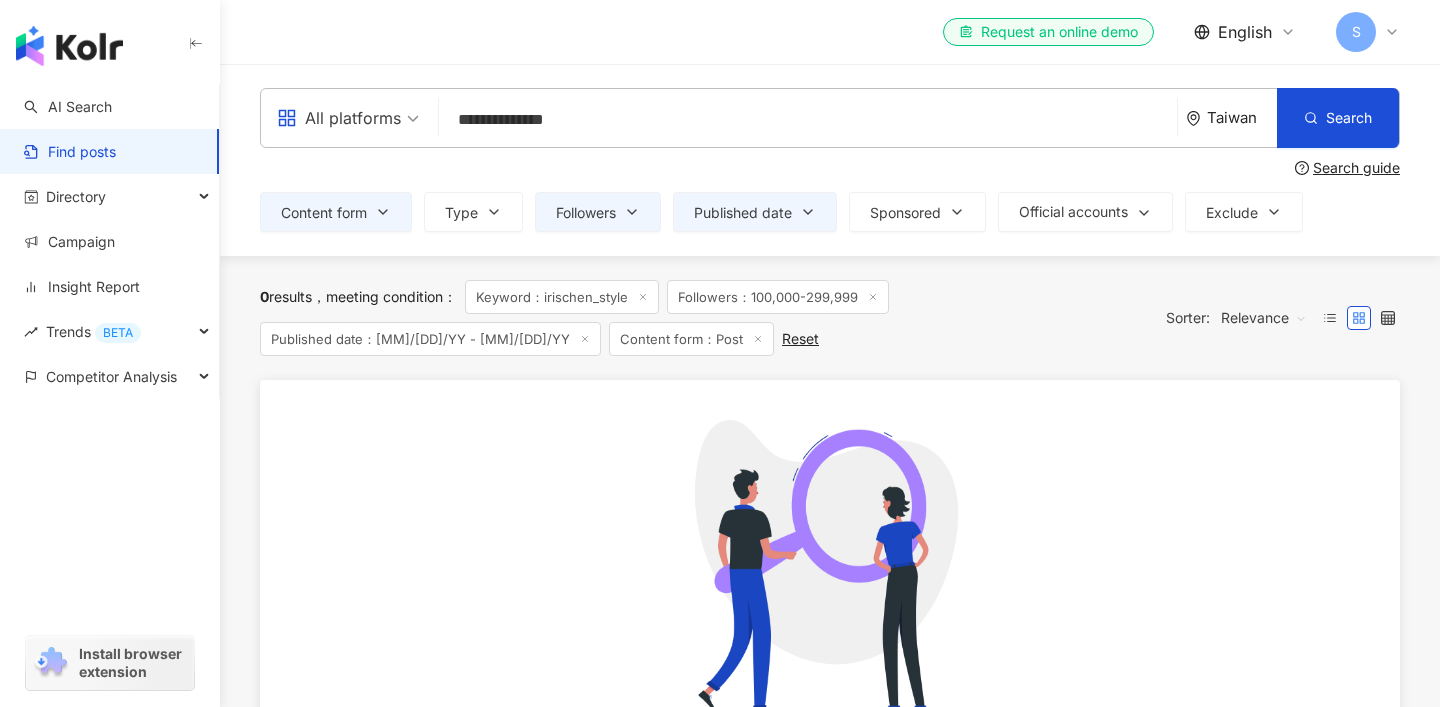 click on "**********" at bounding box center (808, 119) 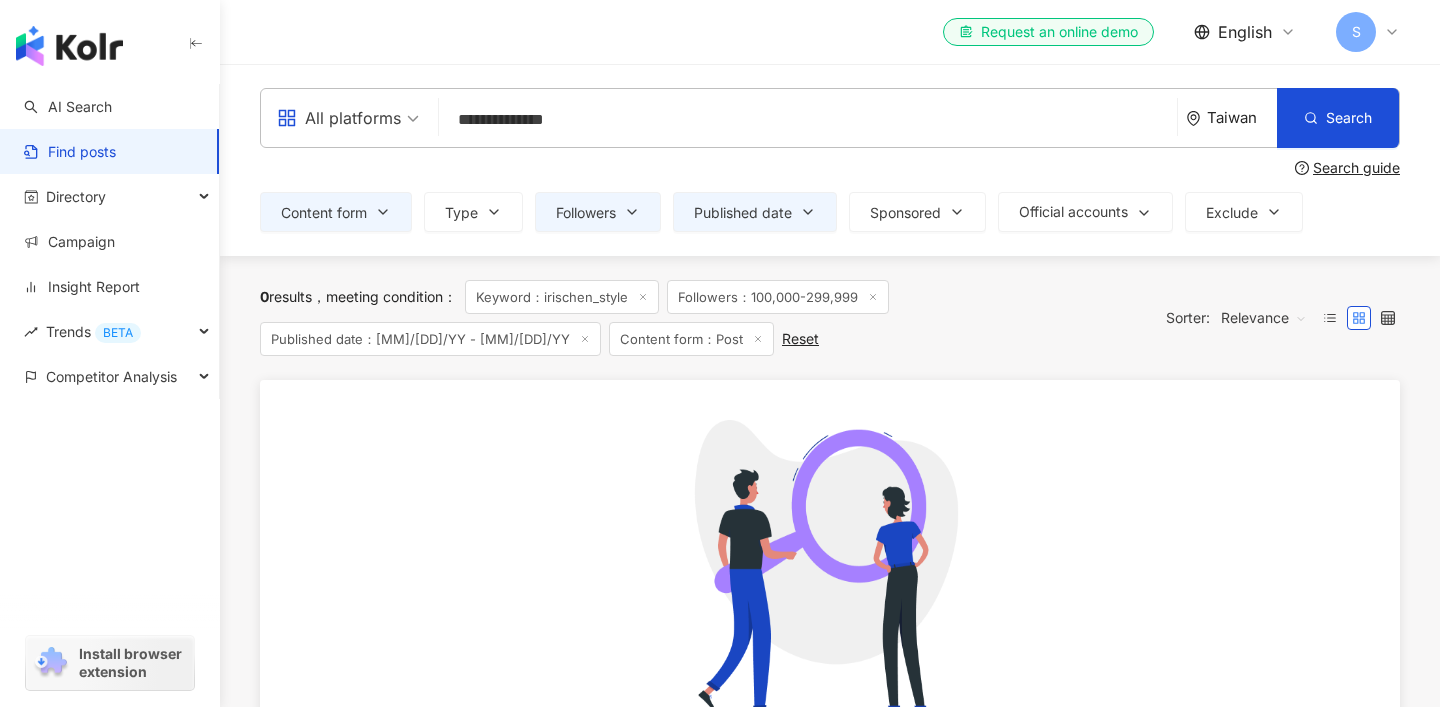 click on "**********" at bounding box center [808, 119] 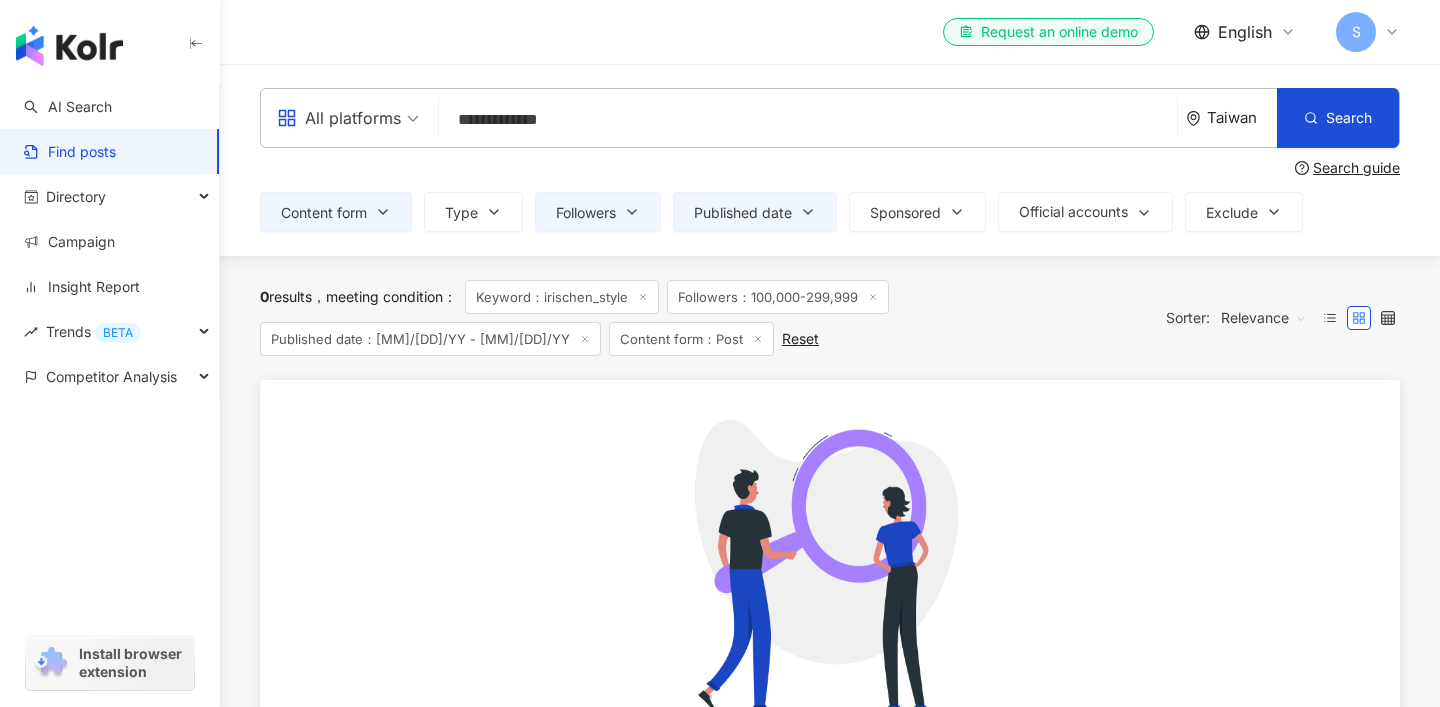 type on "**********" 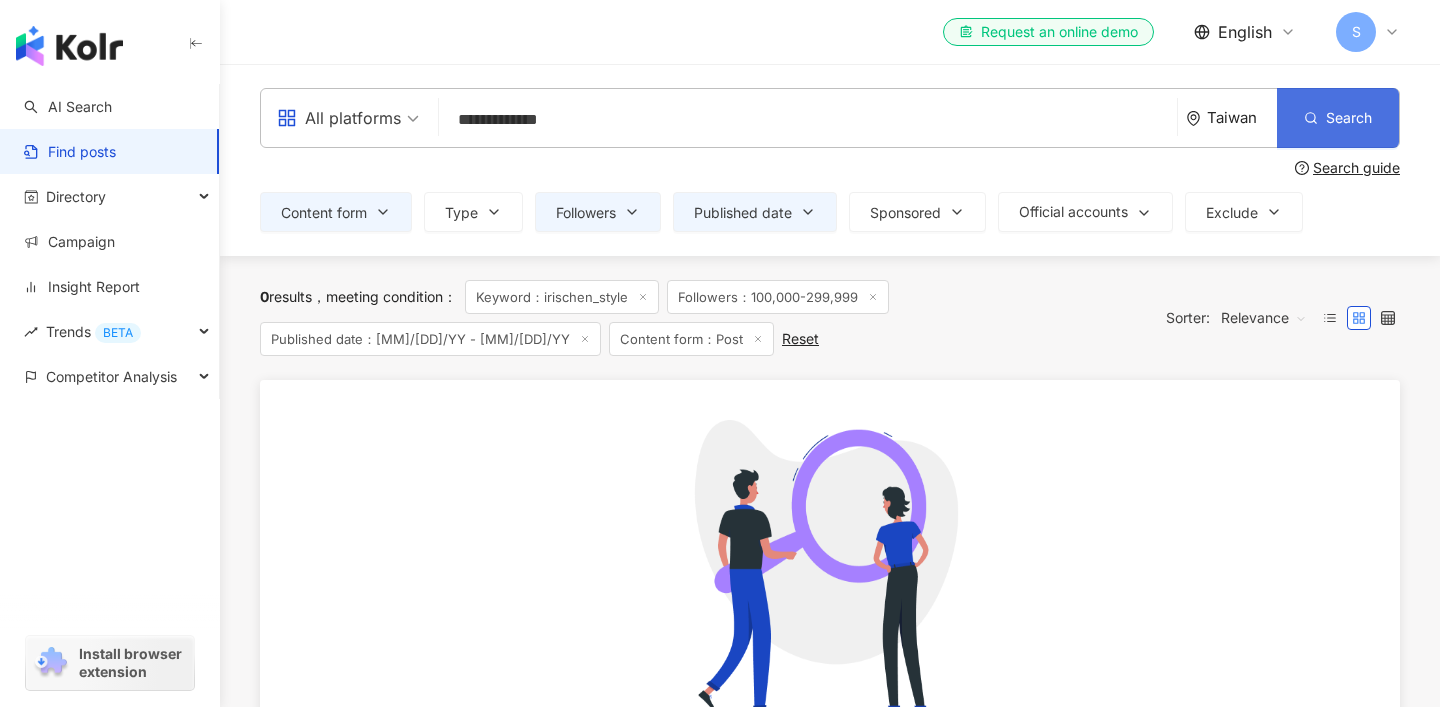 click on "Search" at bounding box center [1338, 118] 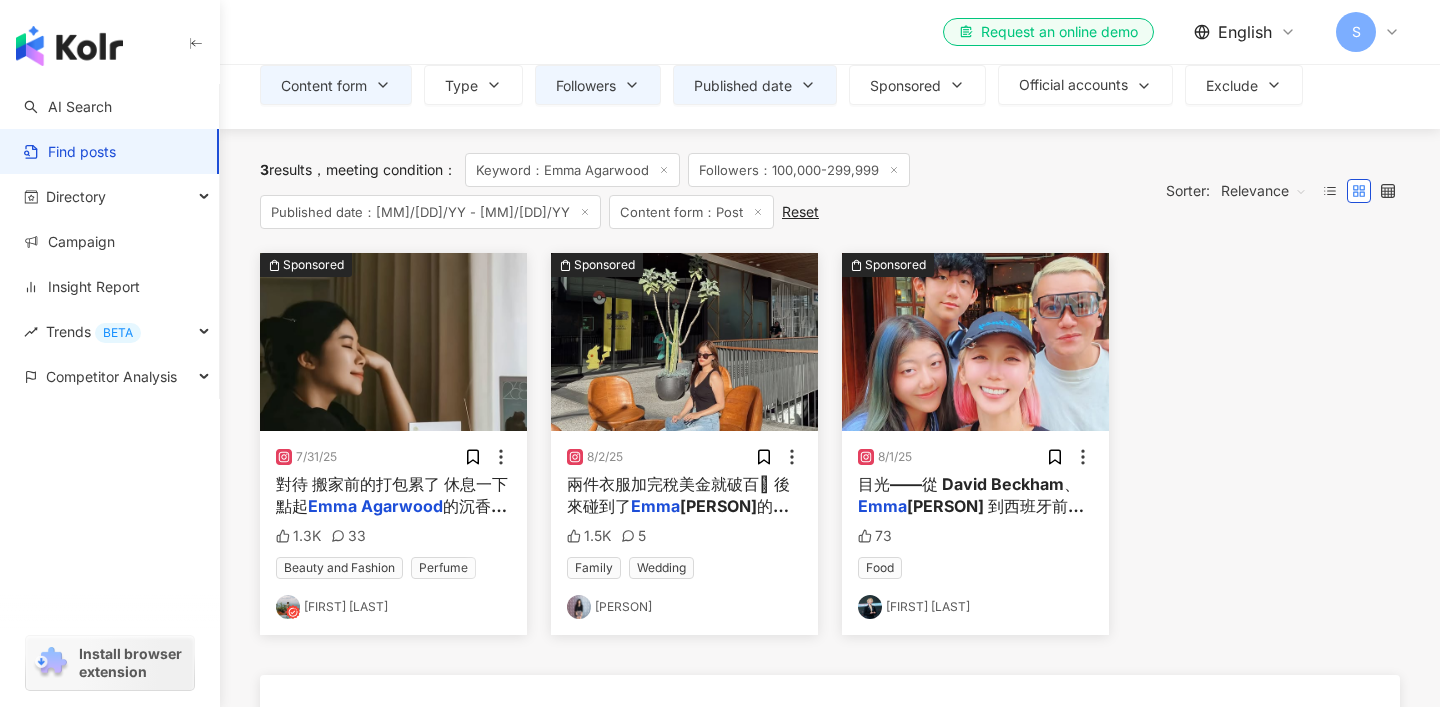 scroll, scrollTop: 122, scrollLeft: 0, axis: vertical 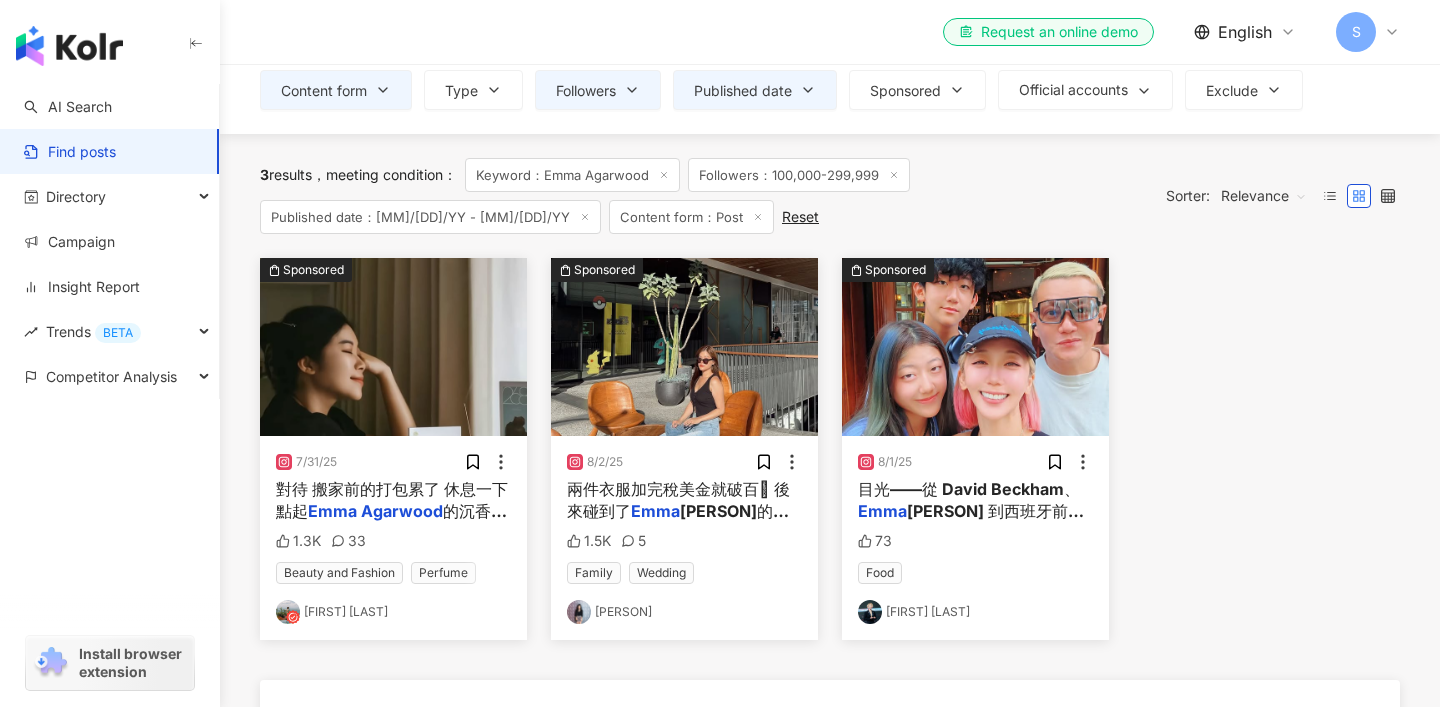 click at bounding box center (393, 347) 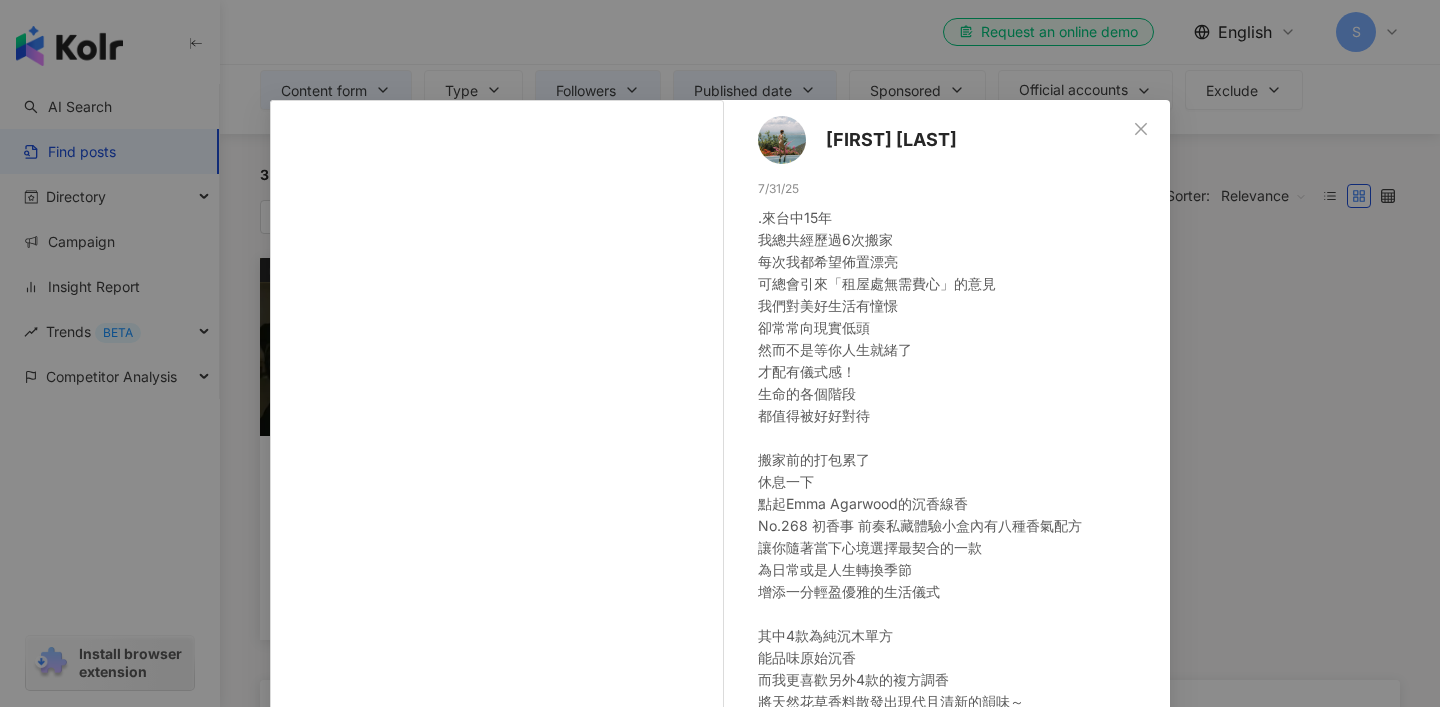 scroll, scrollTop: 228, scrollLeft: 0, axis: vertical 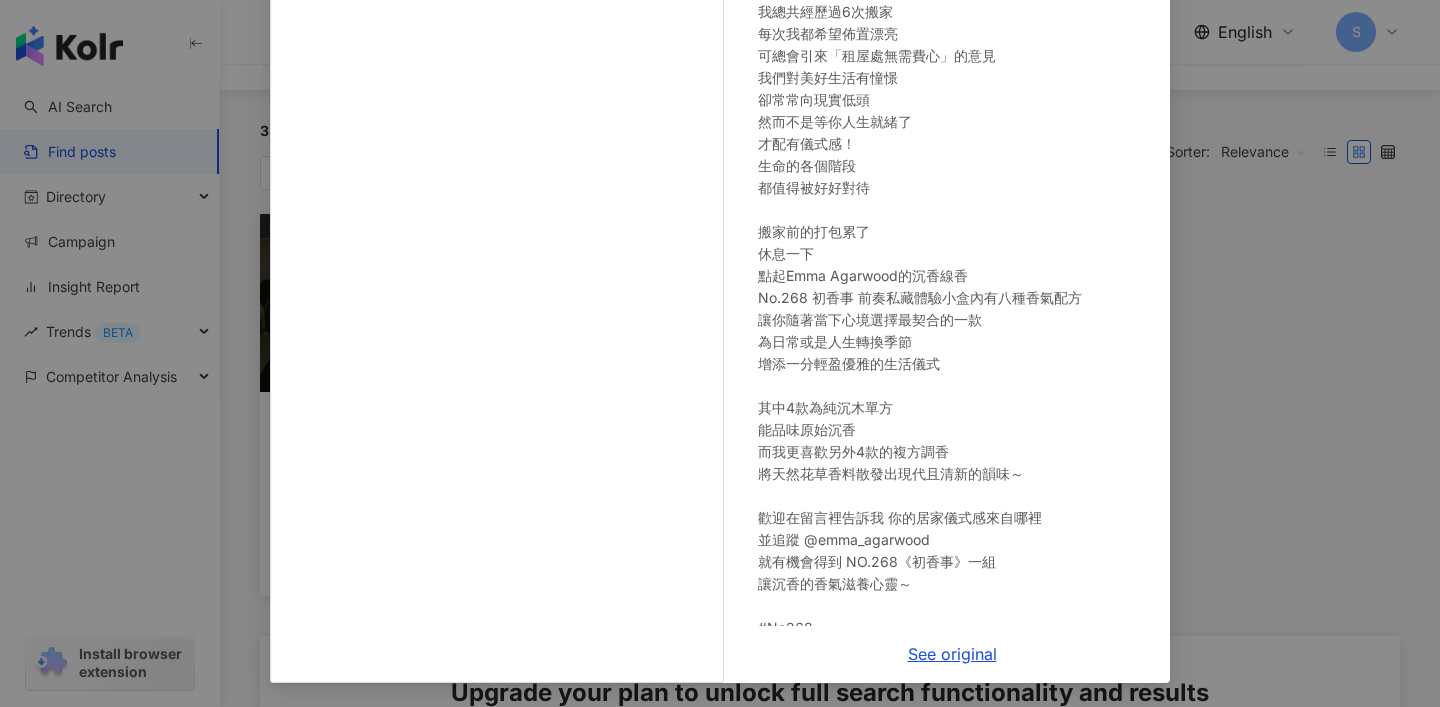 click on "[FIRST] [LAST] [MM]/[DD]/YY .
來台中15年
我總共經歷過6次搬家
每次我都希望佈置漂亮
可總會引來「租屋處無需費心」的意見
我們對美好生活有憧憬
卻常常向現實低頭
然而不是等你人生就緒了
才配有儀式感！
生命的各個階段
都值得被好好對待
搬家前的打包累了
休息一下
點起Emma Agarwood的沉香線香
No.268 初香事 前奏私藏體驗小盒內有八種香氣配方
讓你隨著當下心境選擇最契合的一款
為日常或是人生轉換季節
增添一分輕盈優雅的生活儀式
其中4款為純沉木單方
能品味原始沉香
而我更喜歡另外4款的複方調香
將天然花草香料散發出現代且清新的韻味～
歡迎在留言裡告訴我 你的居家儀式感來自哪裡
並追蹤 @emma_agarwood
就有機會得到 NO.268《初香事》一組
讓沉香的香氣滋養心靈～
#No268
#emmaagarwood
#以香為引
#初香事
#沉香 1.3K 33 See original" at bounding box center (720, 353) 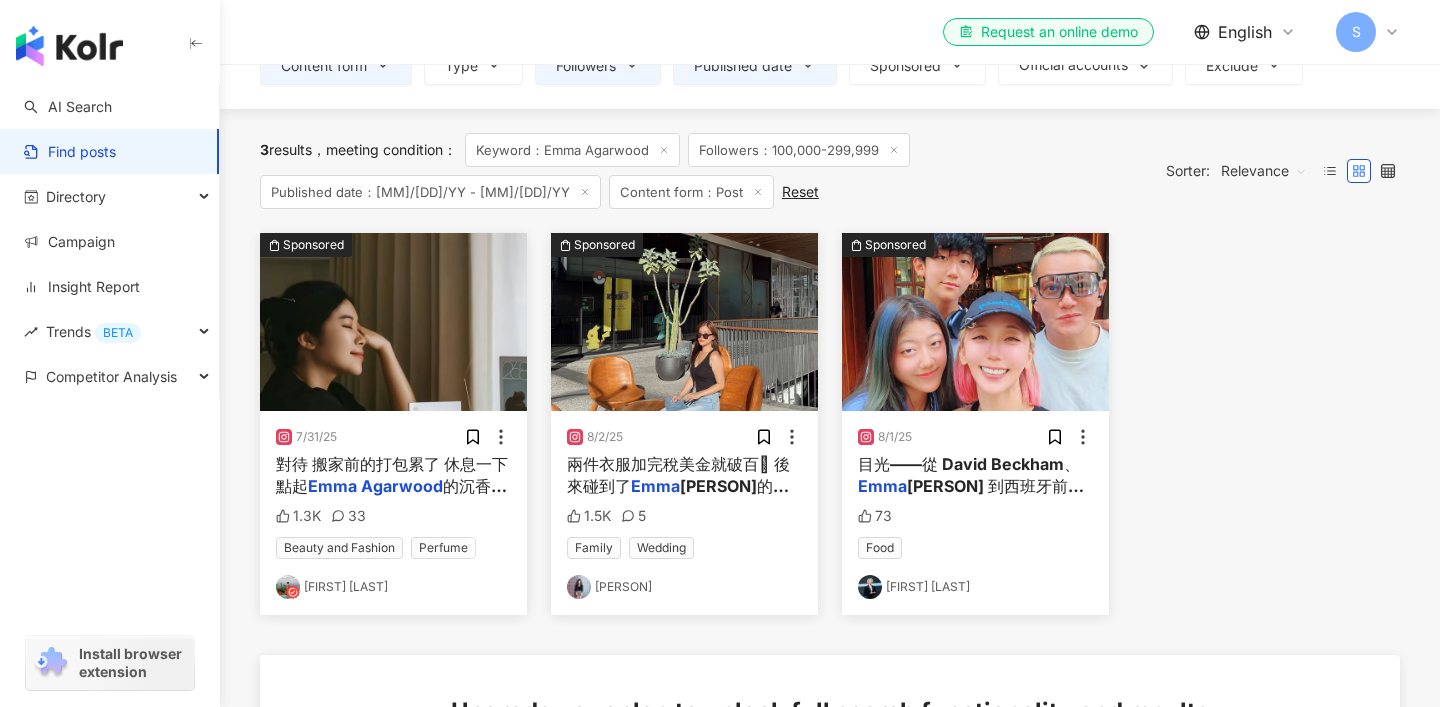scroll, scrollTop: 146, scrollLeft: 0, axis: vertical 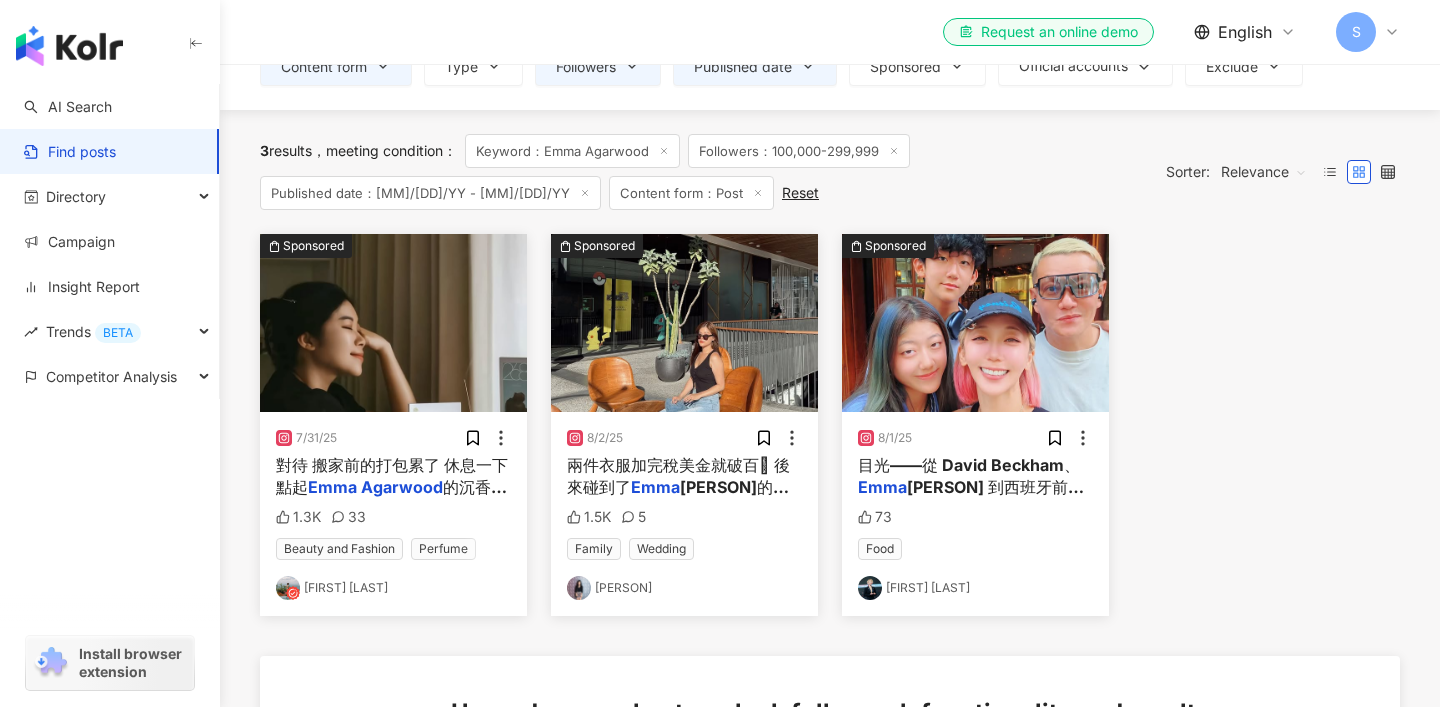 click 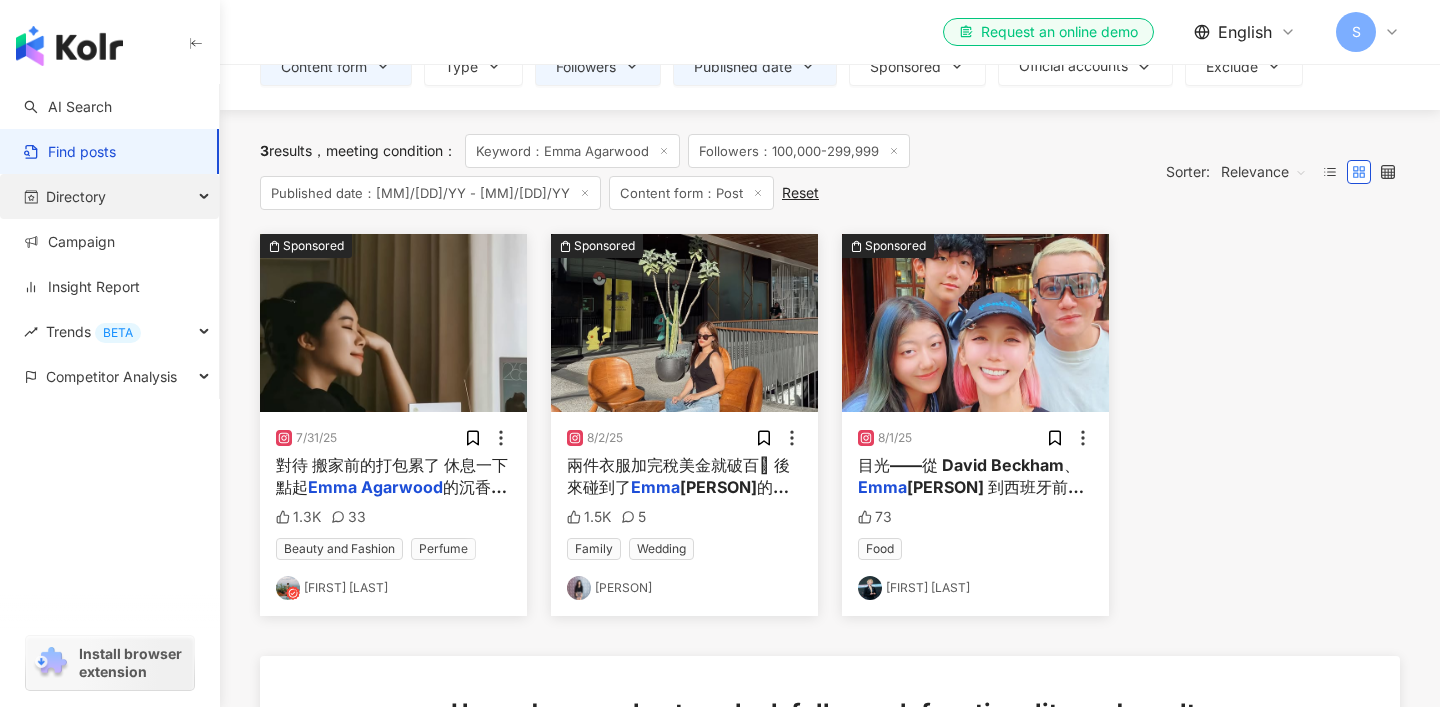 click on "Directory" at bounding box center (109, 196) 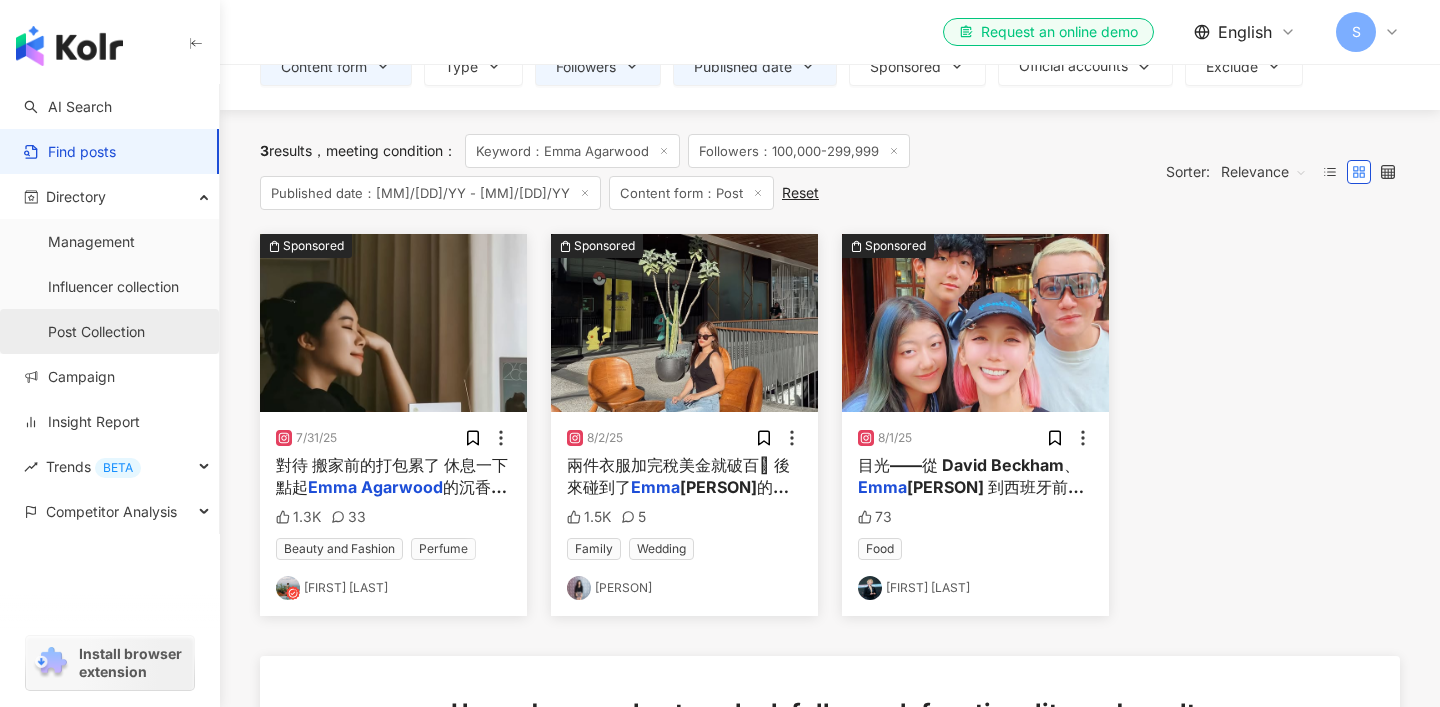 click on "Post Collection" at bounding box center [96, 332] 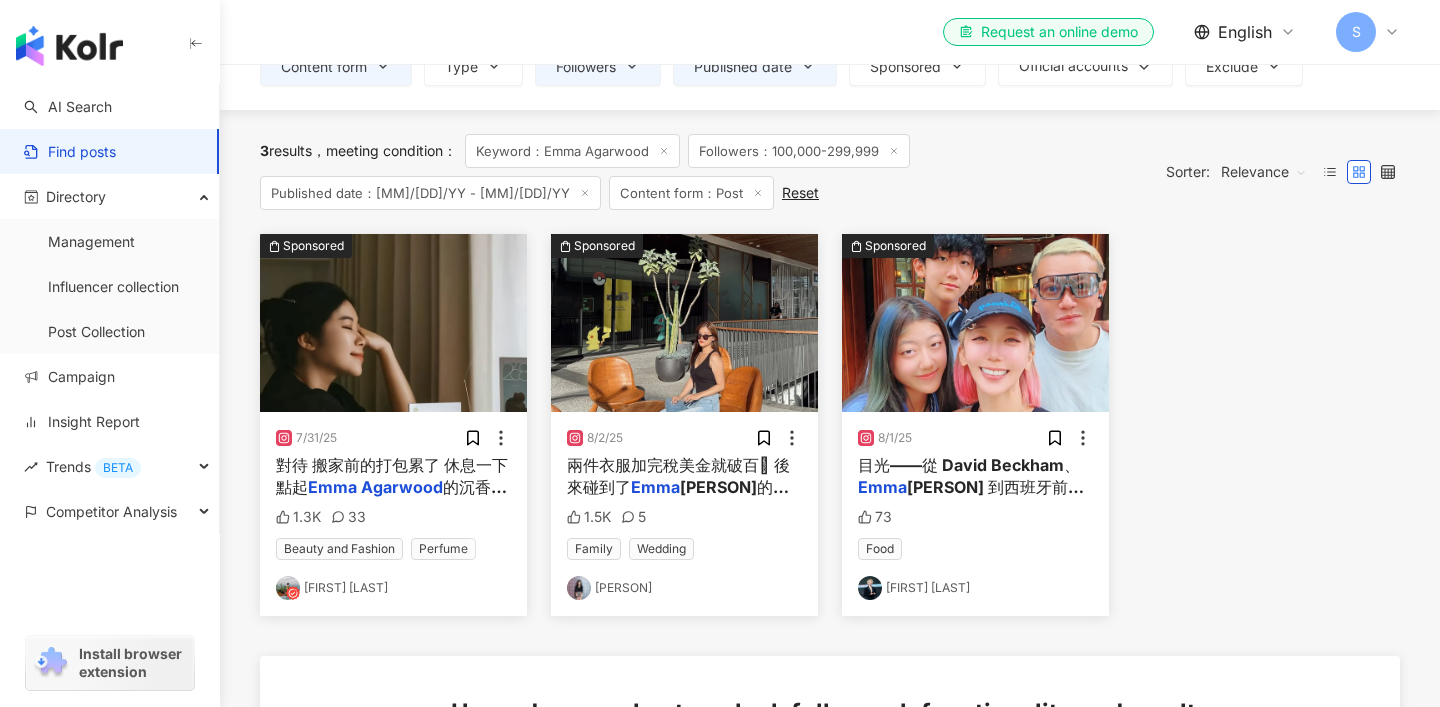 scroll, scrollTop: 0, scrollLeft: 0, axis: both 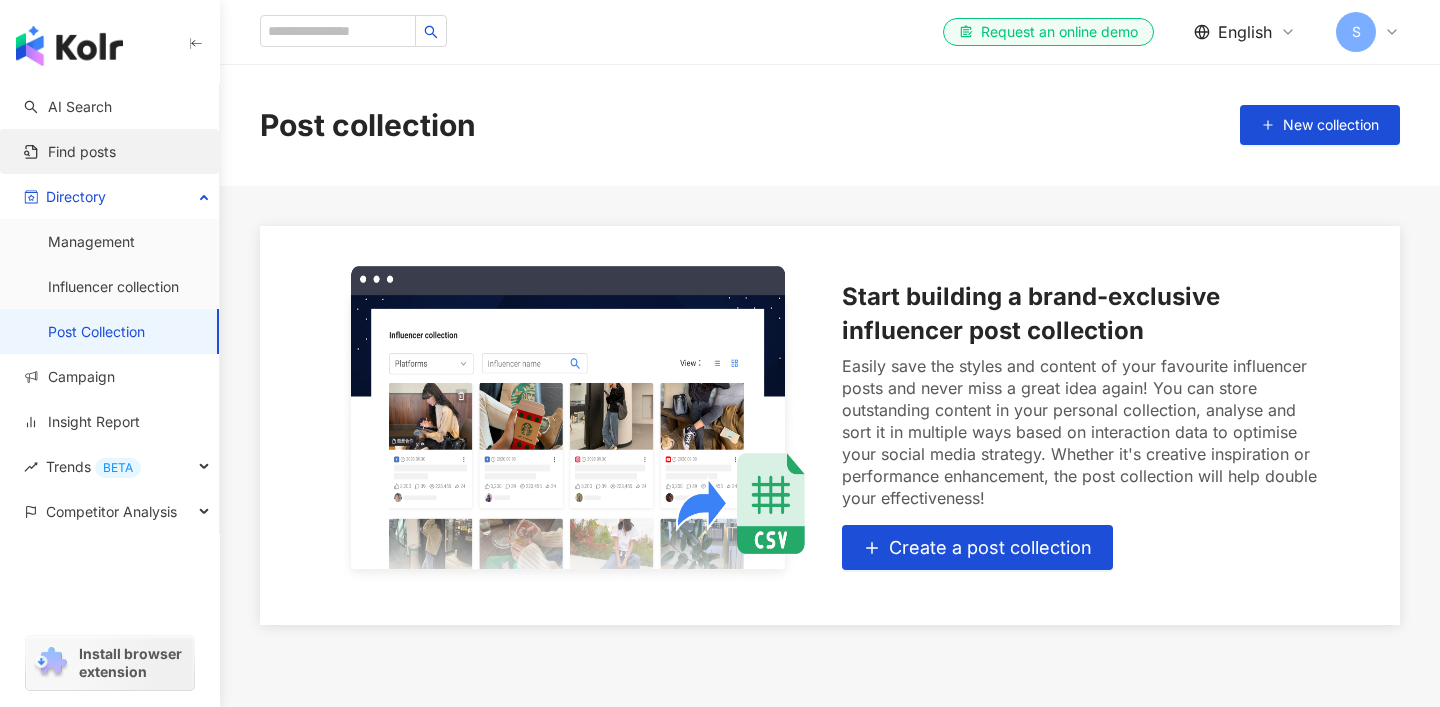 click on "Find posts" at bounding box center (70, 152) 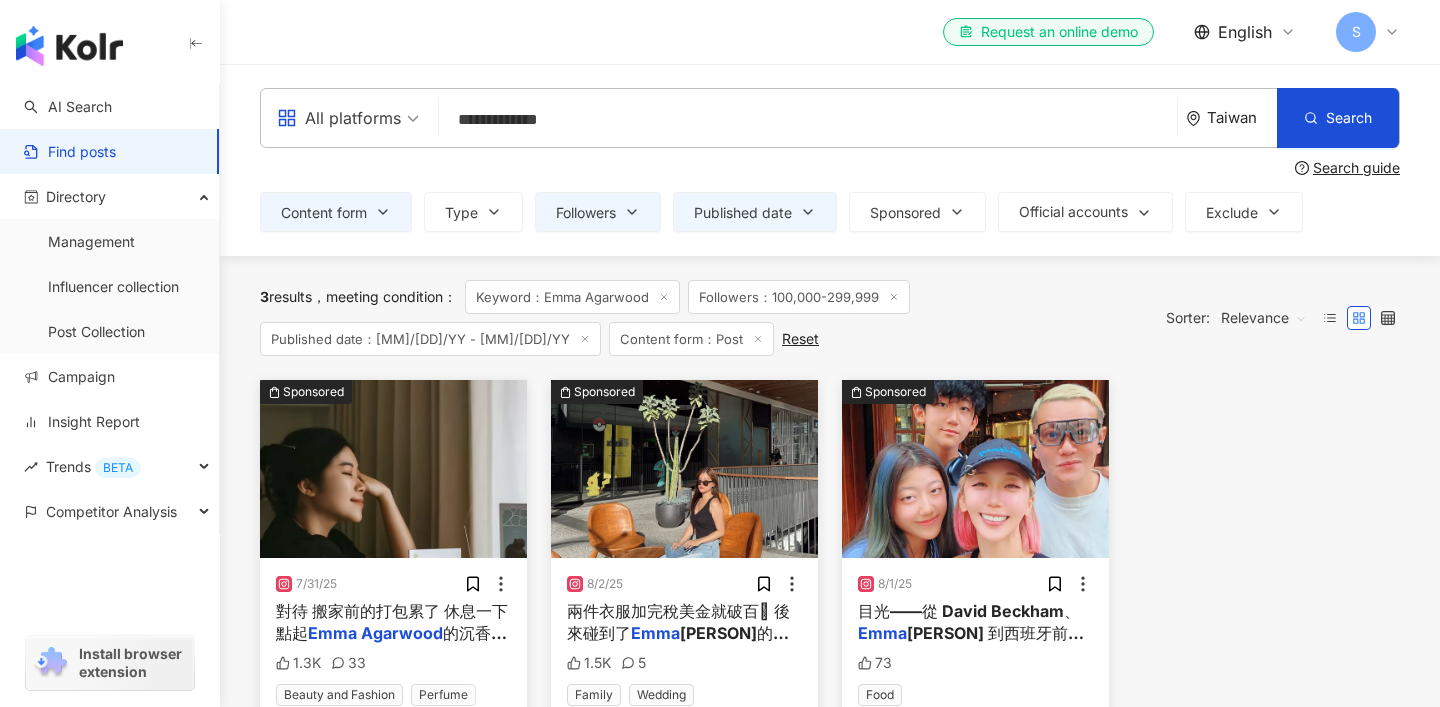 scroll, scrollTop: 161, scrollLeft: 0, axis: vertical 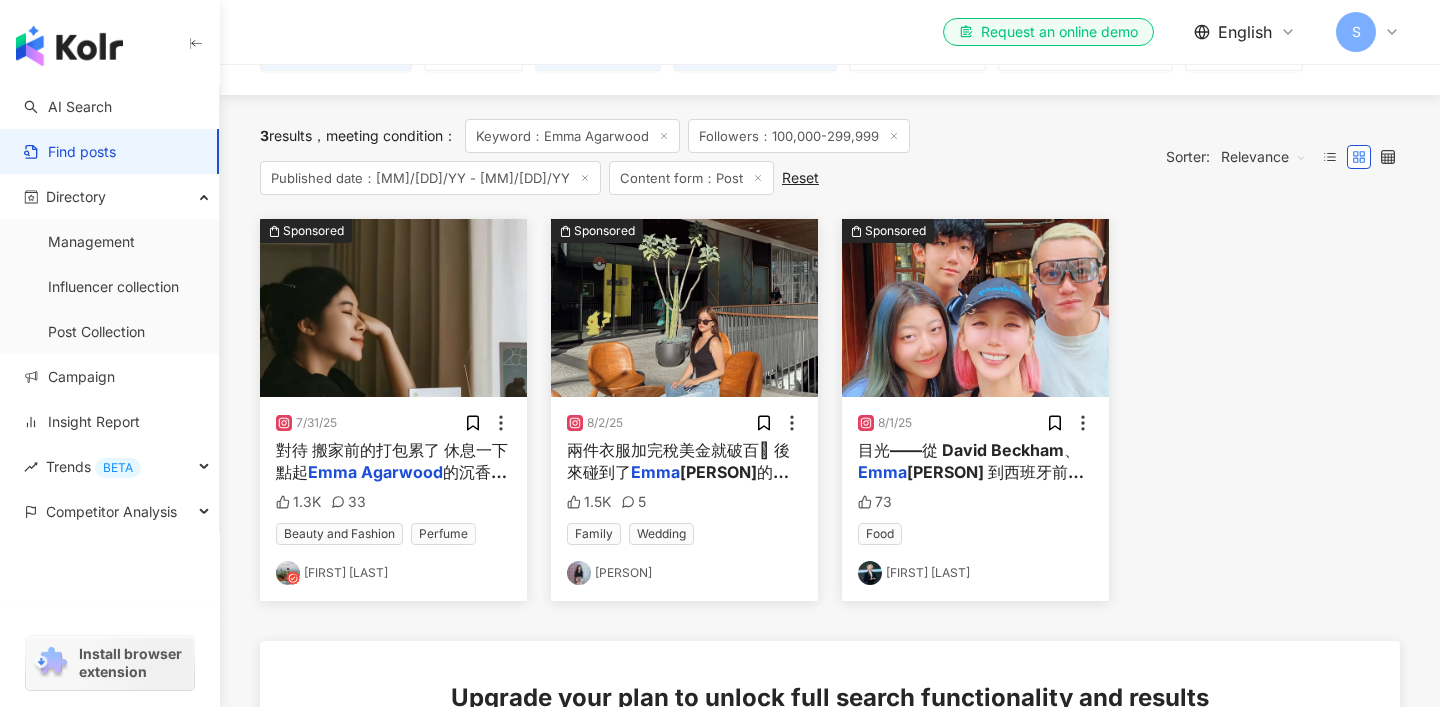 click on "的沉香線香
N" at bounding box center (391, 483) 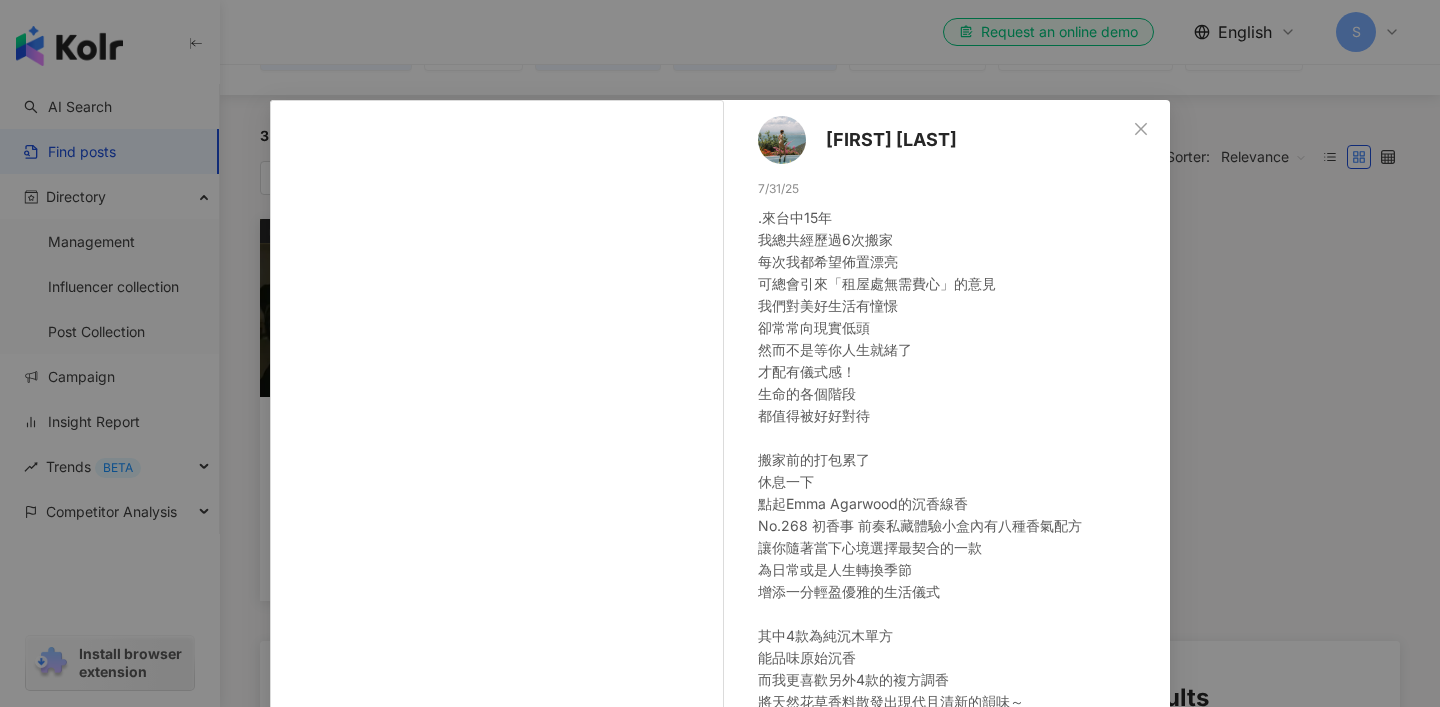 scroll, scrollTop: 228, scrollLeft: 0, axis: vertical 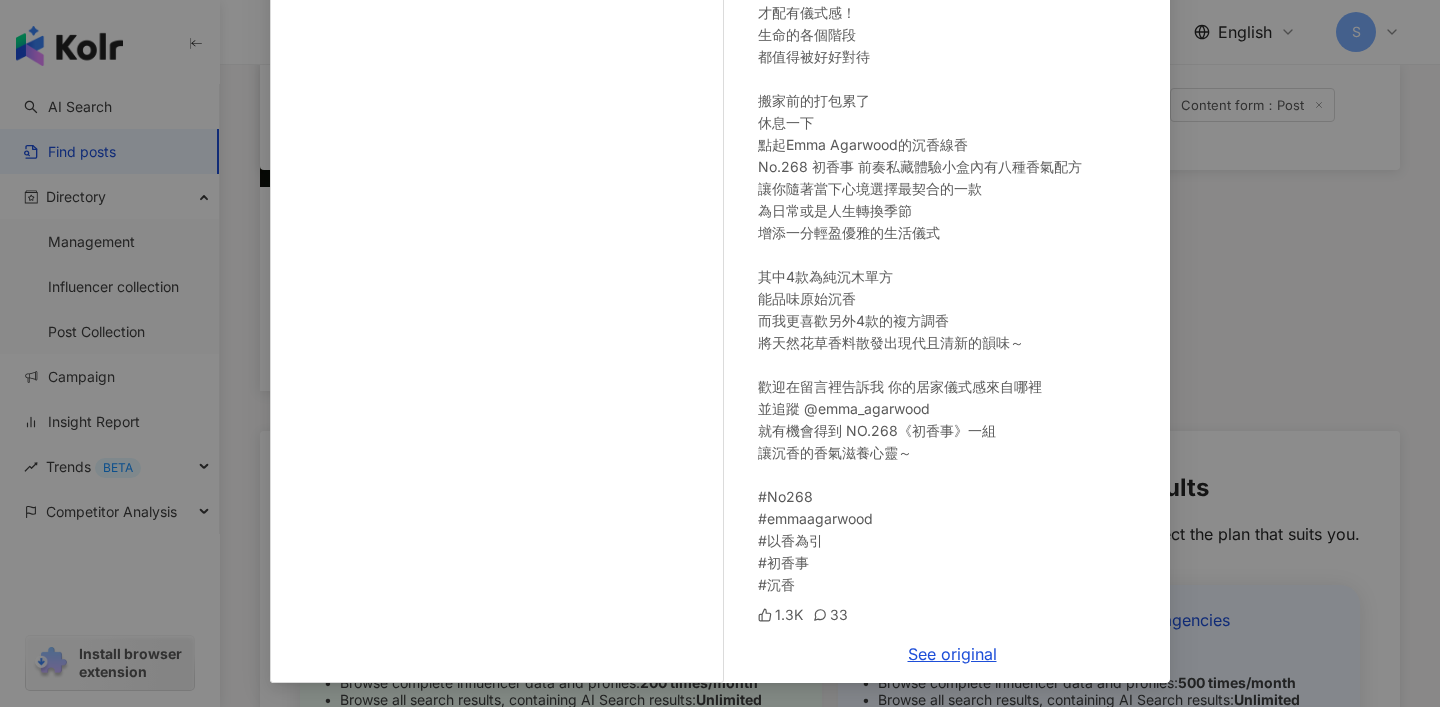 click on "[FIRST] [LAST] [MM]/[DD]/YY .
來台中15年
我總共經歷過6次搬家
每次我都希望佈置漂亮
可總會引來「租屋處無需費心」的意見
我們對美好生活有憧憬
卻常常向現實低頭
然而不是等你人生就緒了
才配有儀式感！
生命的各個階段
都值得被好好對待
搬家前的打包累了
休息一下
點起Emma Agarwood的沉香線香
No.268 初香事 前奏私藏體驗小盒內有八種香氣配方
讓你隨著當下心境選擇最契合的一款
為日常或是人生轉換季節
增添一分輕盈優雅的生活儀式
其中4款為純沉木單方
能品味原始沉香
而我更喜歡另外4款的複方調香
將天然花草香料散發出現代且清新的韻味～
歡迎在留言裡告訴我 你的居家儀式感來自哪裡
並追蹤 @emma_agarwood
就有機會得到 NO.268《初香事》一組
讓沉香的香氣滋養心靈～
#No268
#emmaagarwood
#以香為引
#初香事
#沉香 1.3K 33 See original" at bounding box center [720, 353] 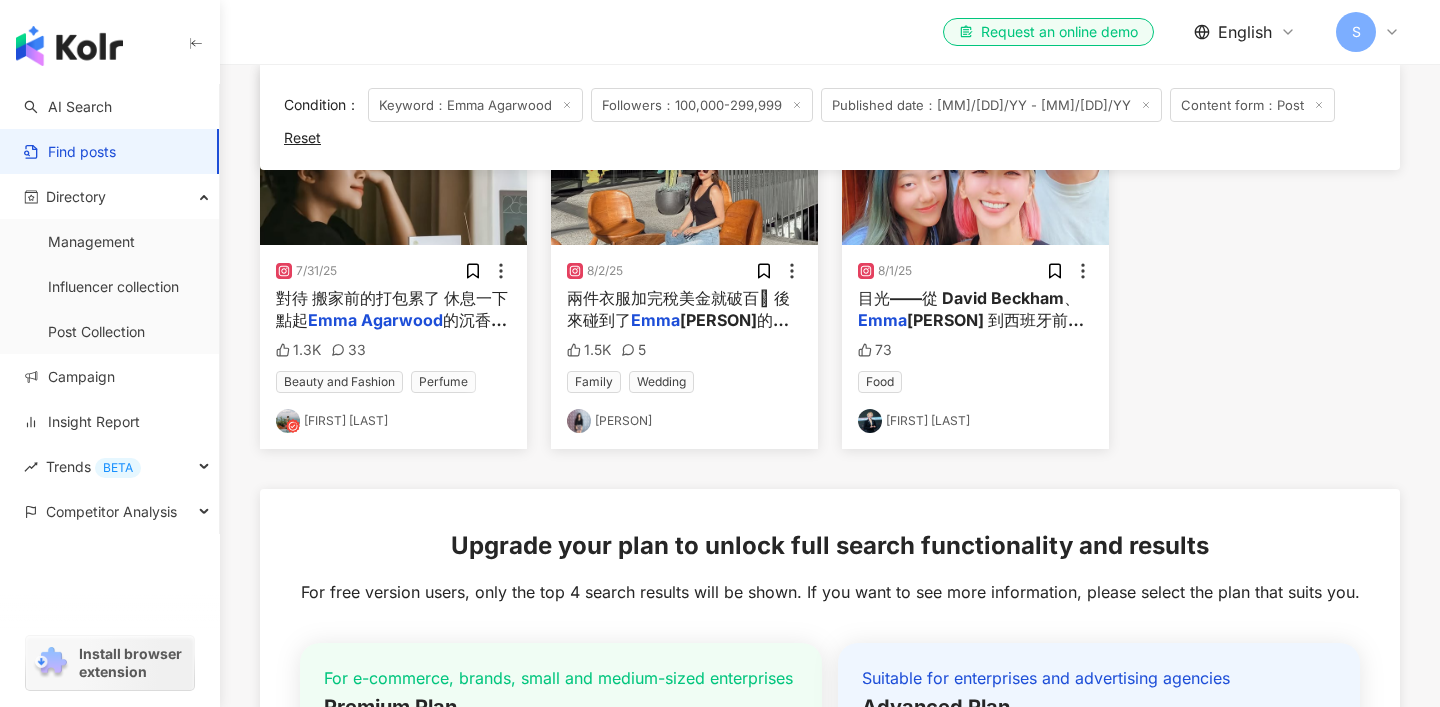 scroll, scrollTop: 0, scrollLeft: 0, axis: both 